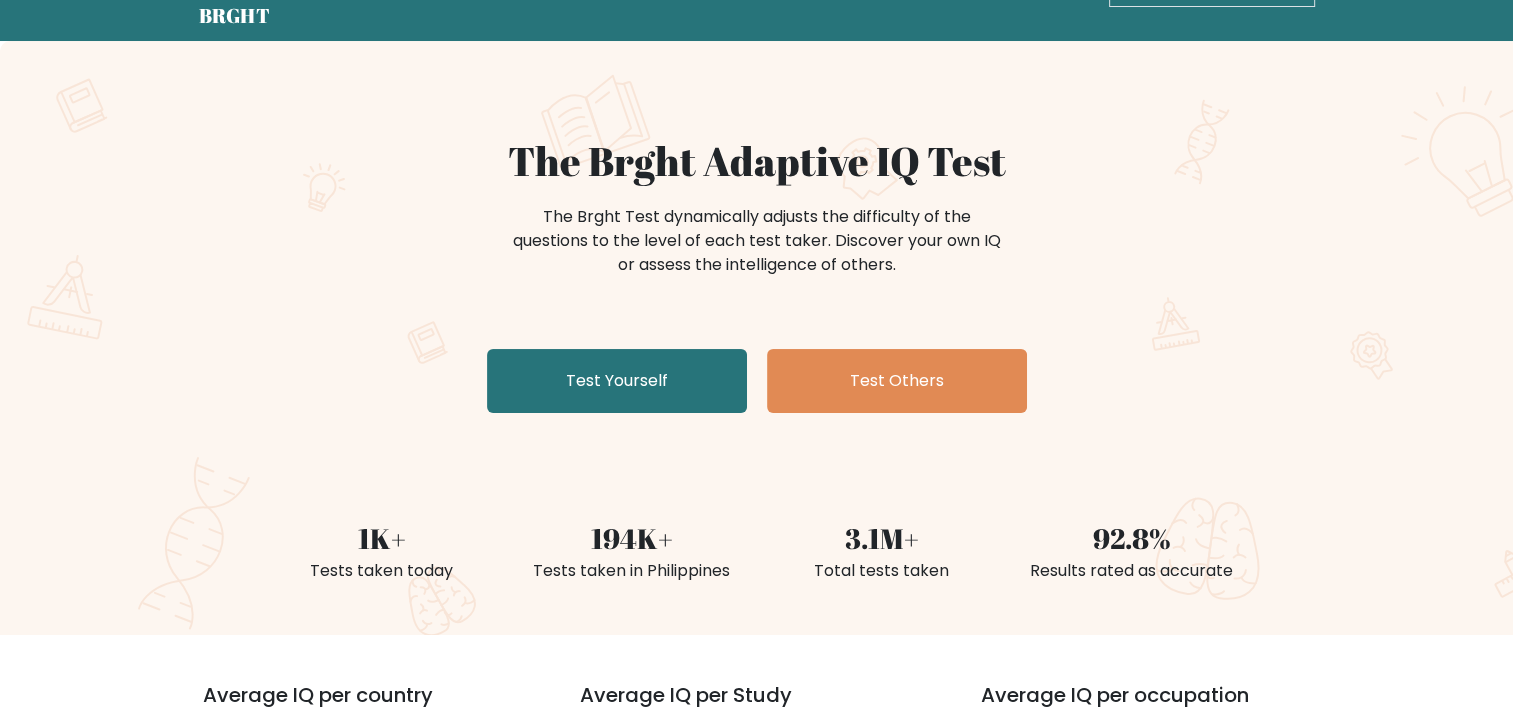 scroll, scrollTop: 200, scrollLeft: 0, axis: vertical 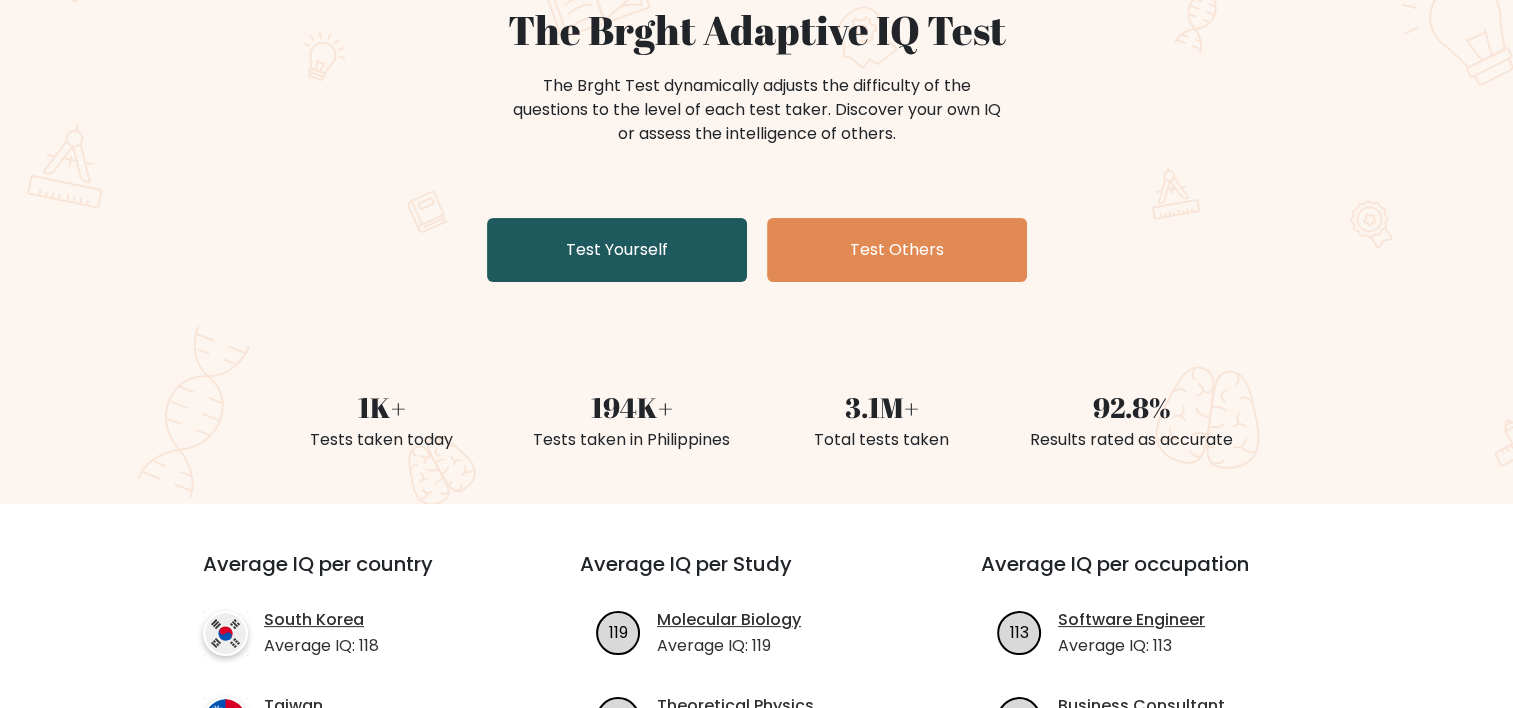click on "Test Yourself" at bounding box center [617, 250] 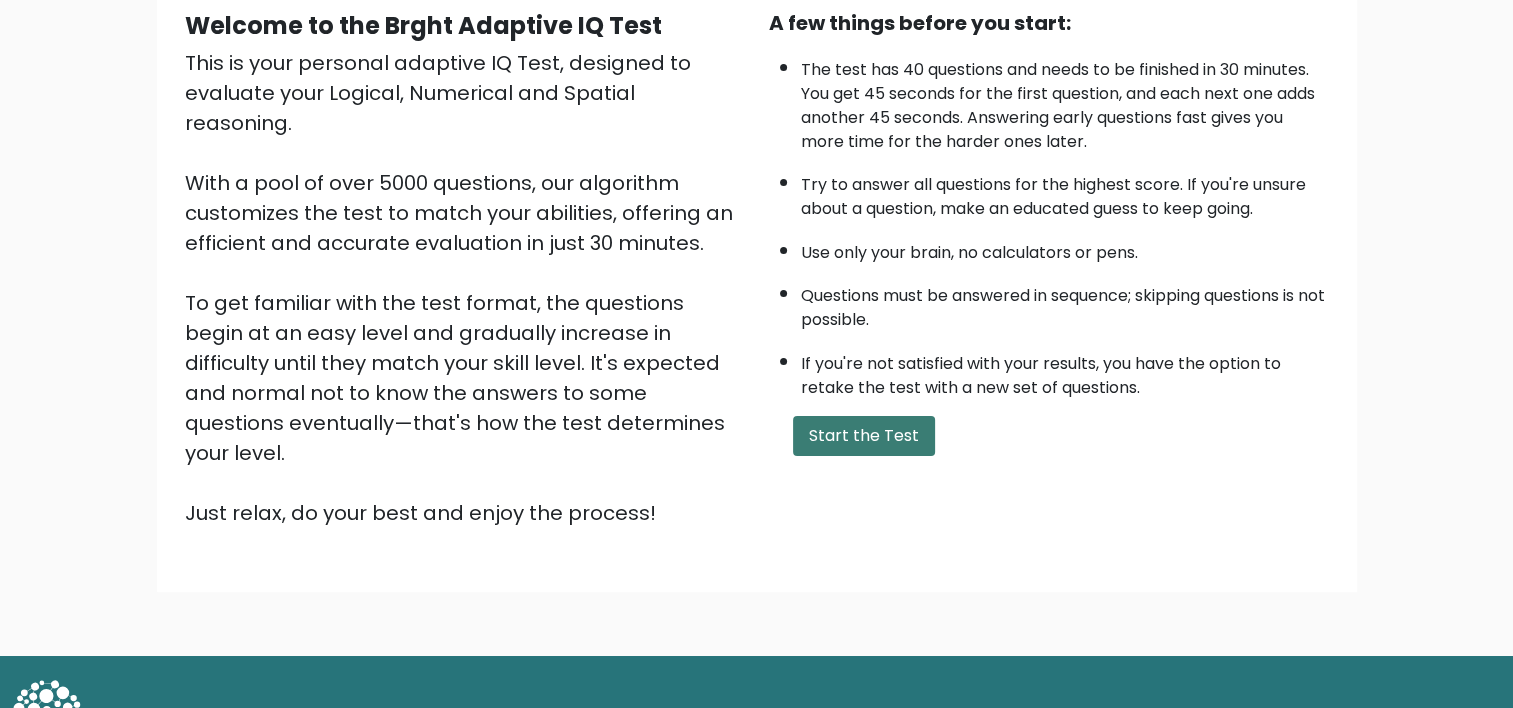 scroll, scrollTop: 200, scrollLeft: 0, axis: vertical 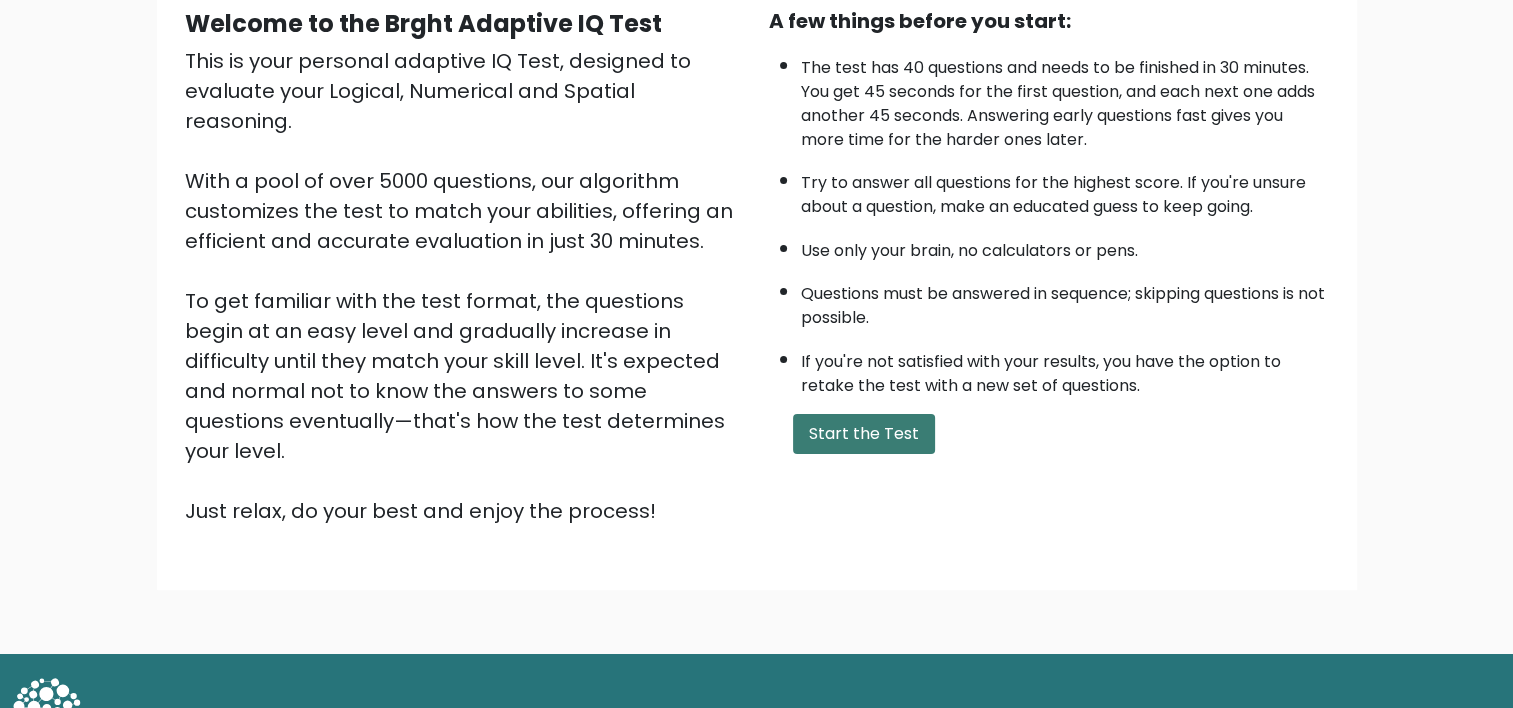 click on "Start the Test" at bounding box center (864, 434) 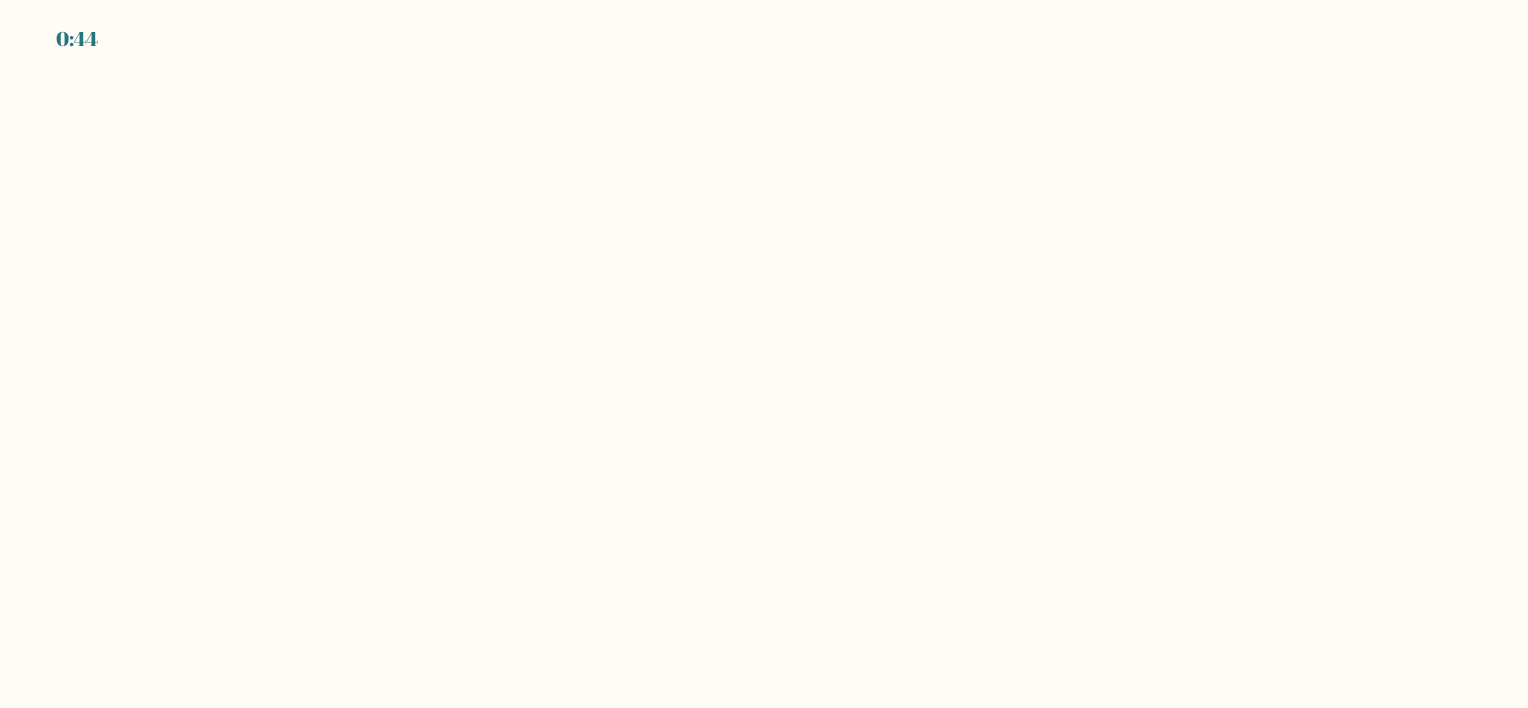 scroll, scrollTop: 0, scrollLeft: 0, axis: both 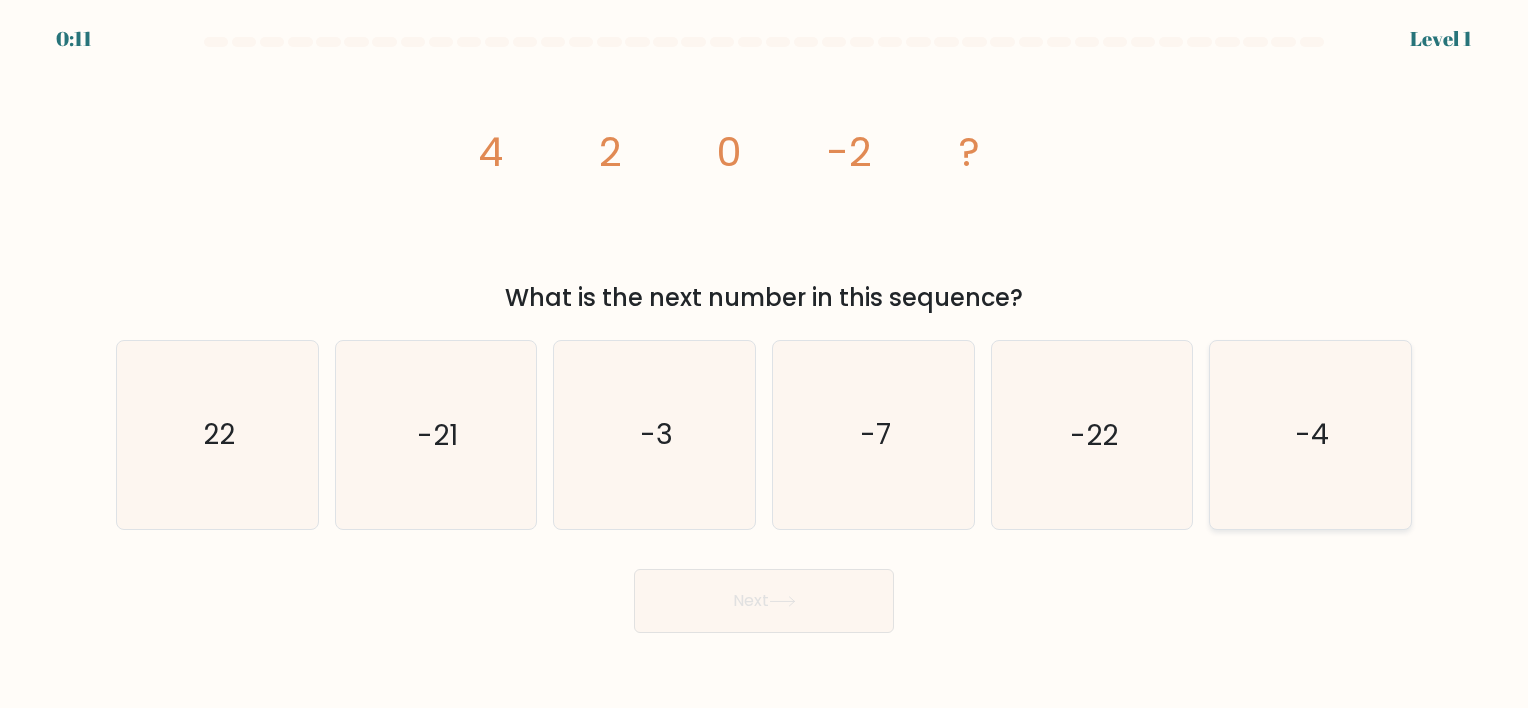 click on "-4" at bounding box center (1312, 435) 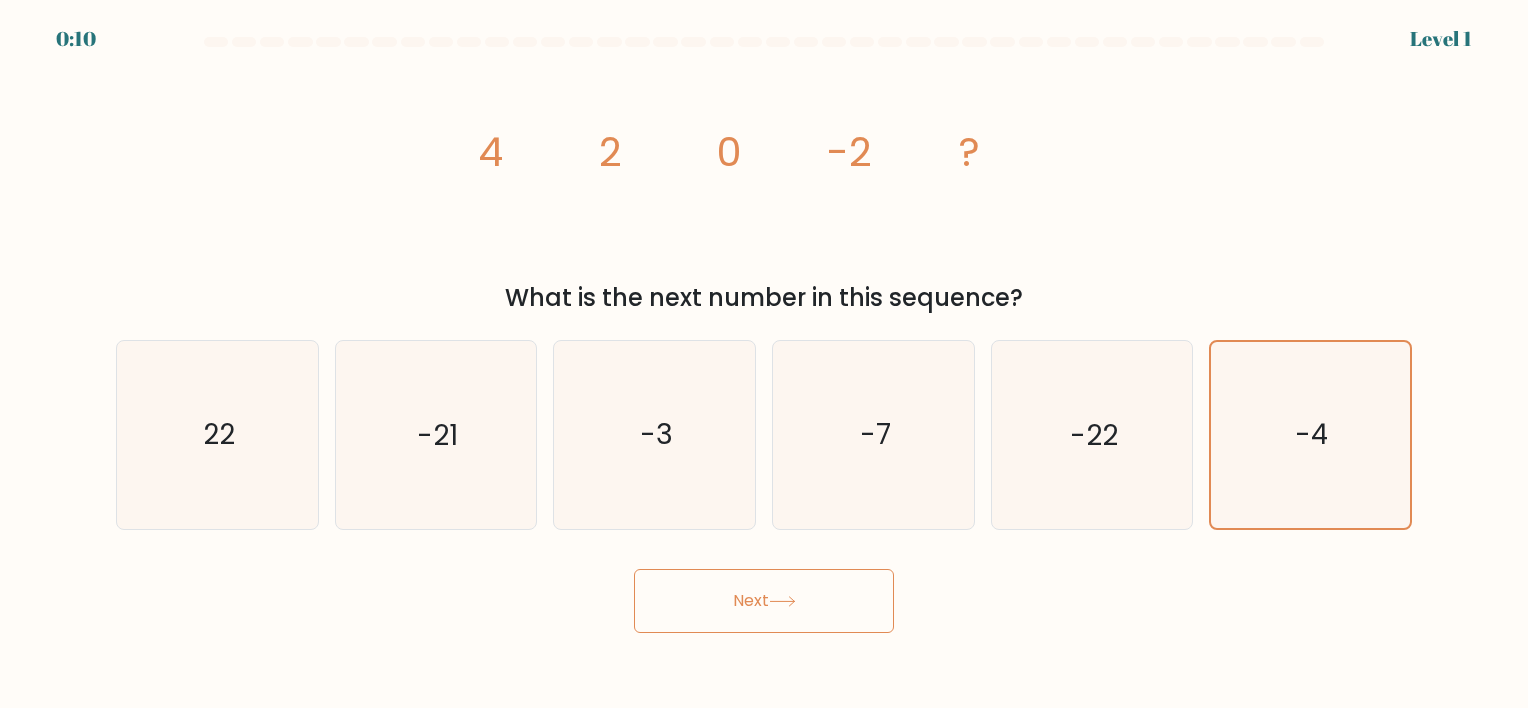 click on "Next" at bounding box center [764, 601] 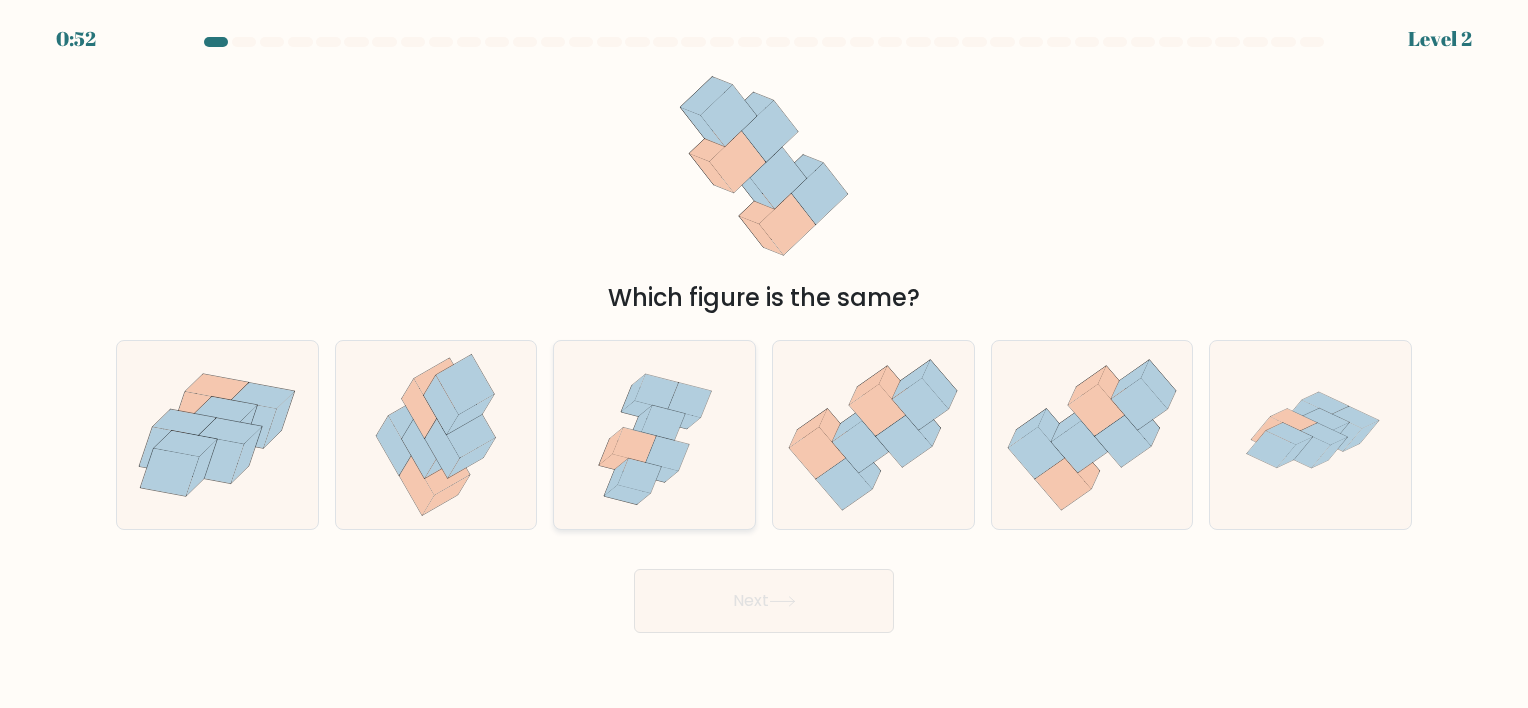 type 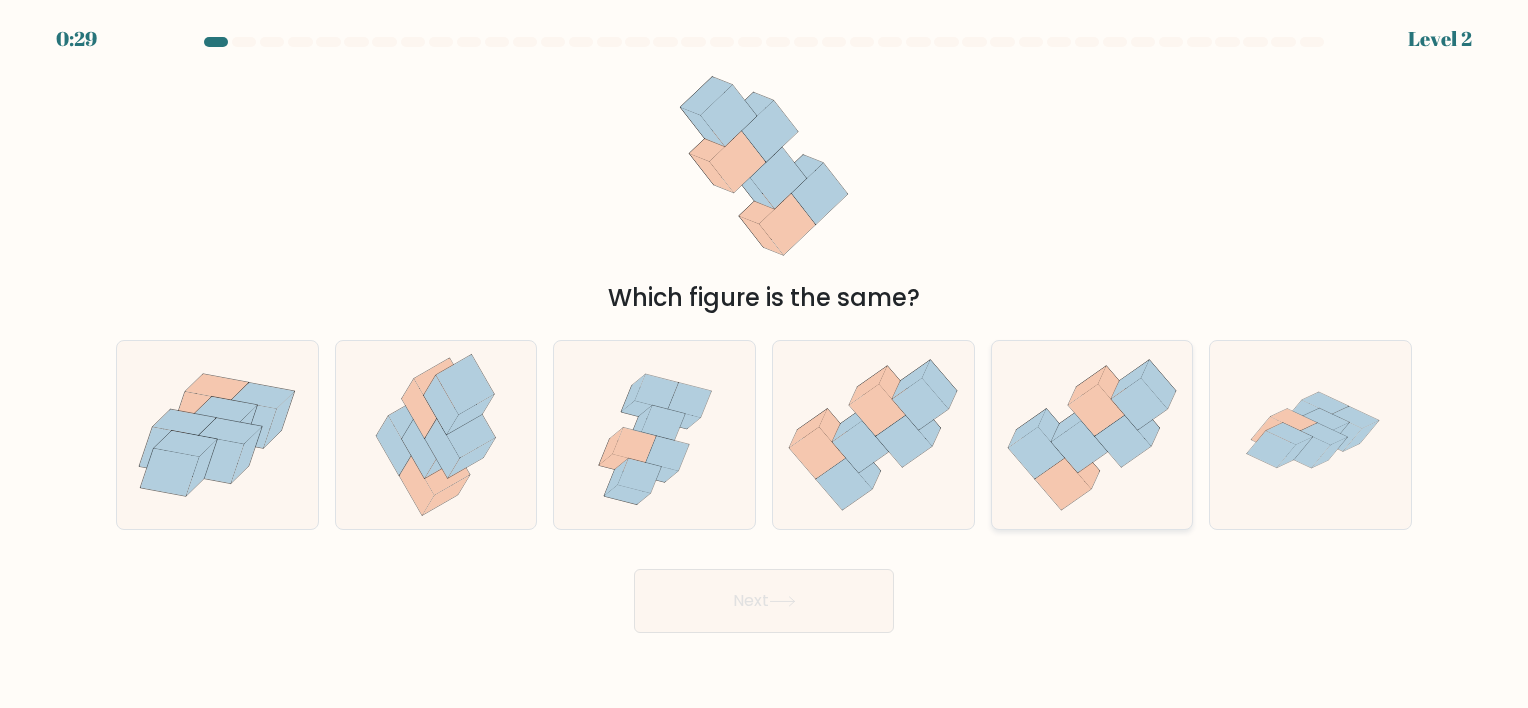 click at bounding box center (1139, 404) 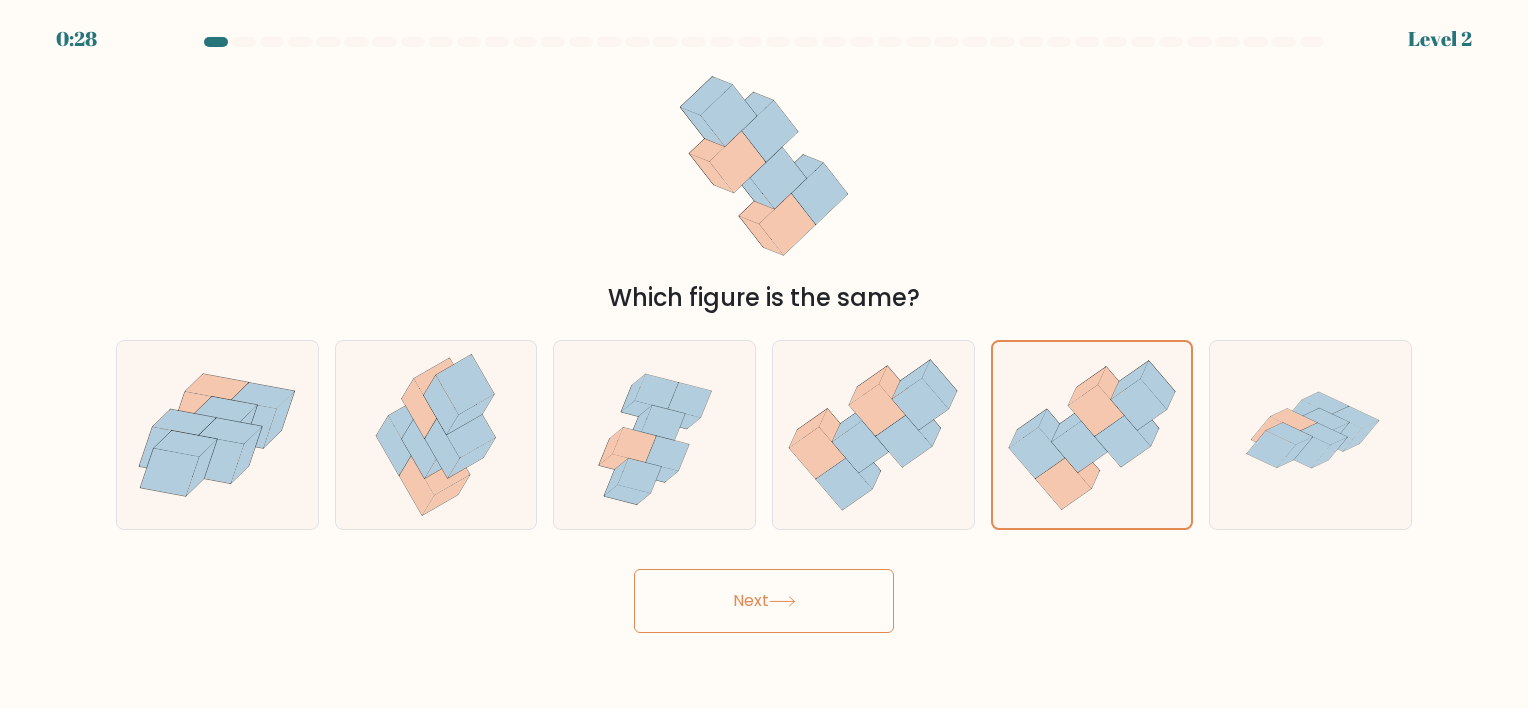 click on "Next" at bounding box center [764, 601] 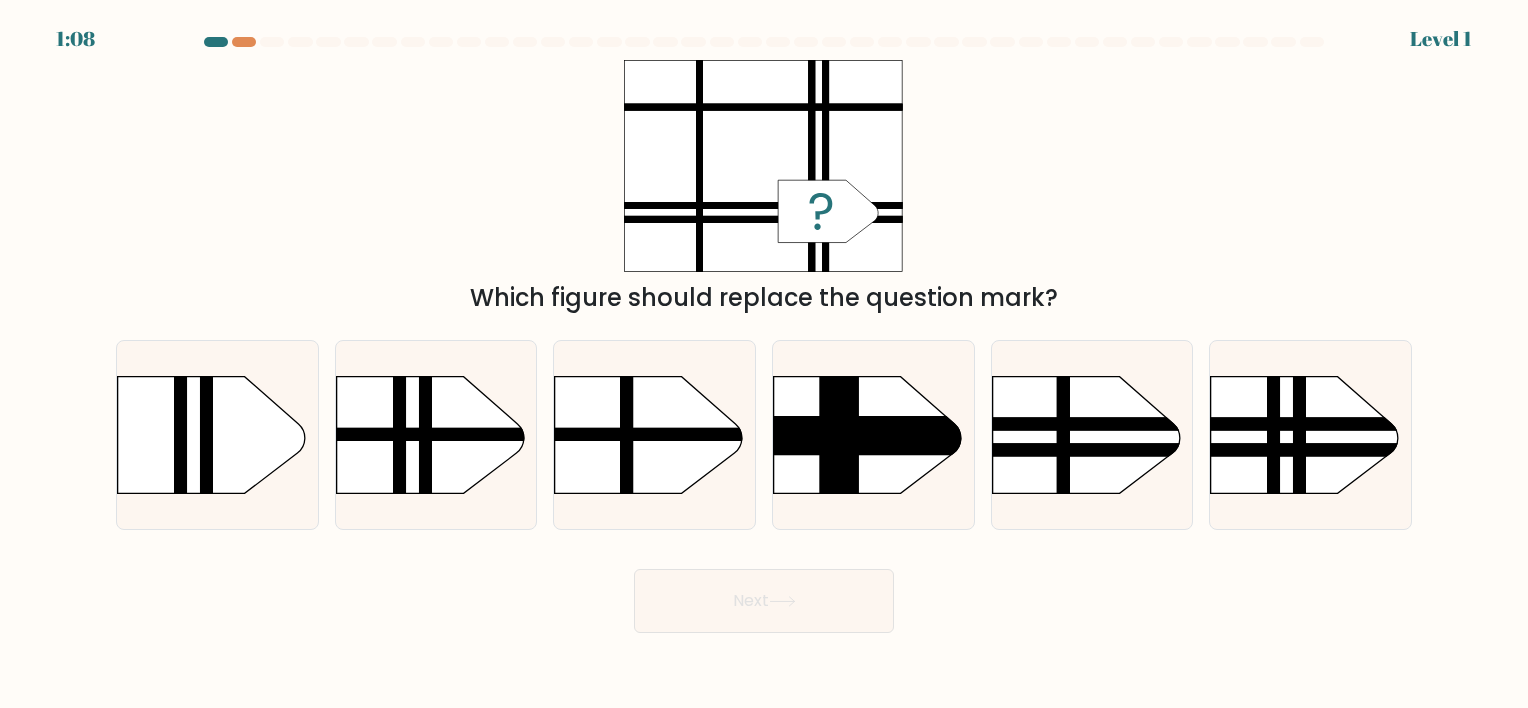 type 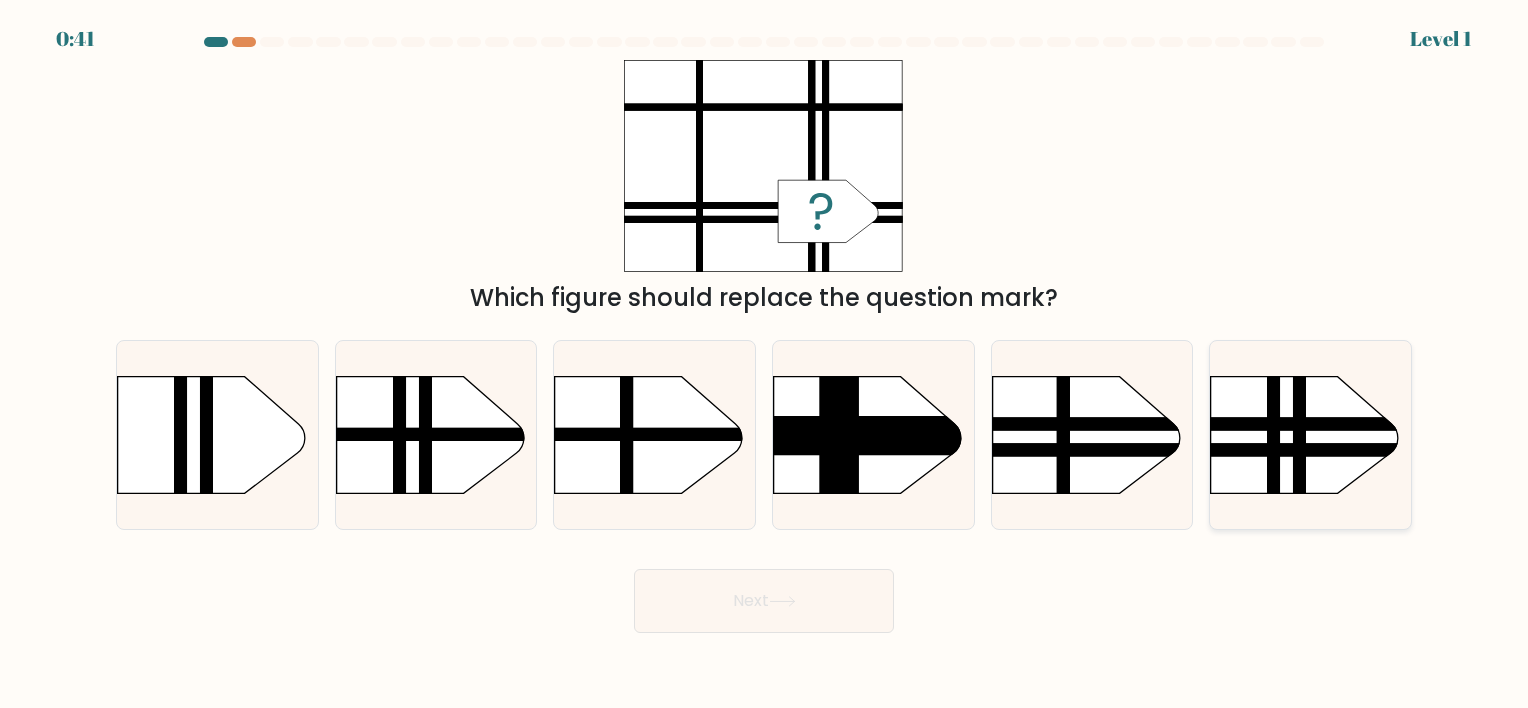 click at bounding box center (1300, 349) 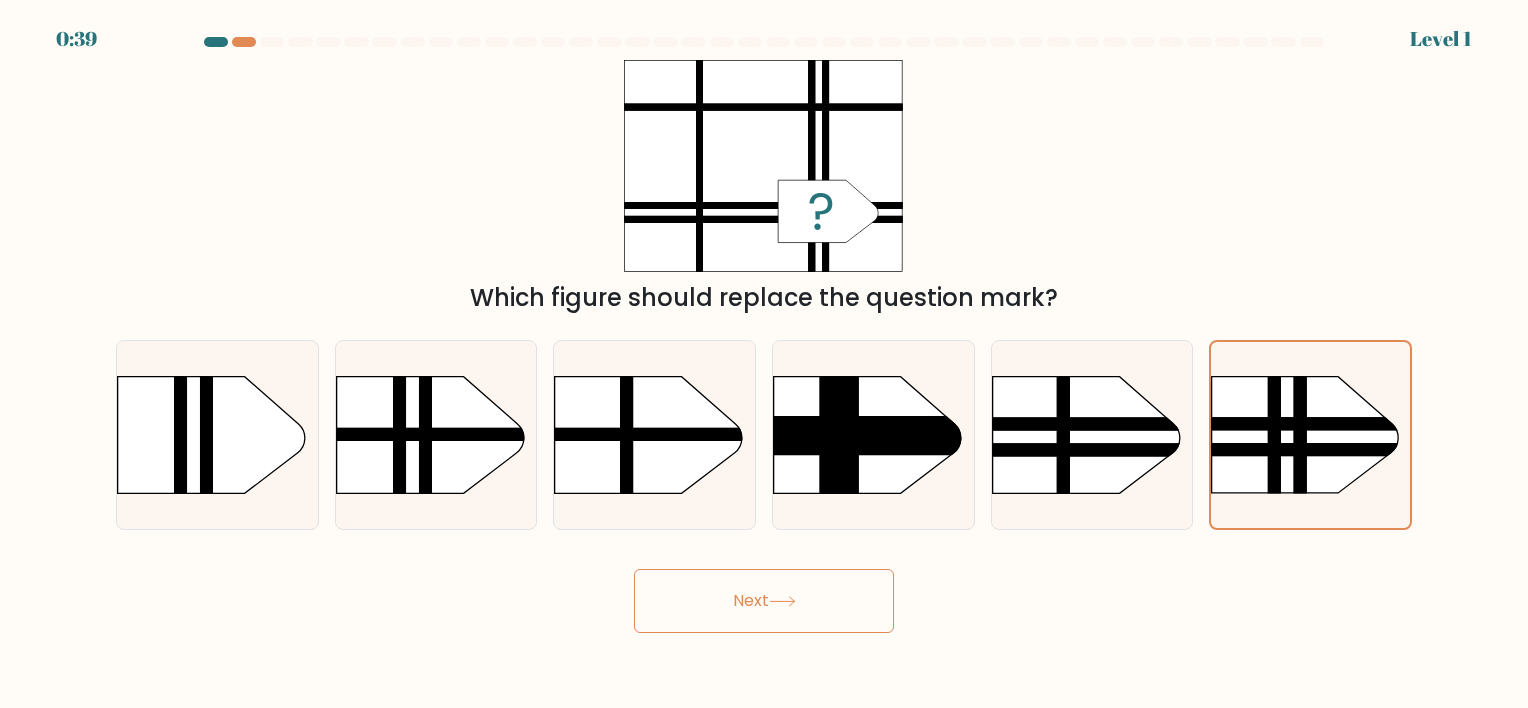 click on "Next" at bounding box center (764, 601) 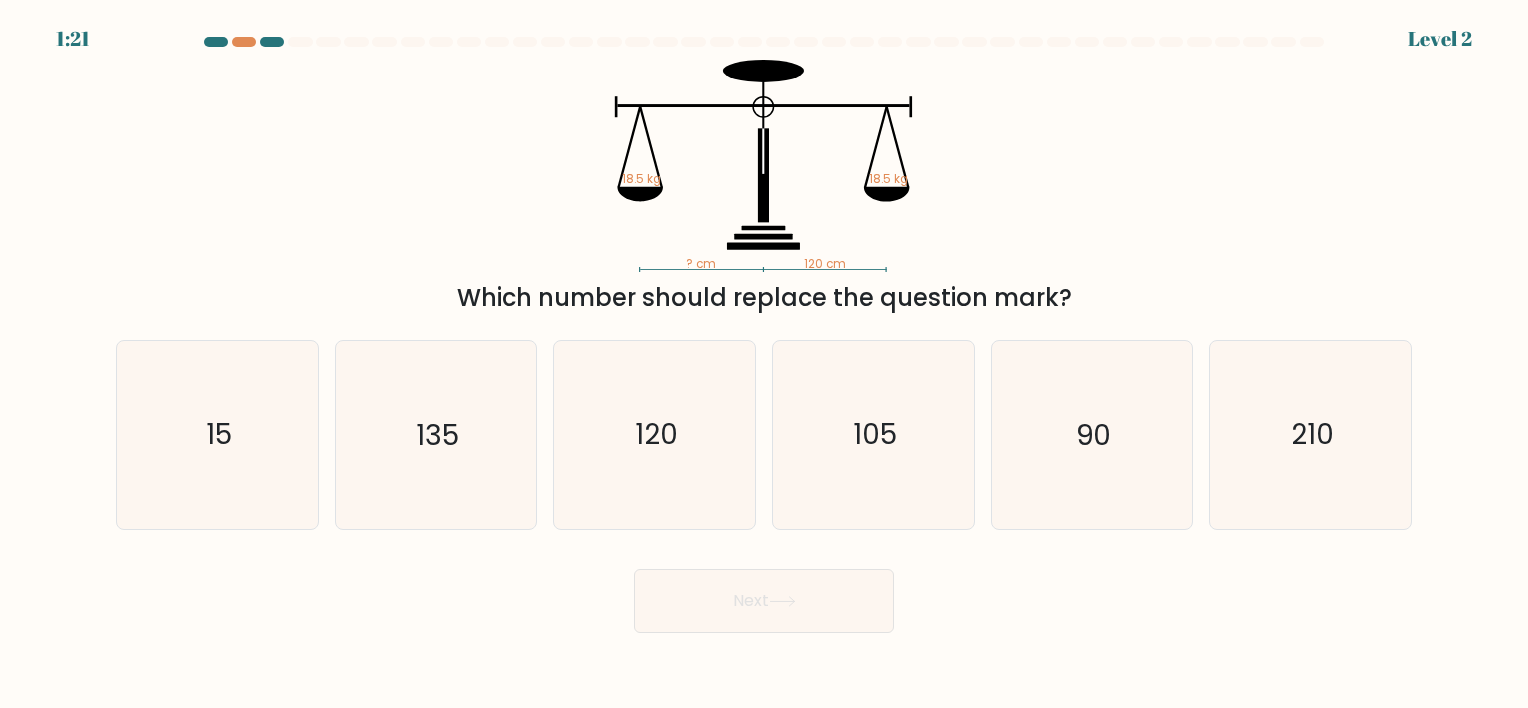 type 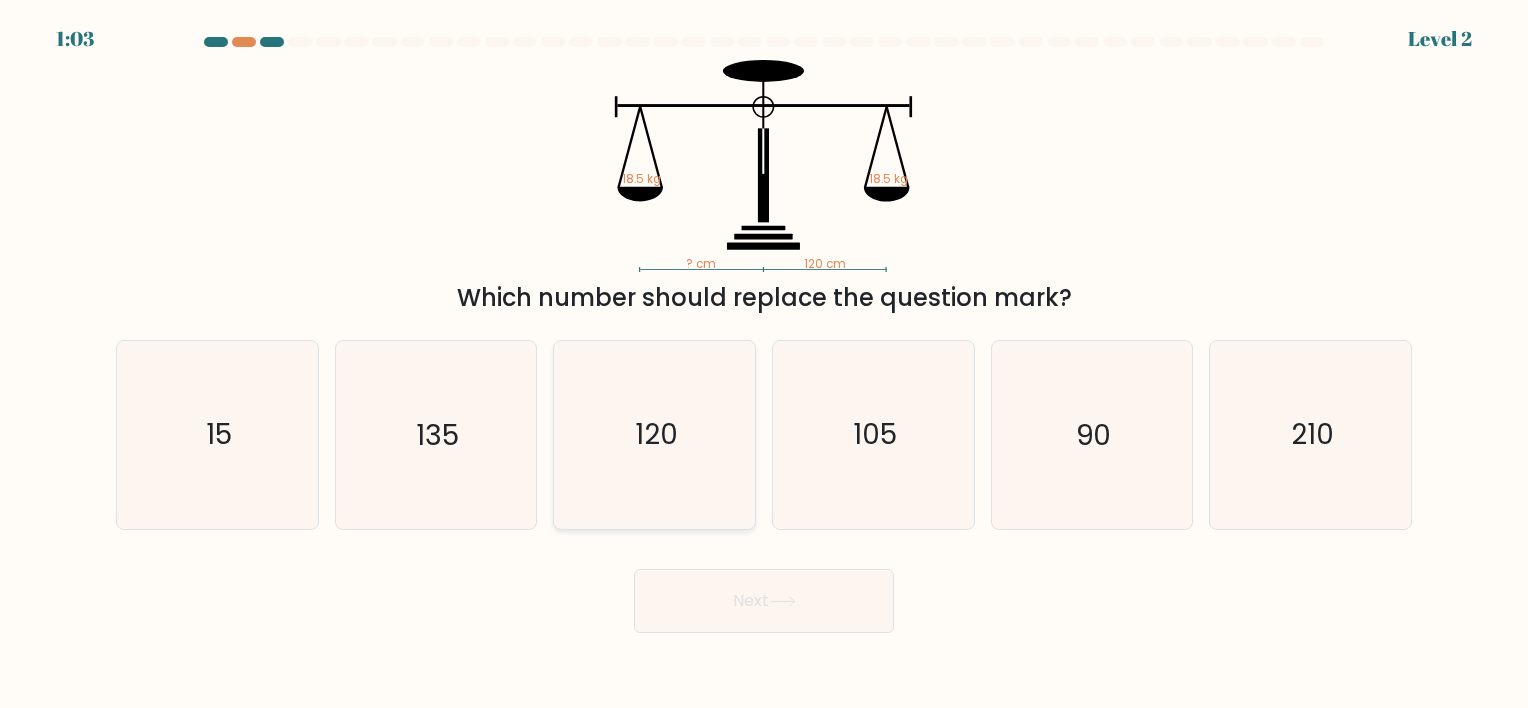 click on "120" at bounding box center (656, 435) 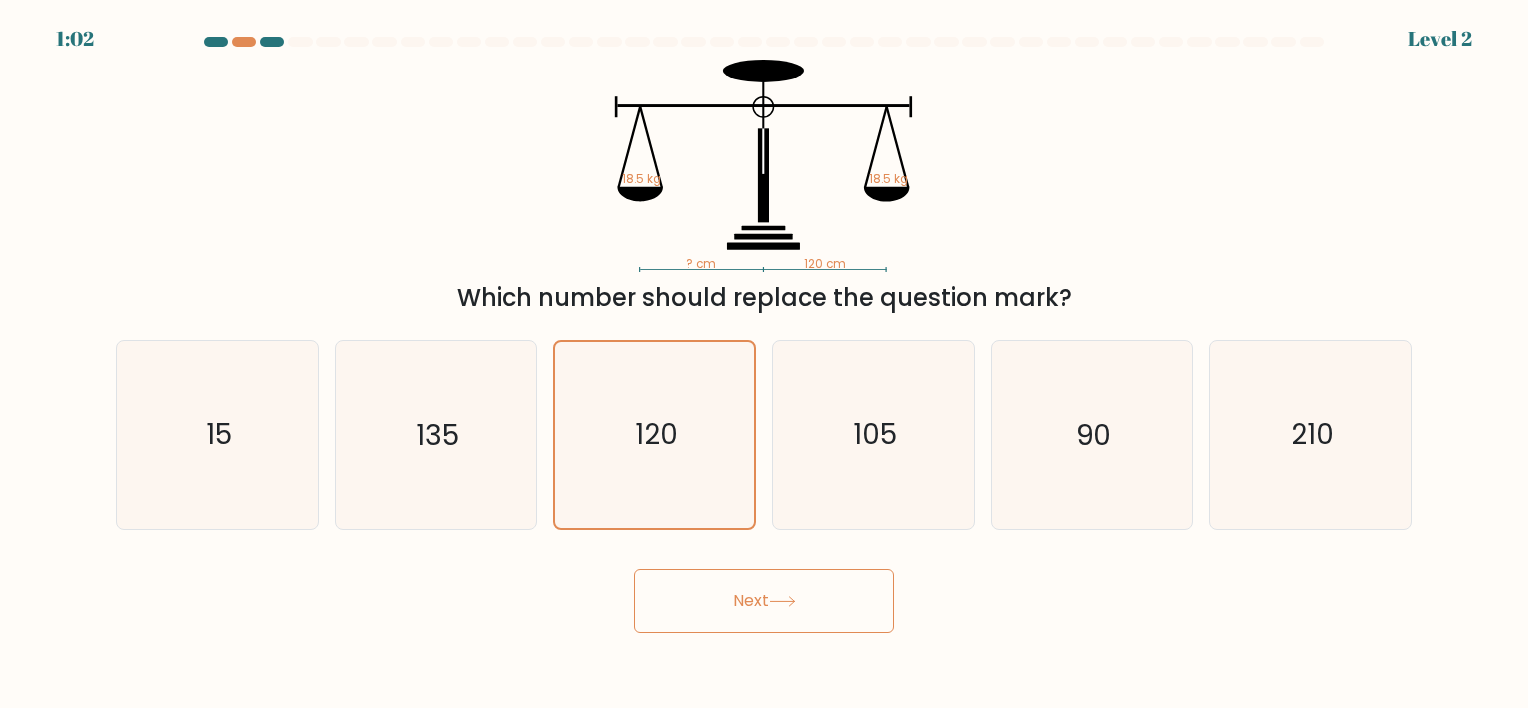 click on "Next" at bounding box center (764, 601) 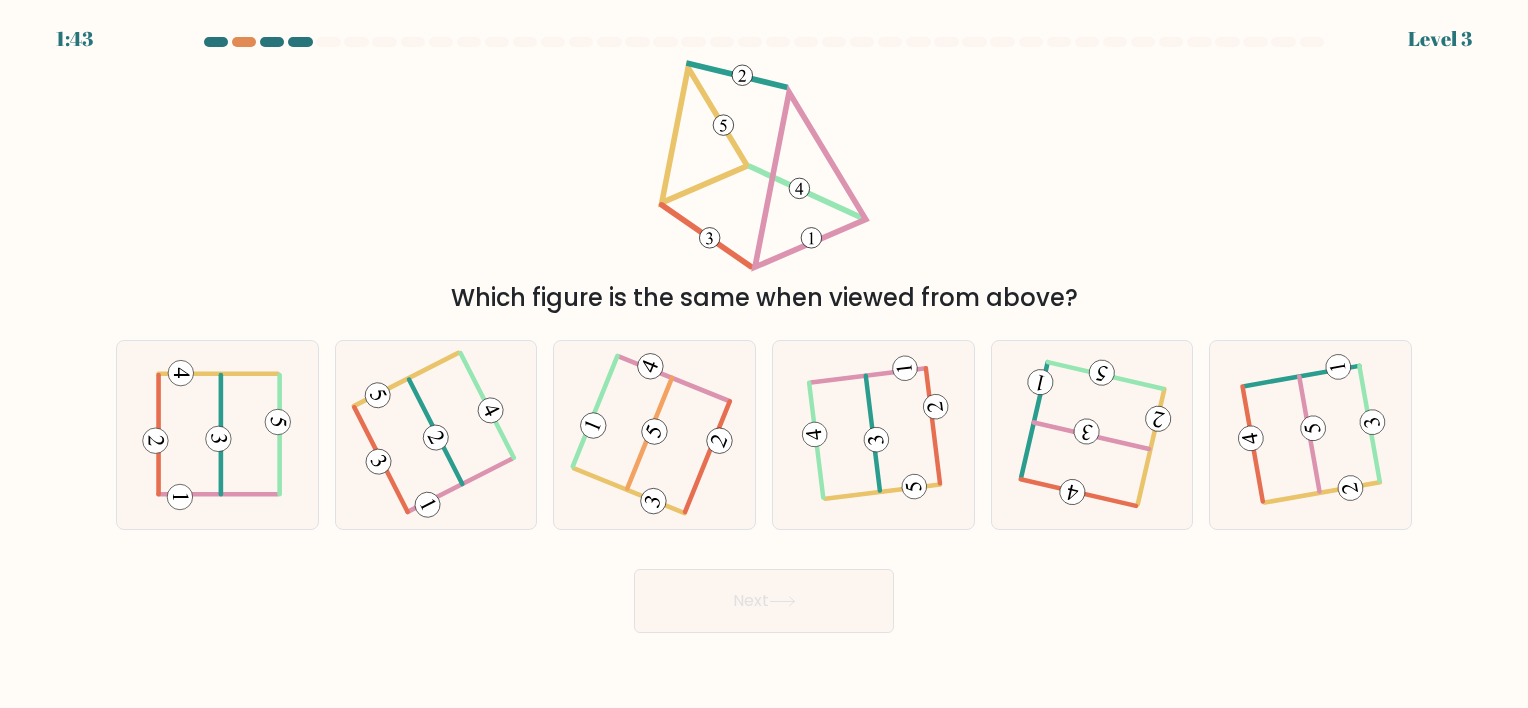 type 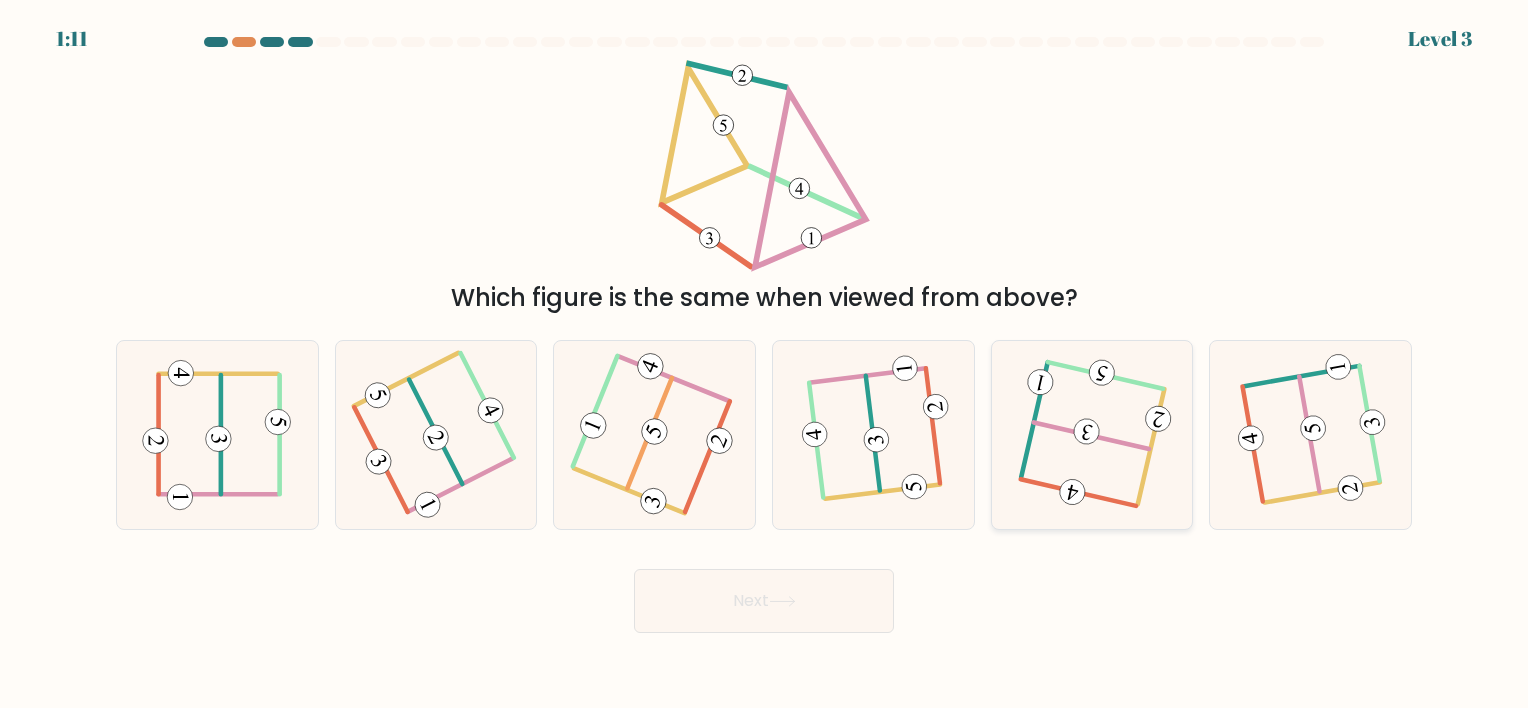 click at bounding box center (1091, 436) 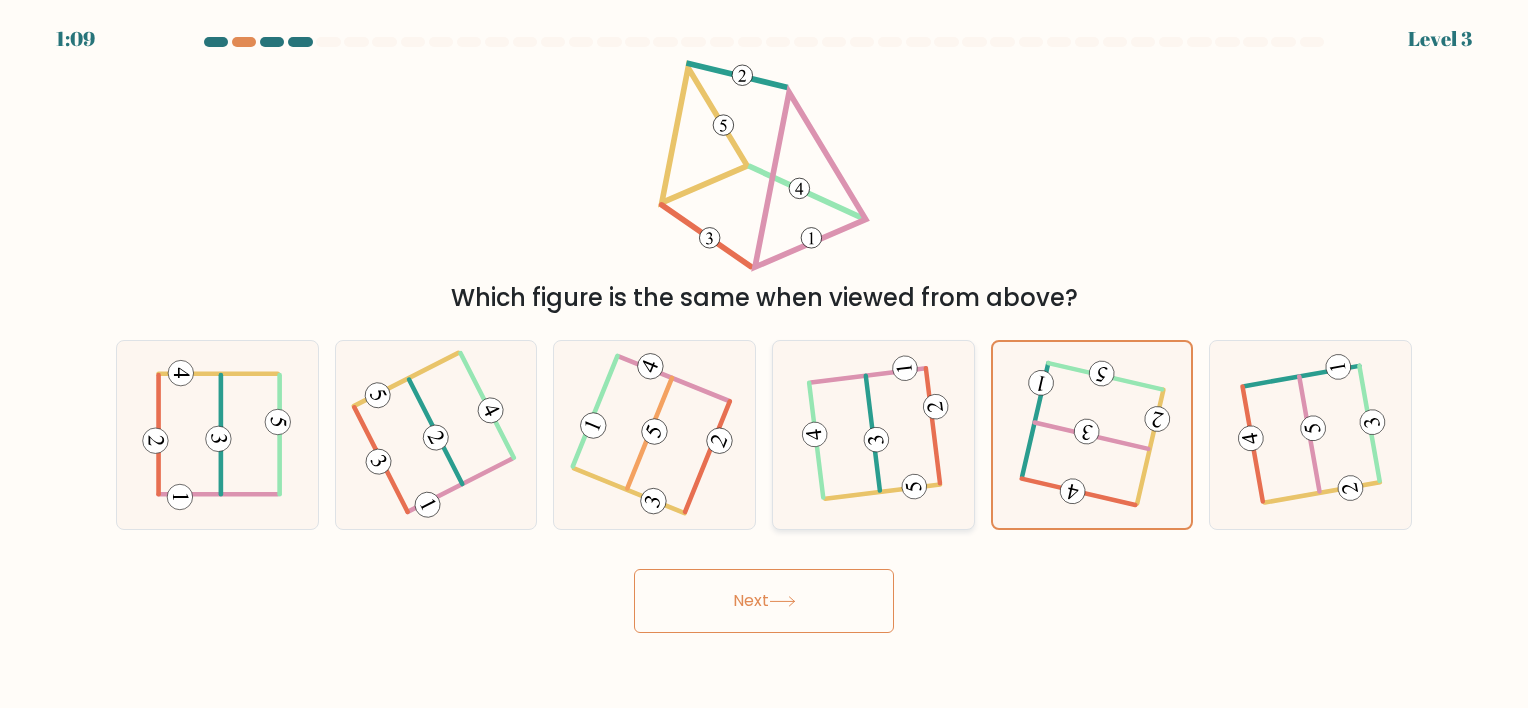click at bounding box center (873, 435) 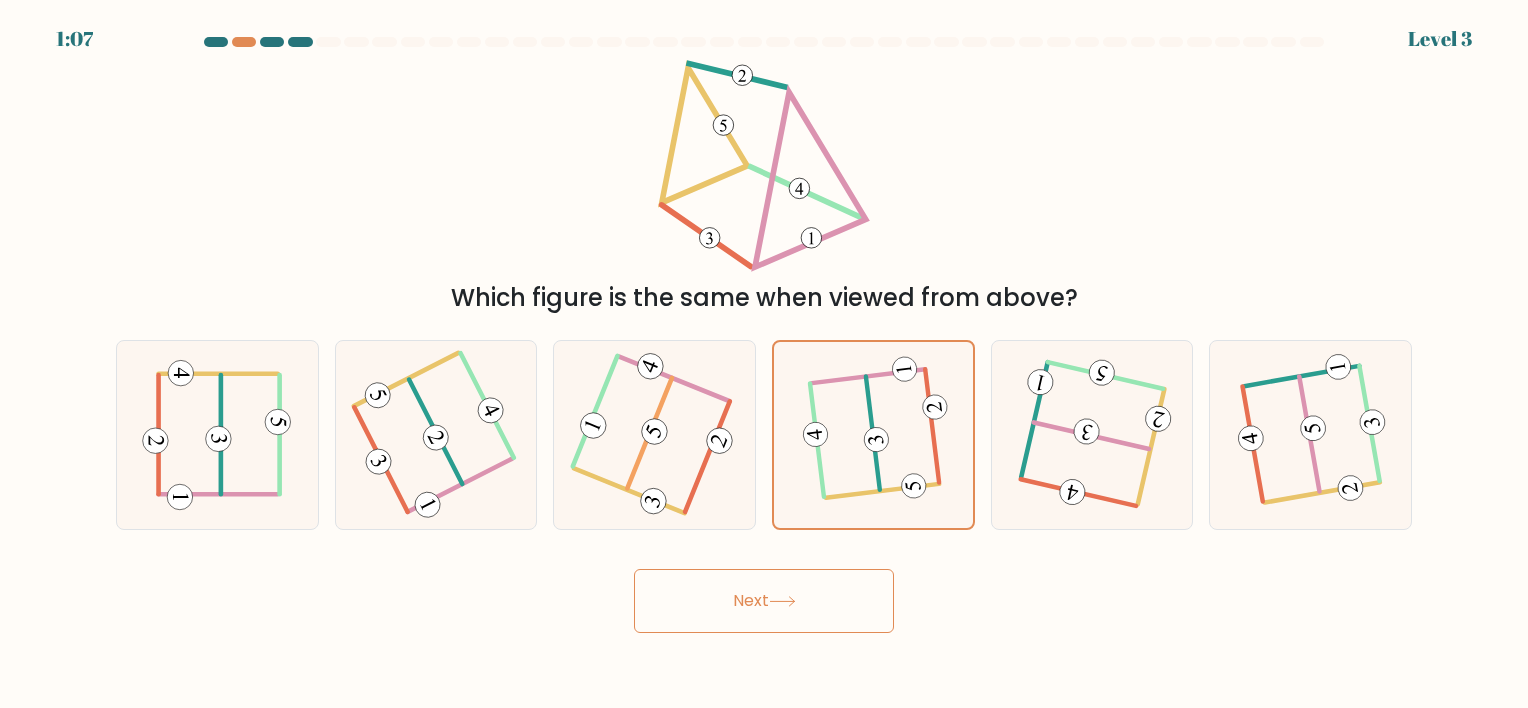 click on "Next" at bounding box center (764, 601) 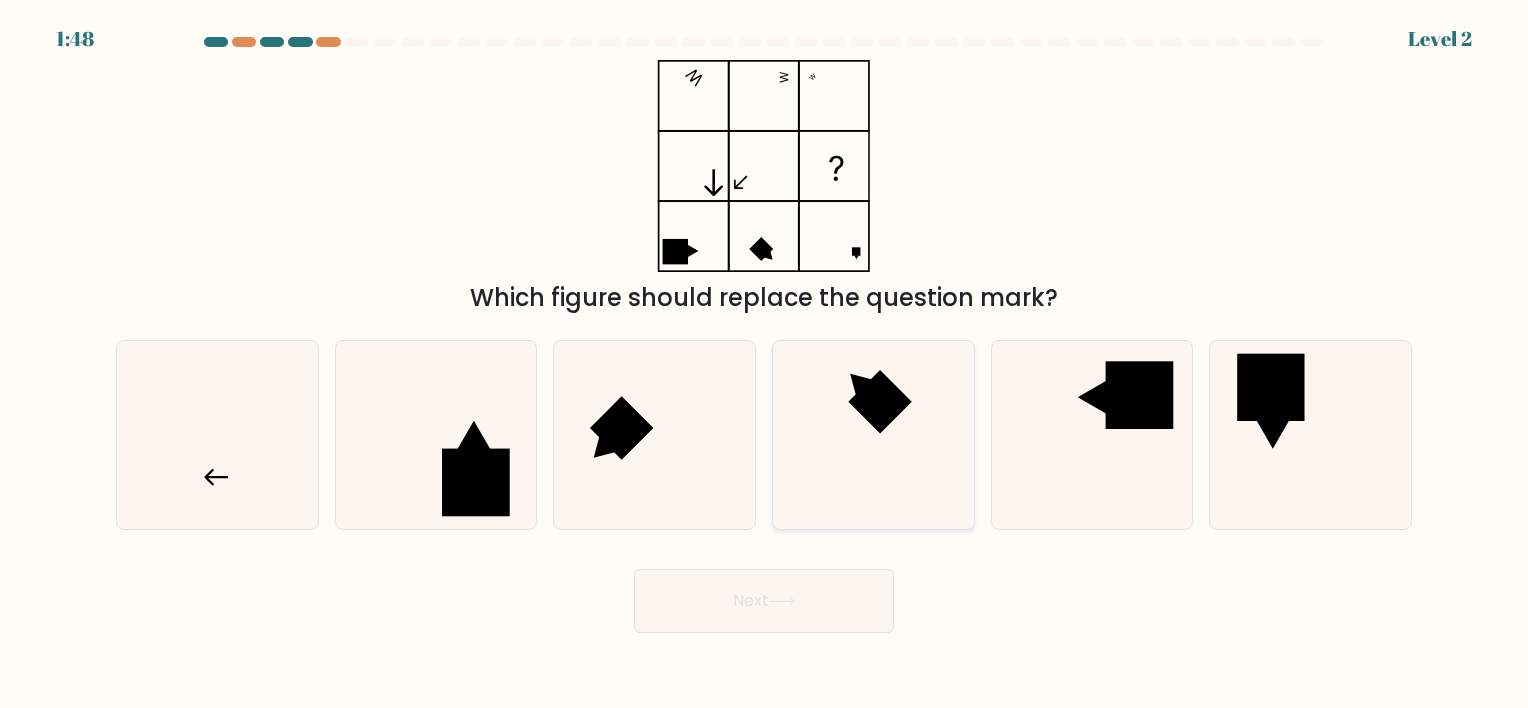 type 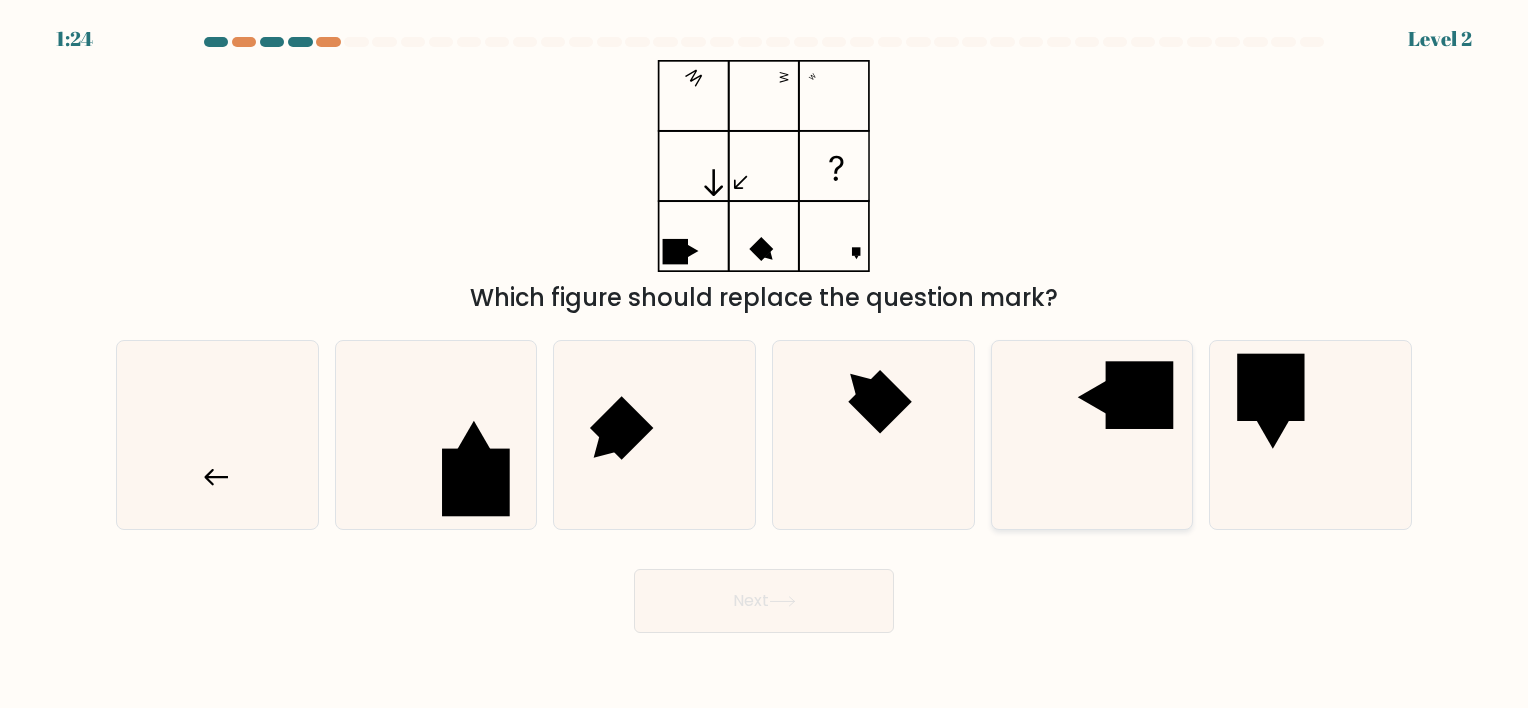 click at bounding box center [1091, 434] 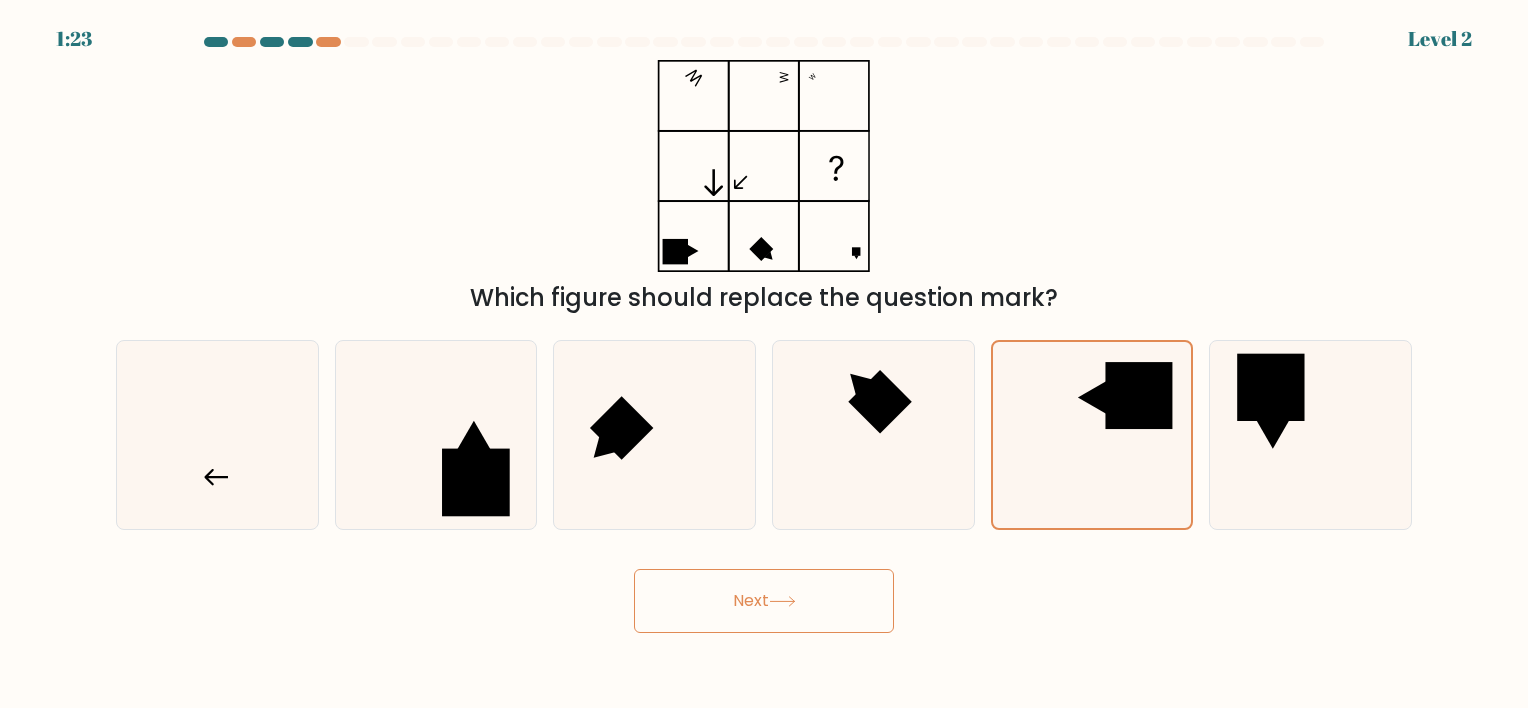 click on "Next" at bounding box center [764, 601] 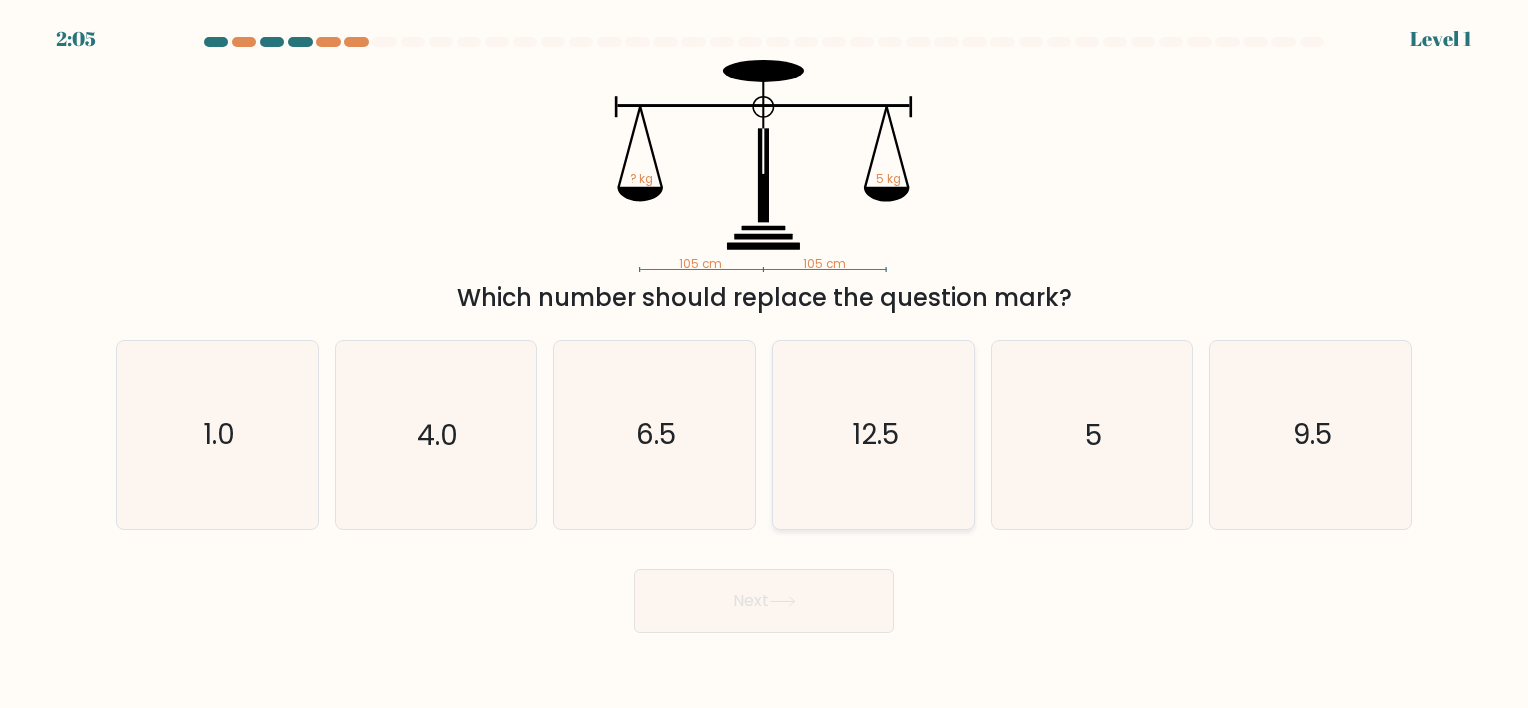 type 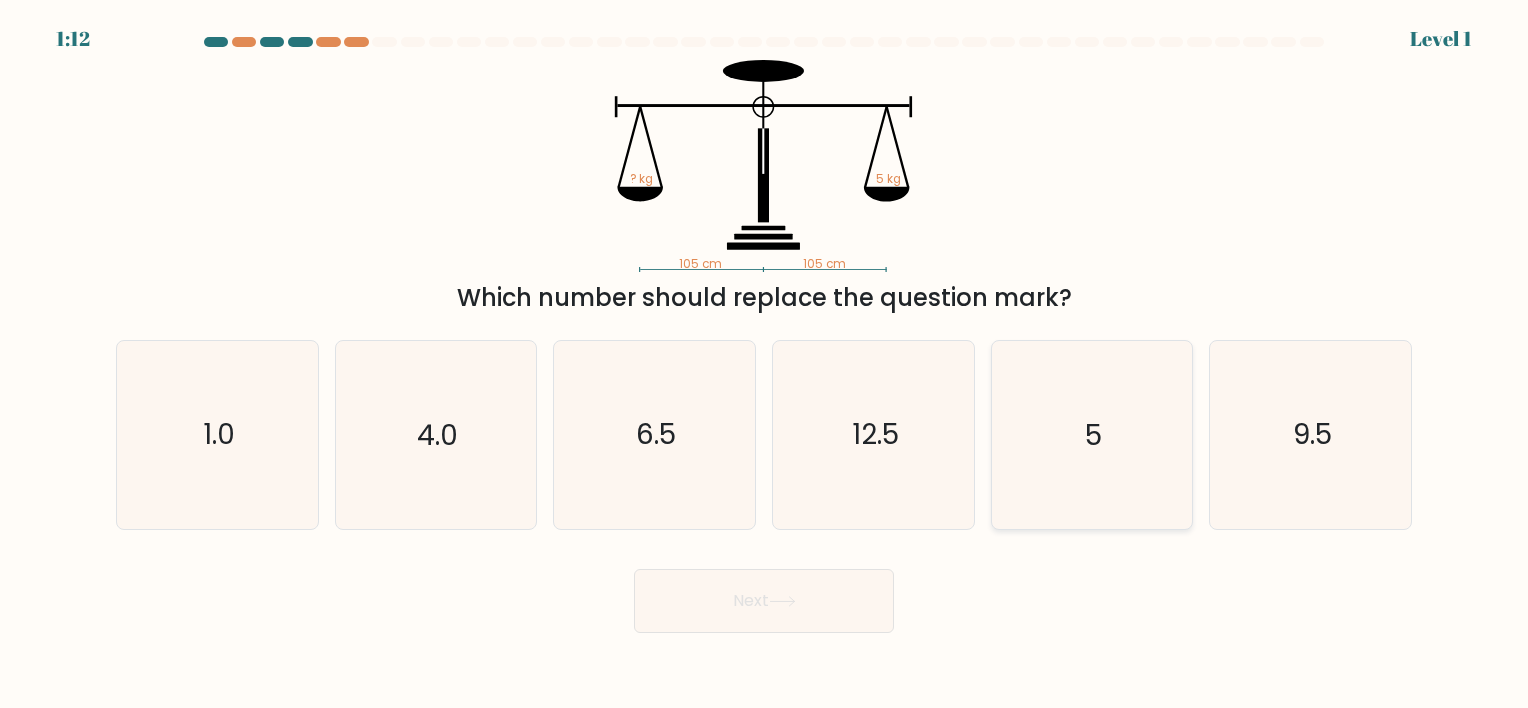 click on "5" at bounding box center (1091, 434) 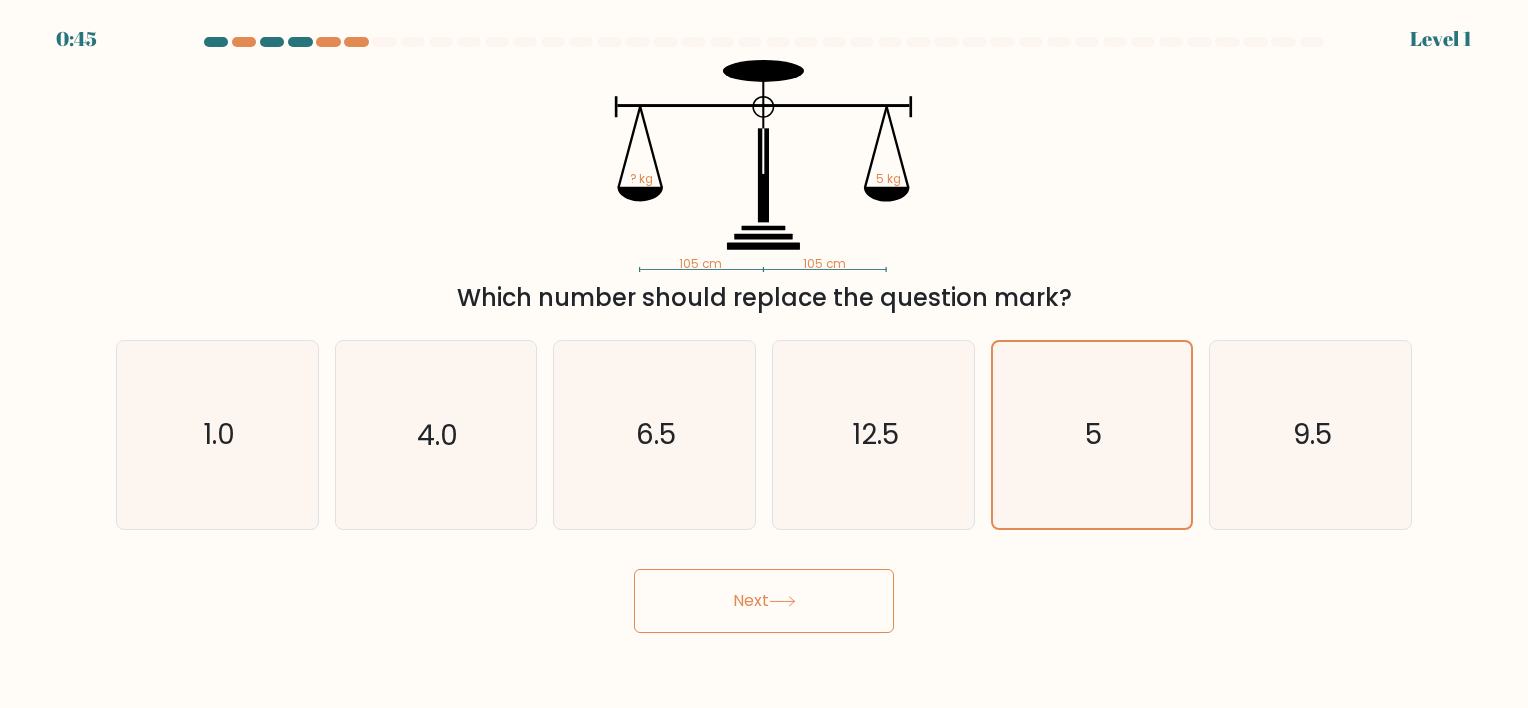 click on "Next" at bounding box center (764, 601) 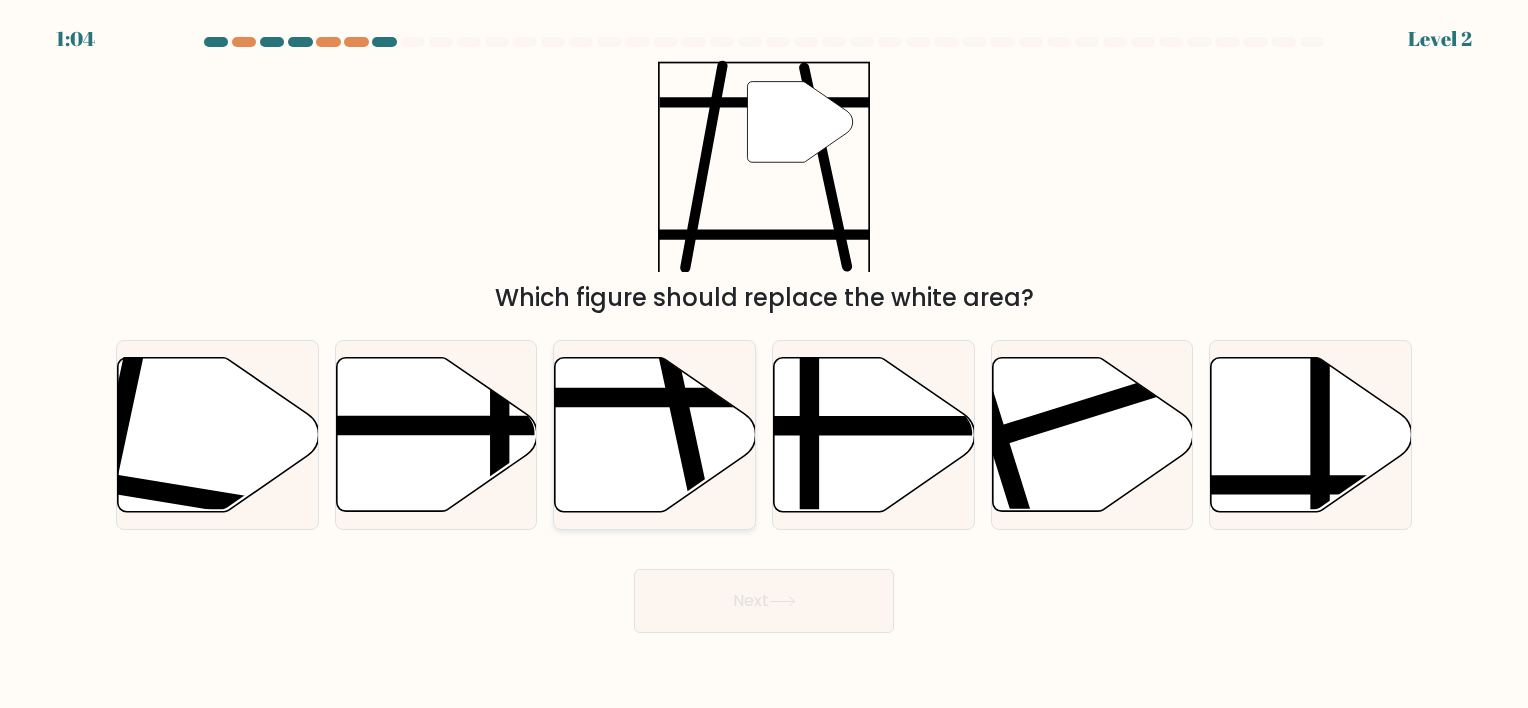 click at bounding box center (704, 520) 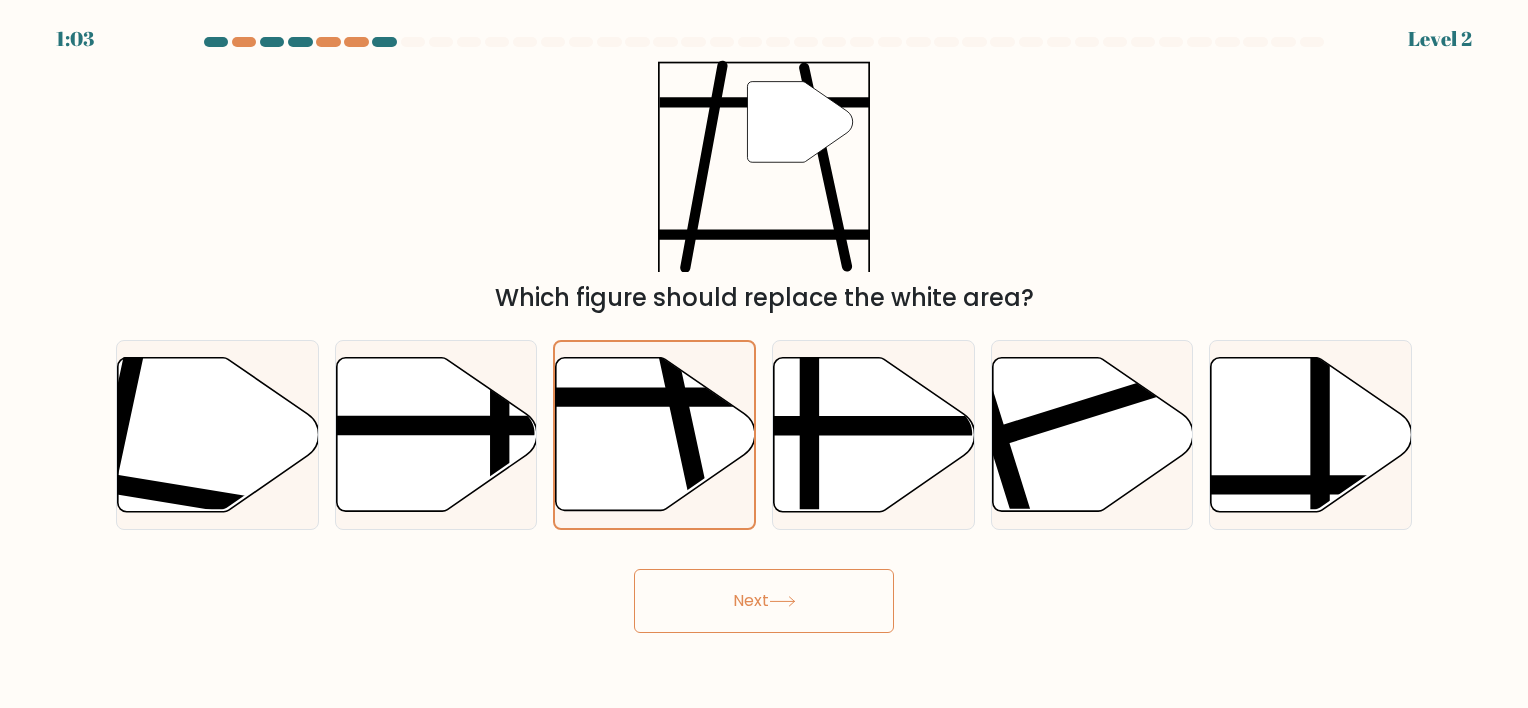 click at bounding box center [782, 601] 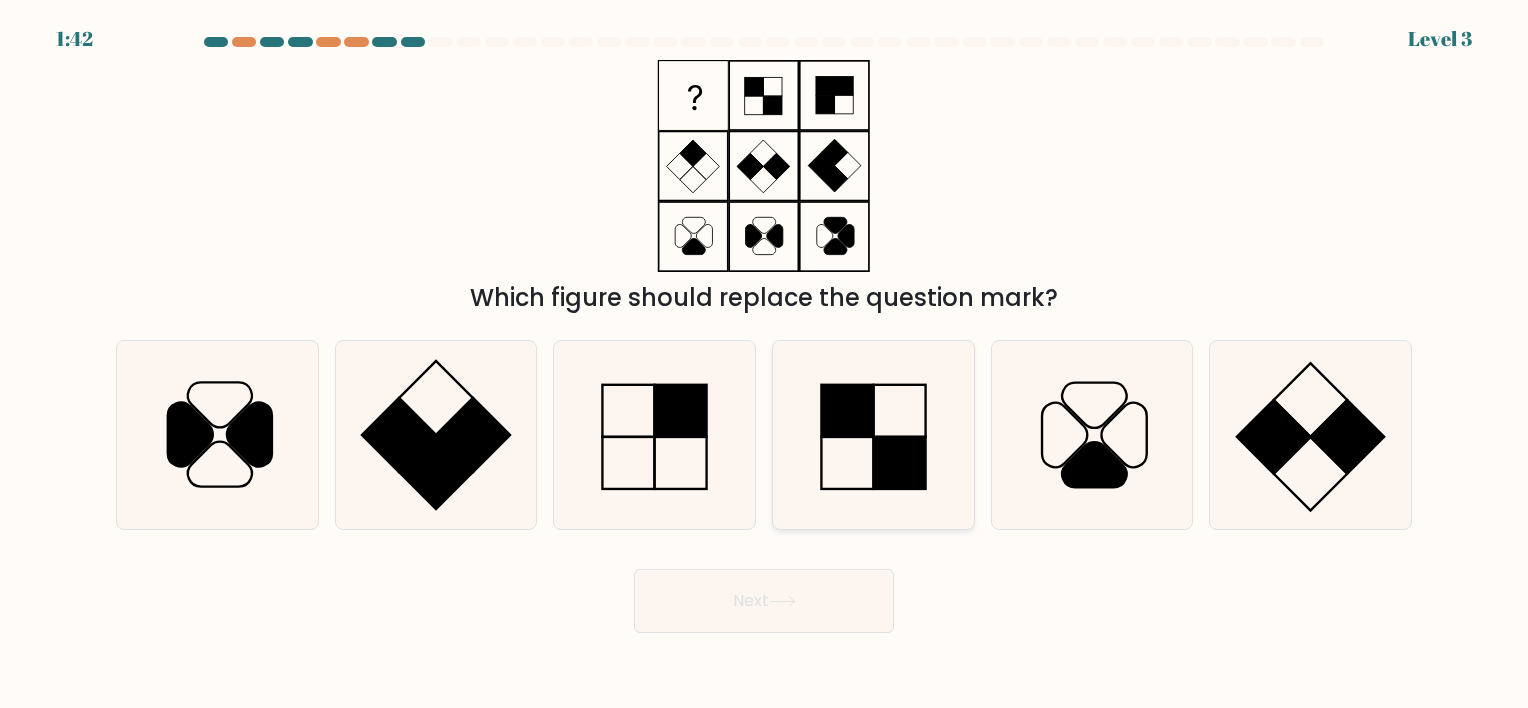 type 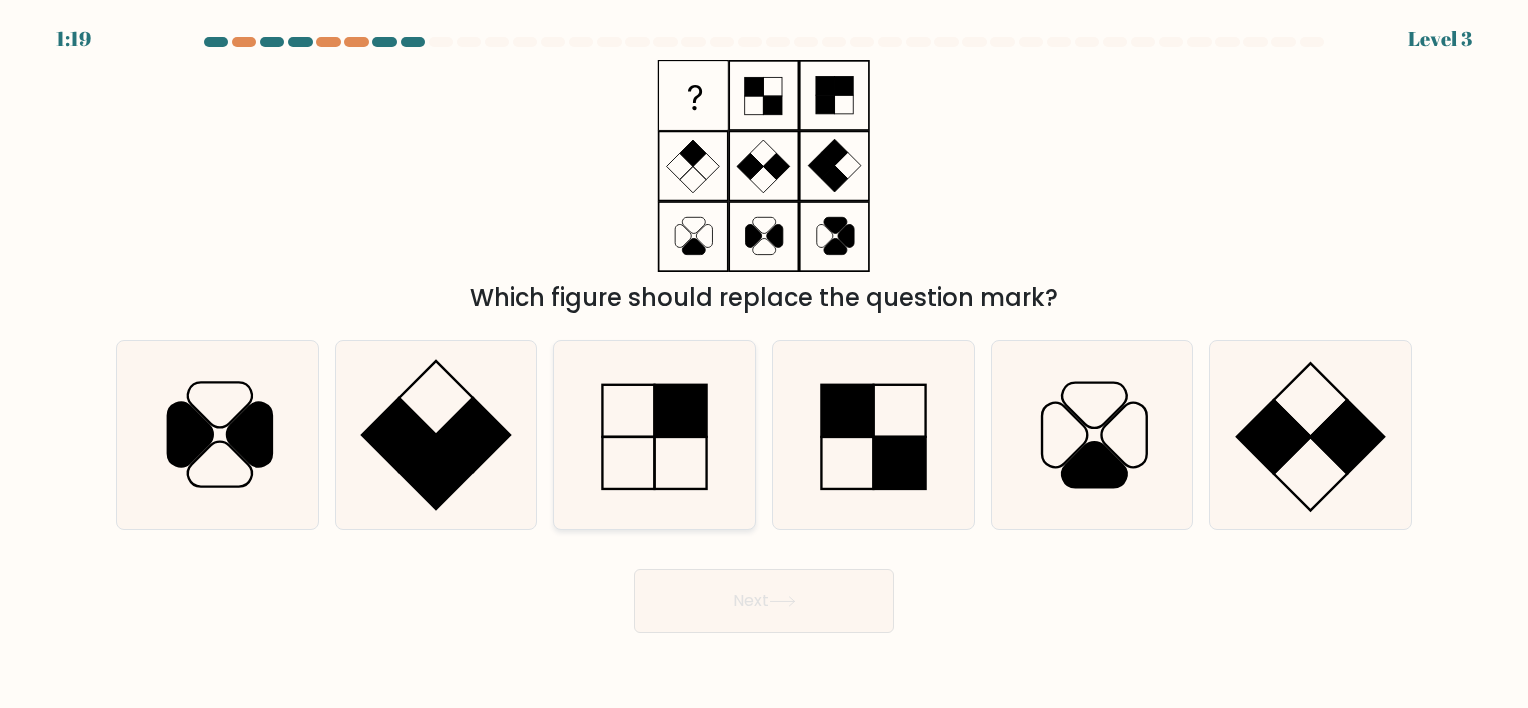 click at bounding box center (654, 434) 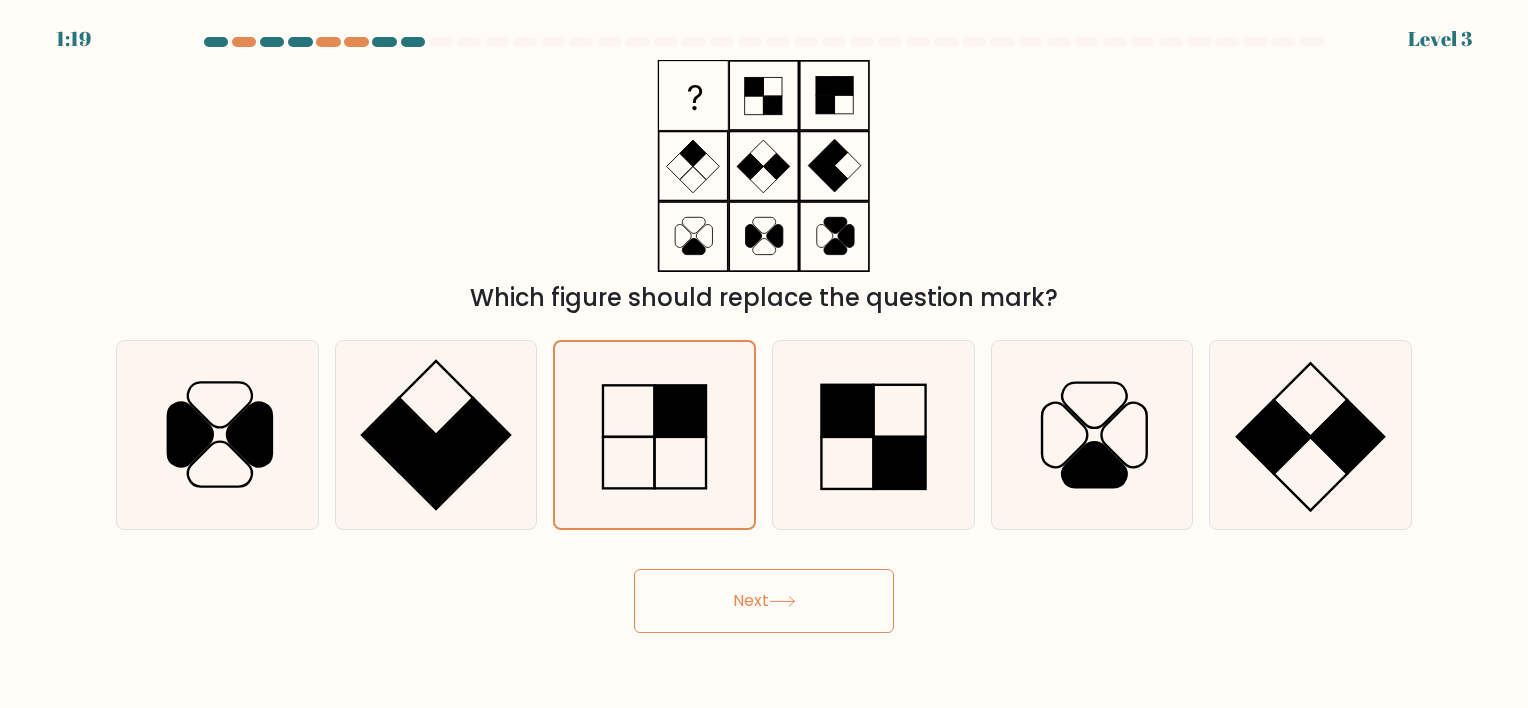 click at bounding box center [782, 601] 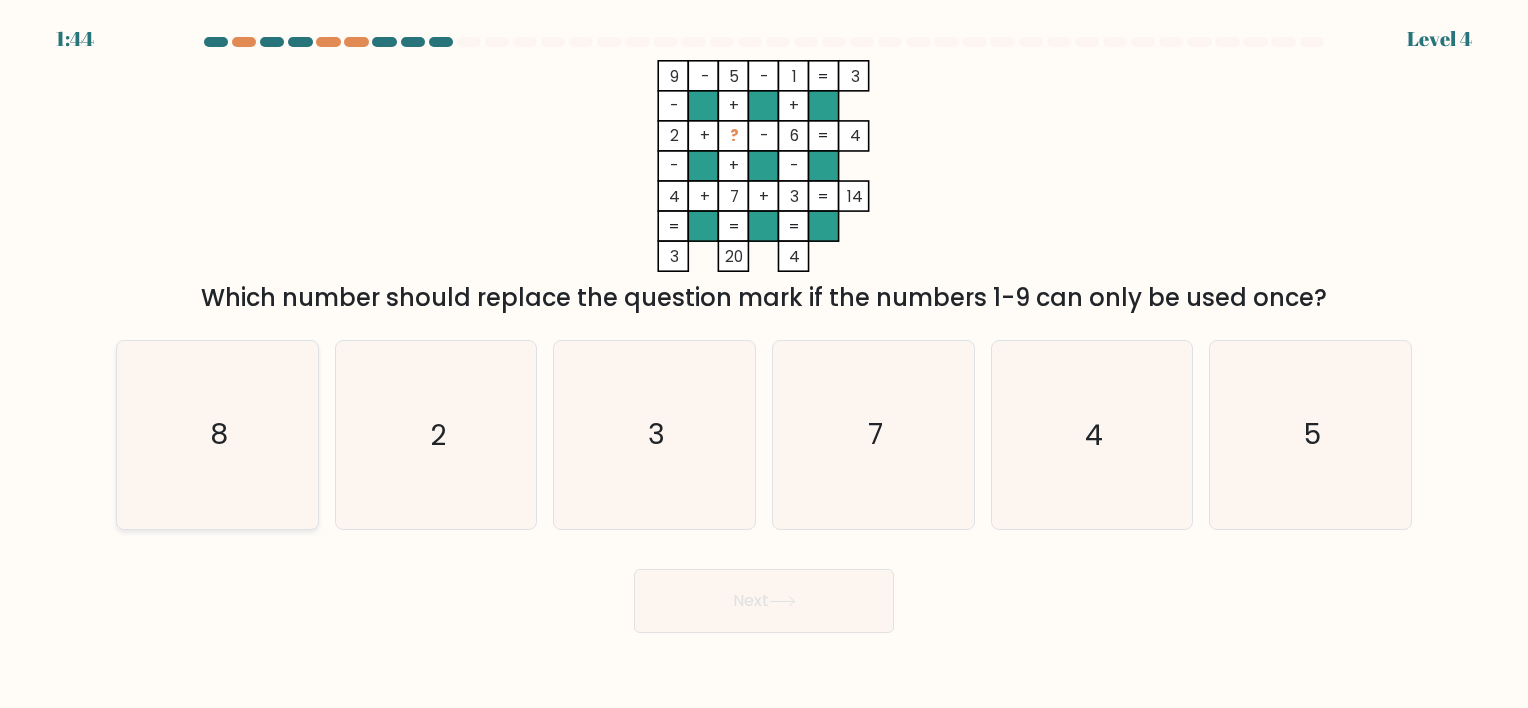 click on "8" at bounding box center [219, 435] 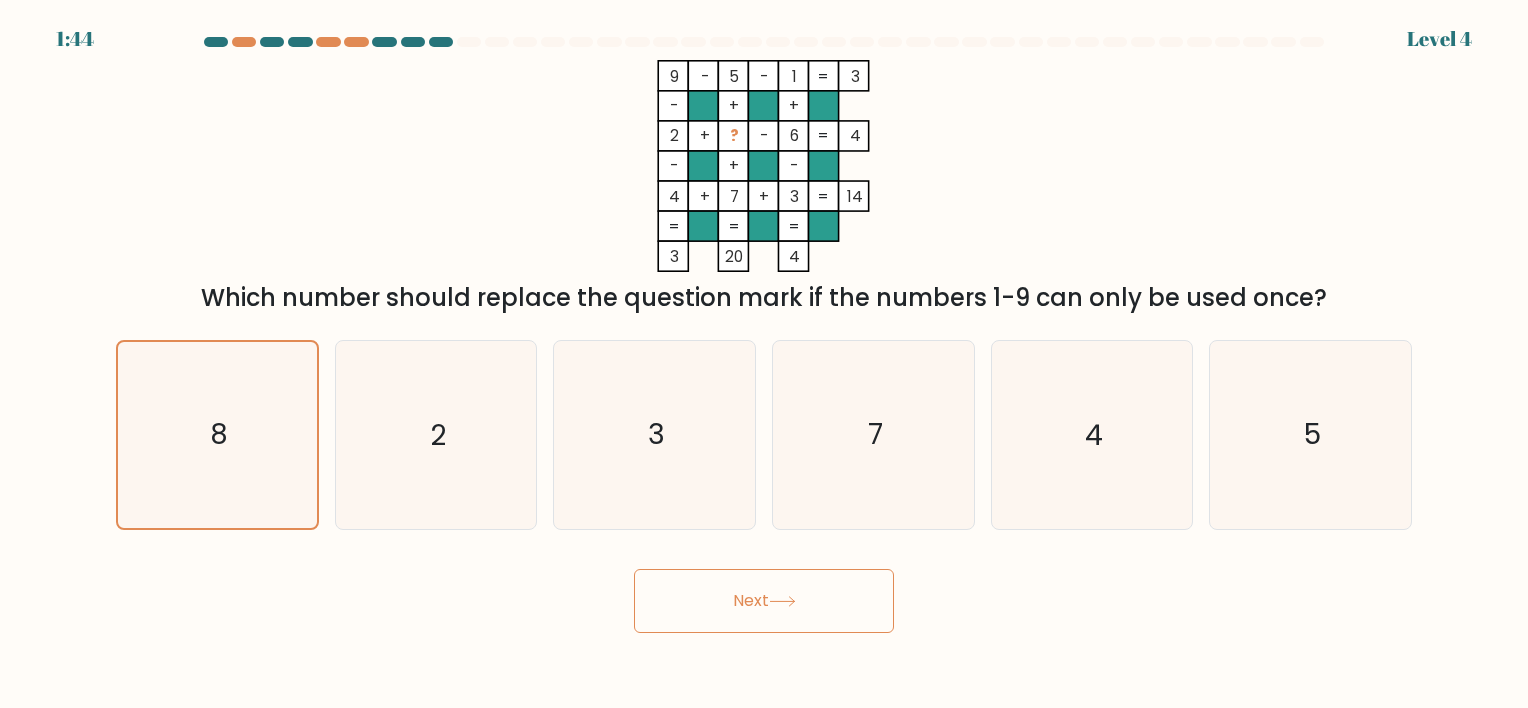 click on "Next" at bounding box center (764, 601) 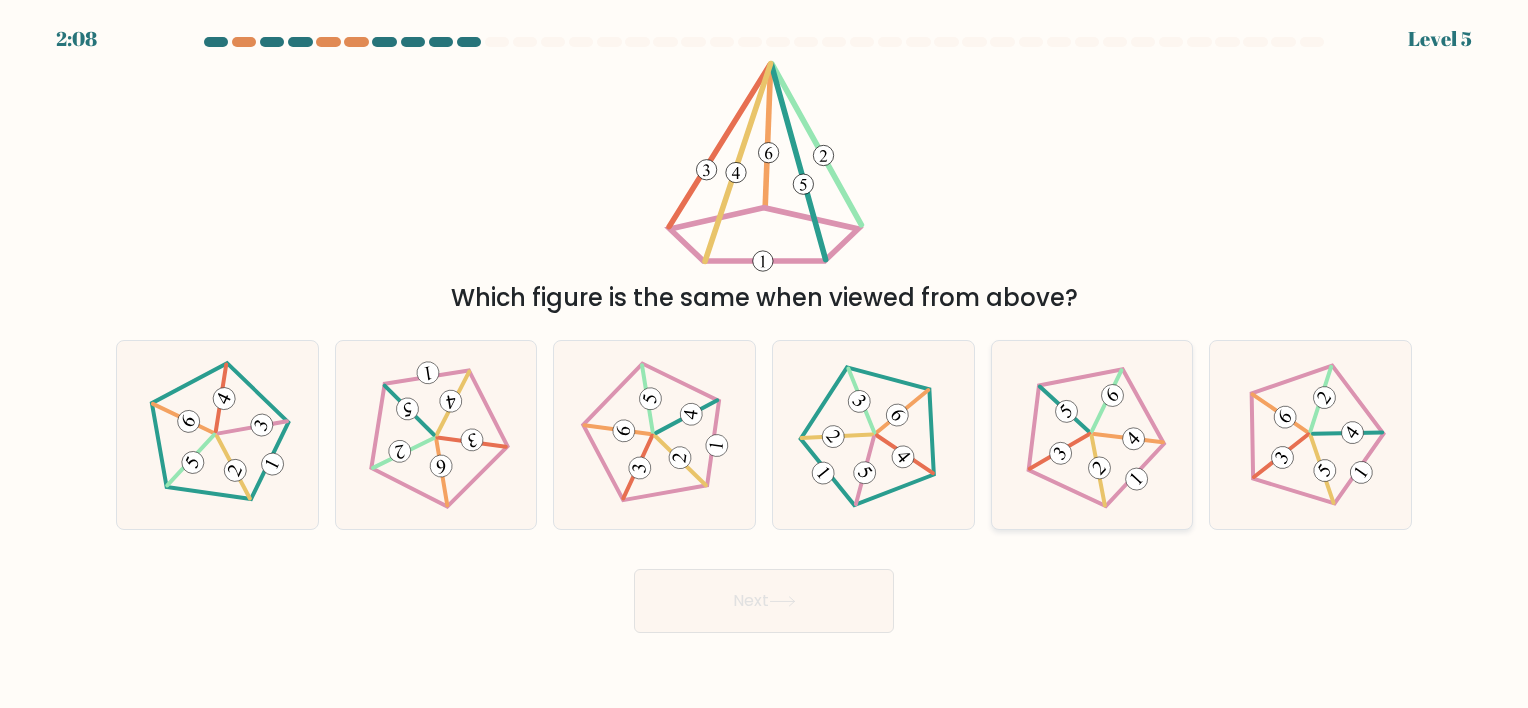 type 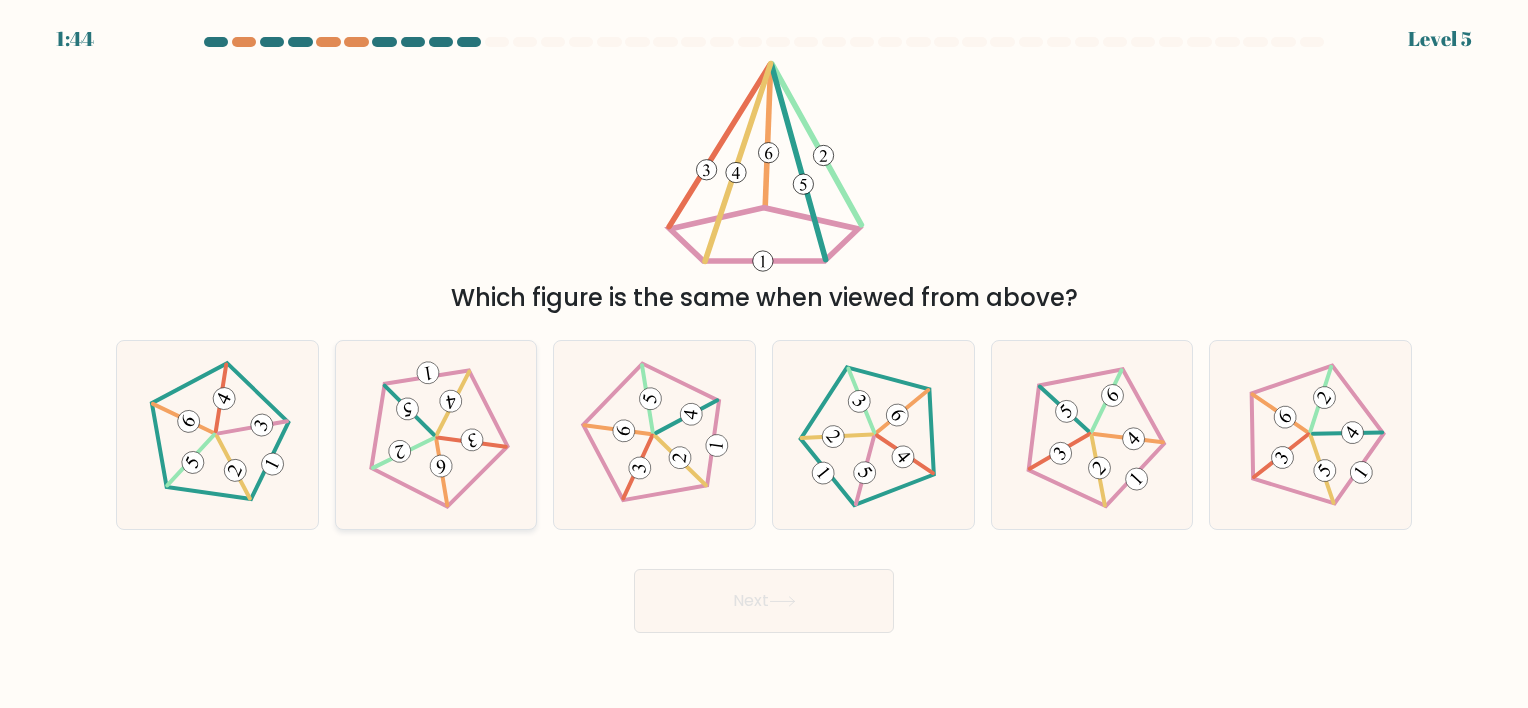 click at bounding box center (437, 441) 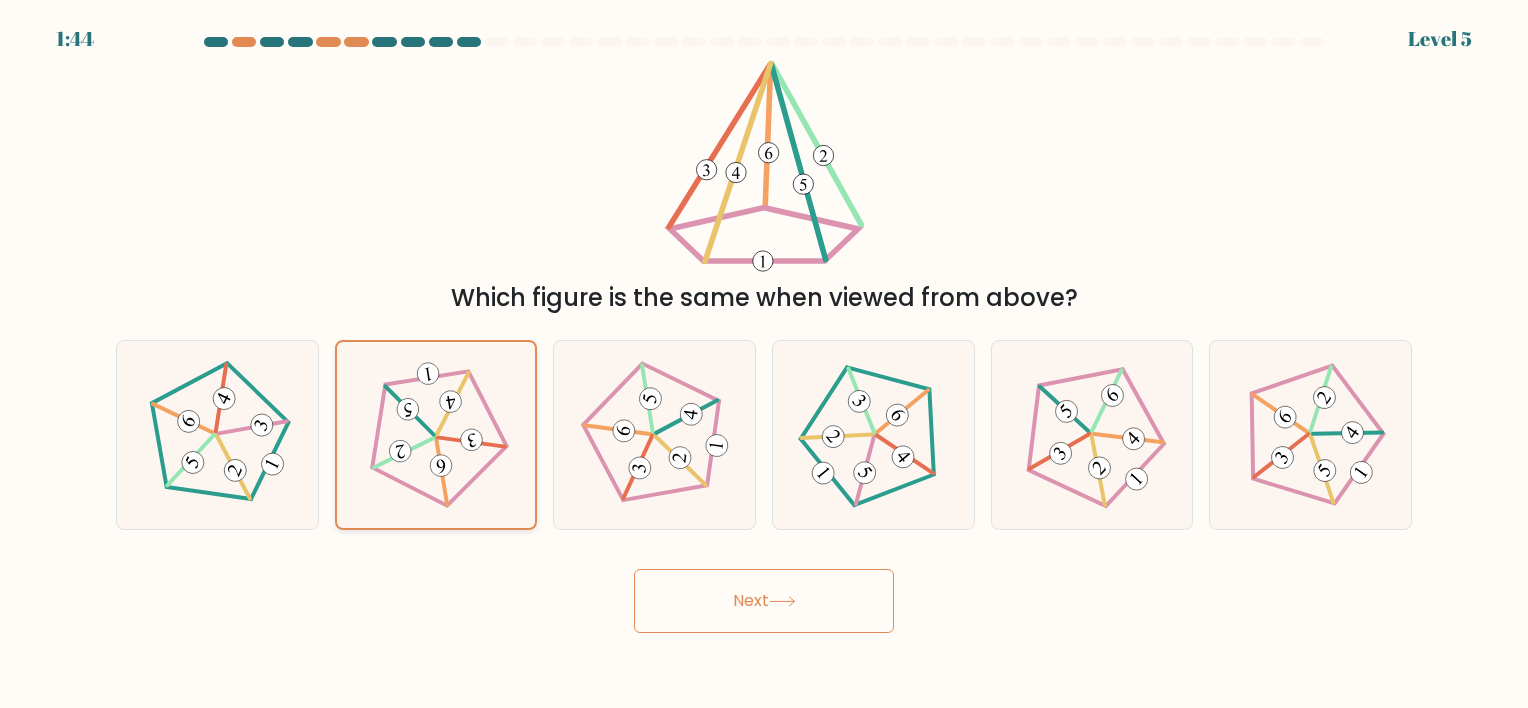 click at bounding box center [436, 435] 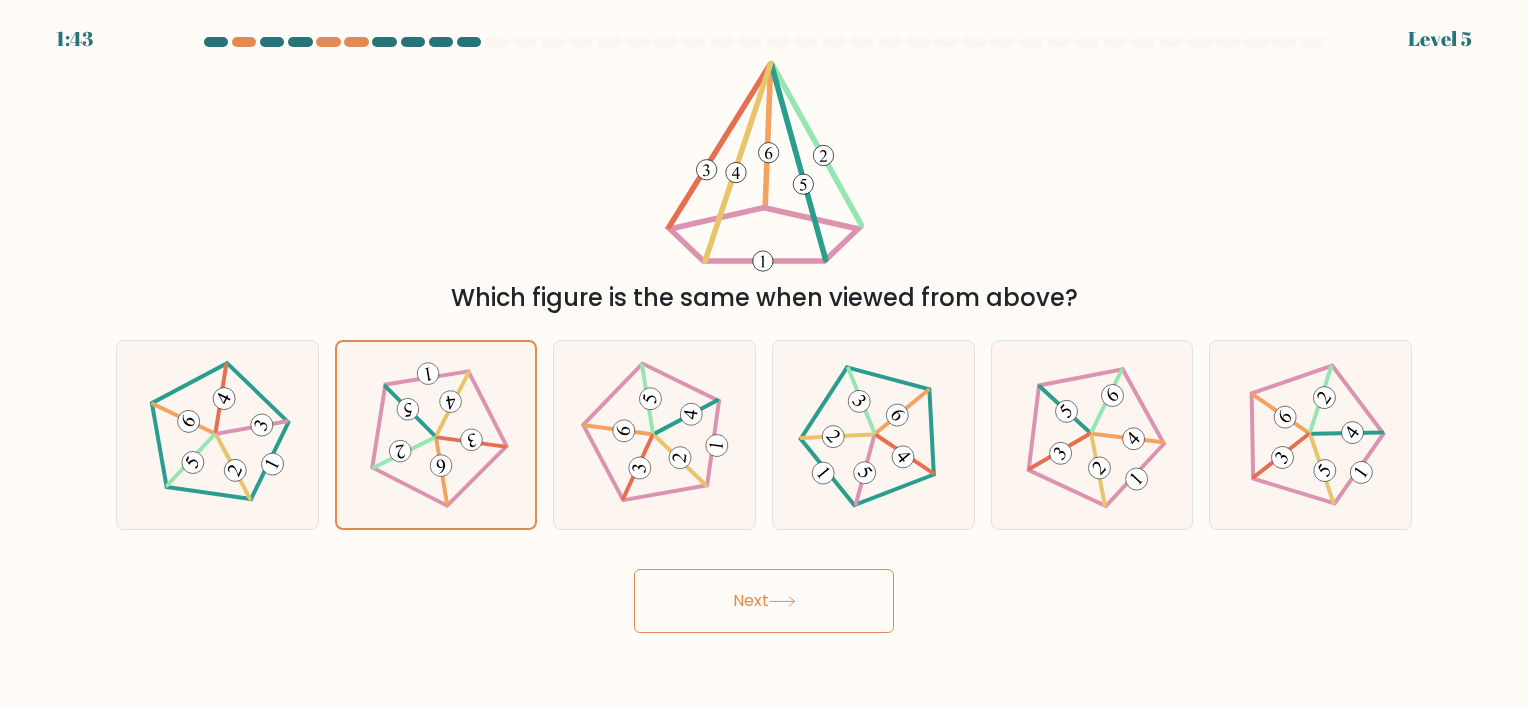 click on "Next" at bounding box center (764, 601) 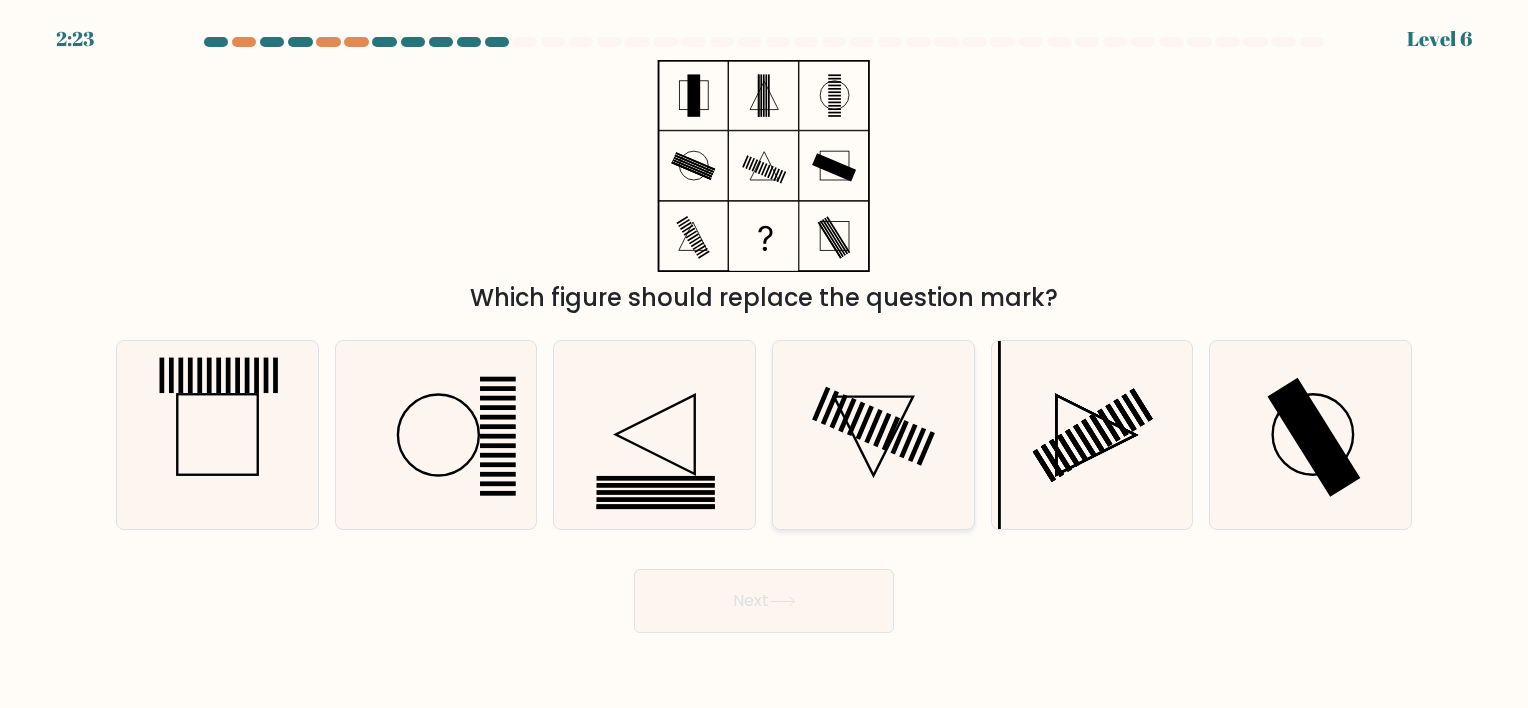 type 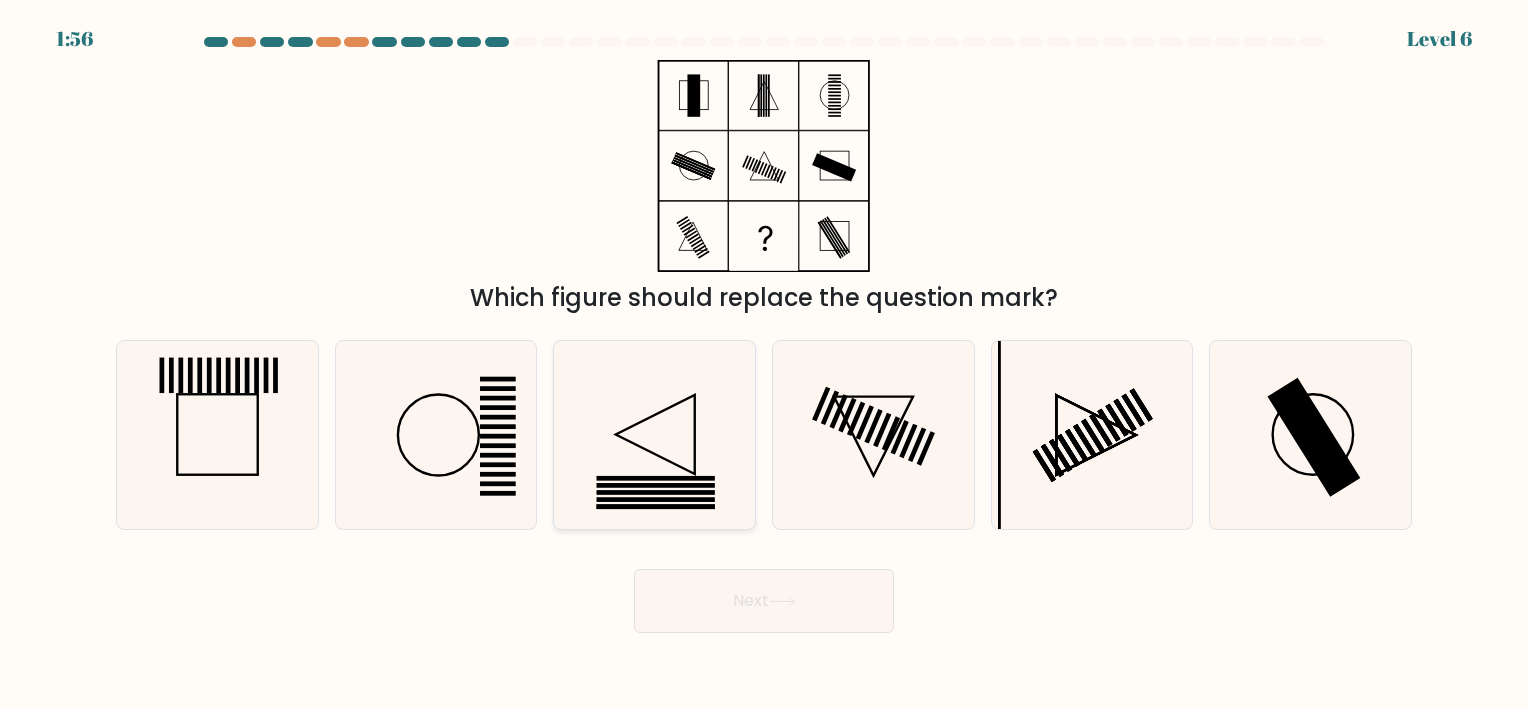 click at bounding box center (654, 434) 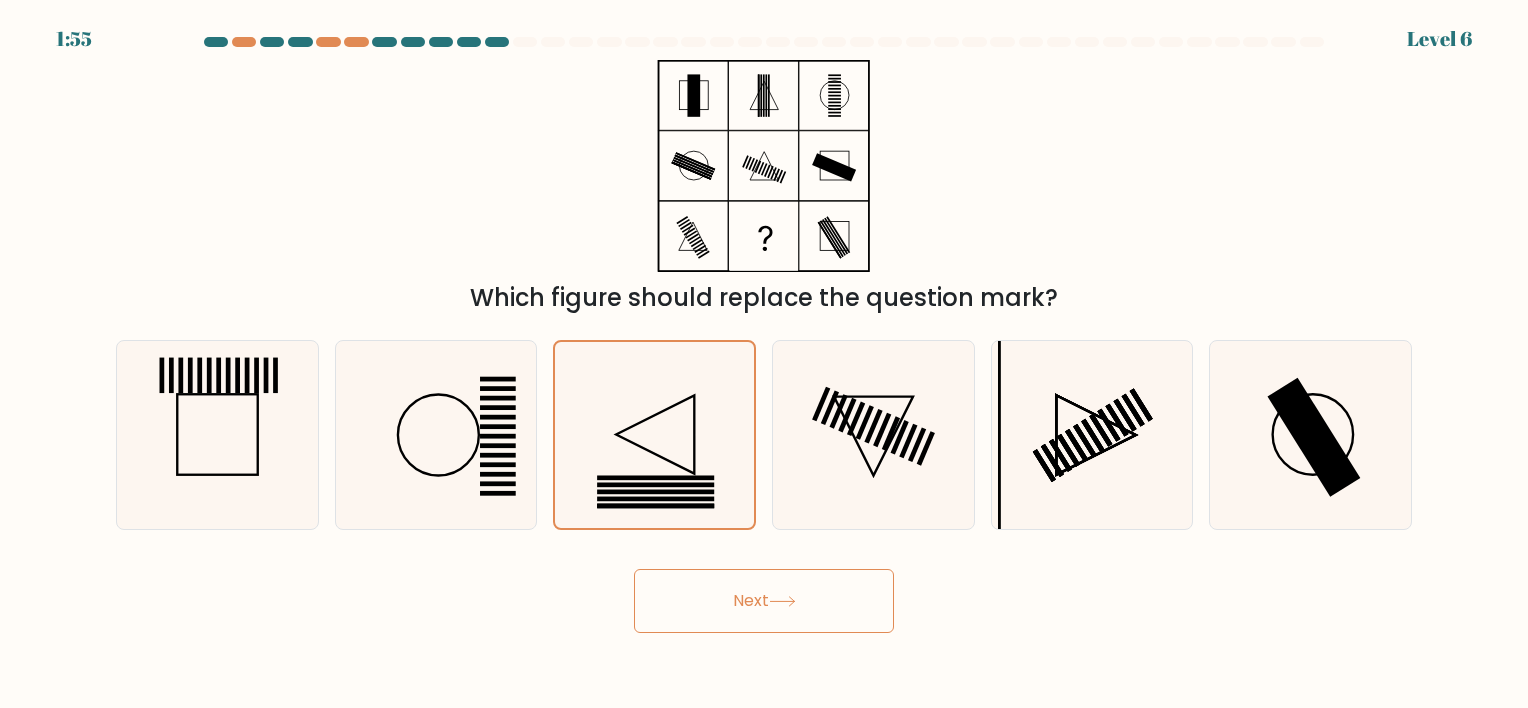 click at bounding box center [782, 601] 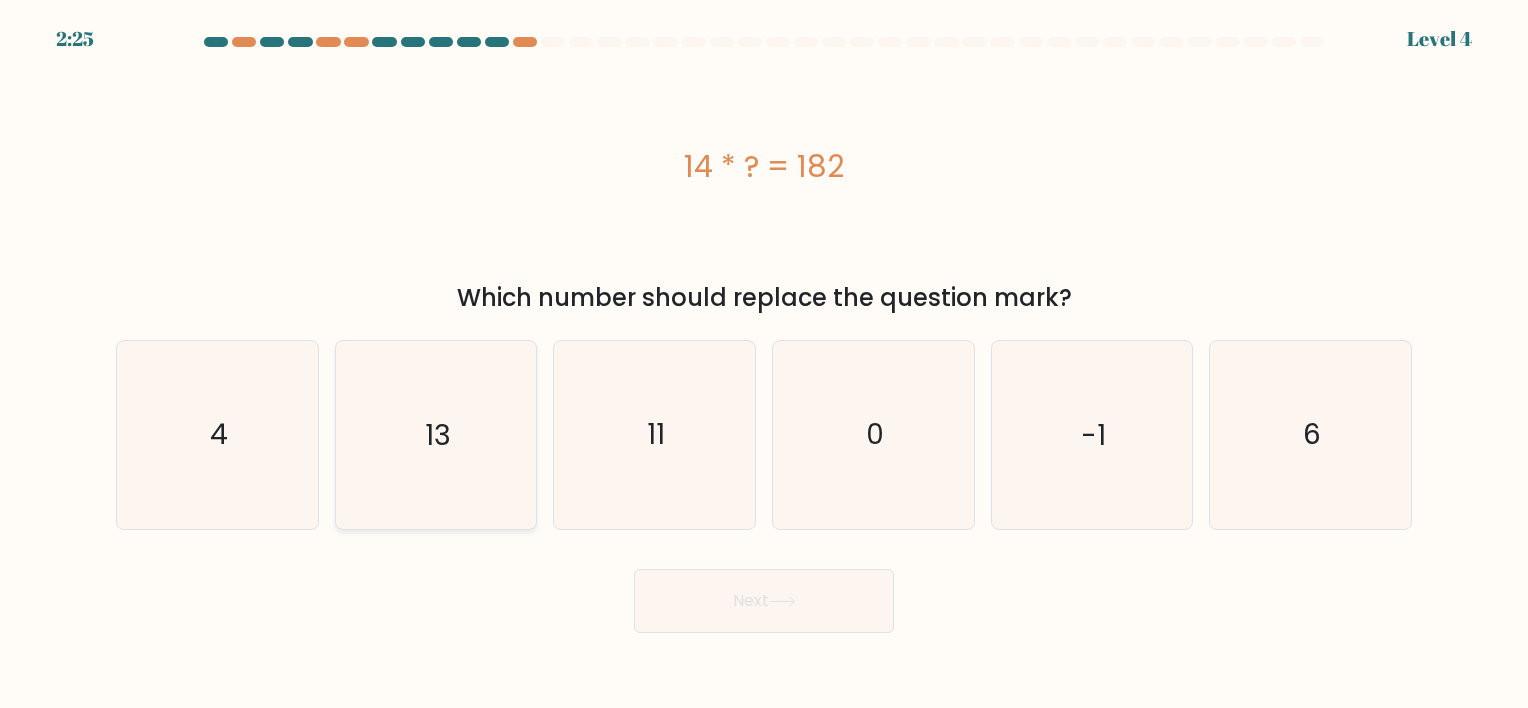 click on "13" at bounding box center (435, 434) 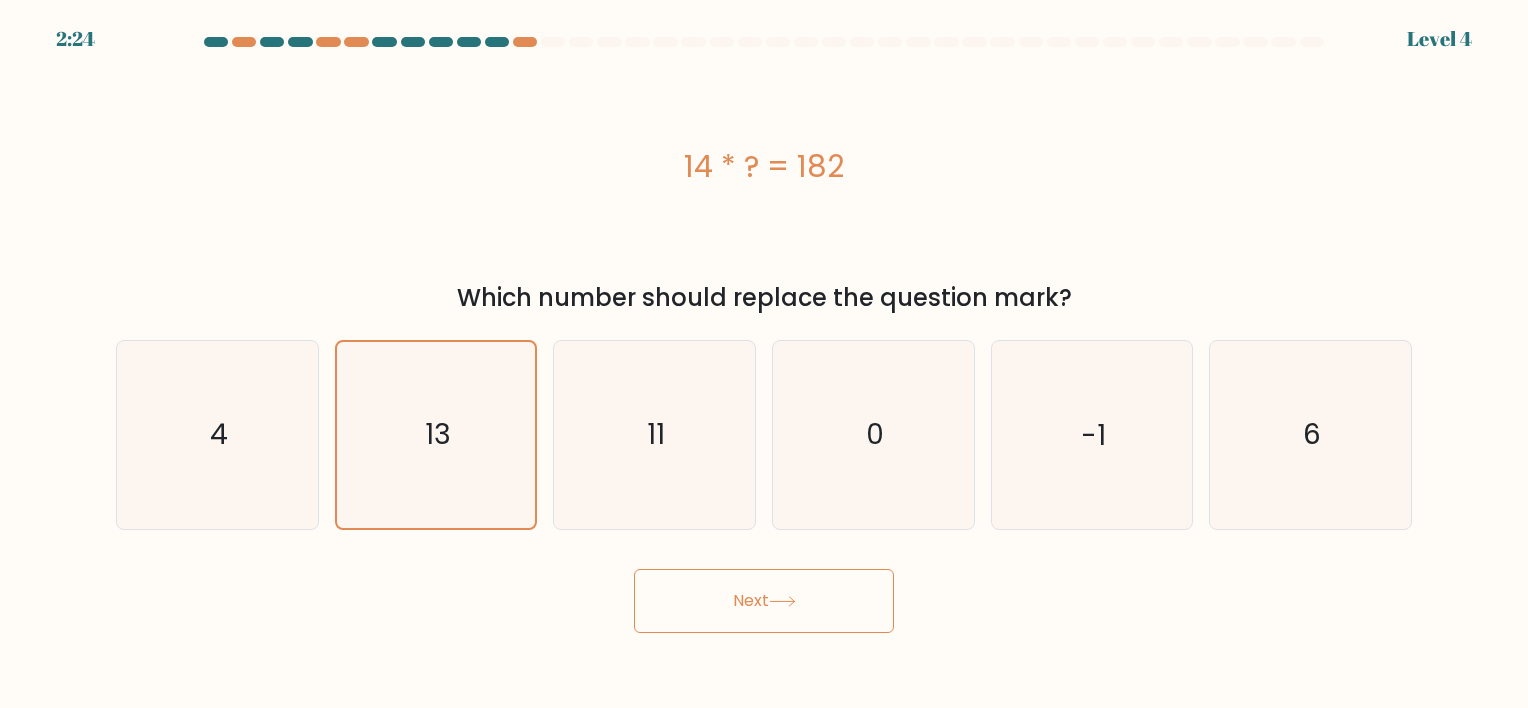 click on "Next" at bounding box center [764, 601] 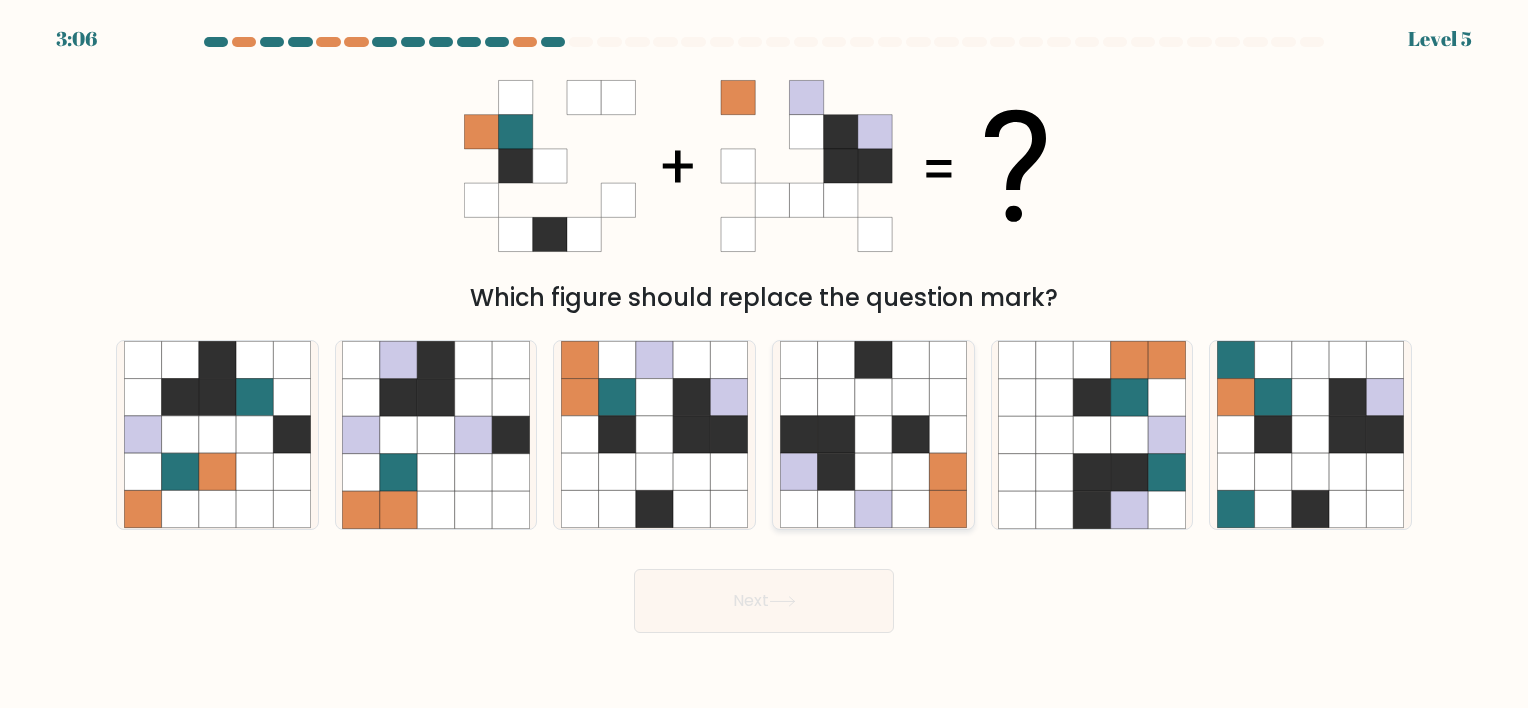 type 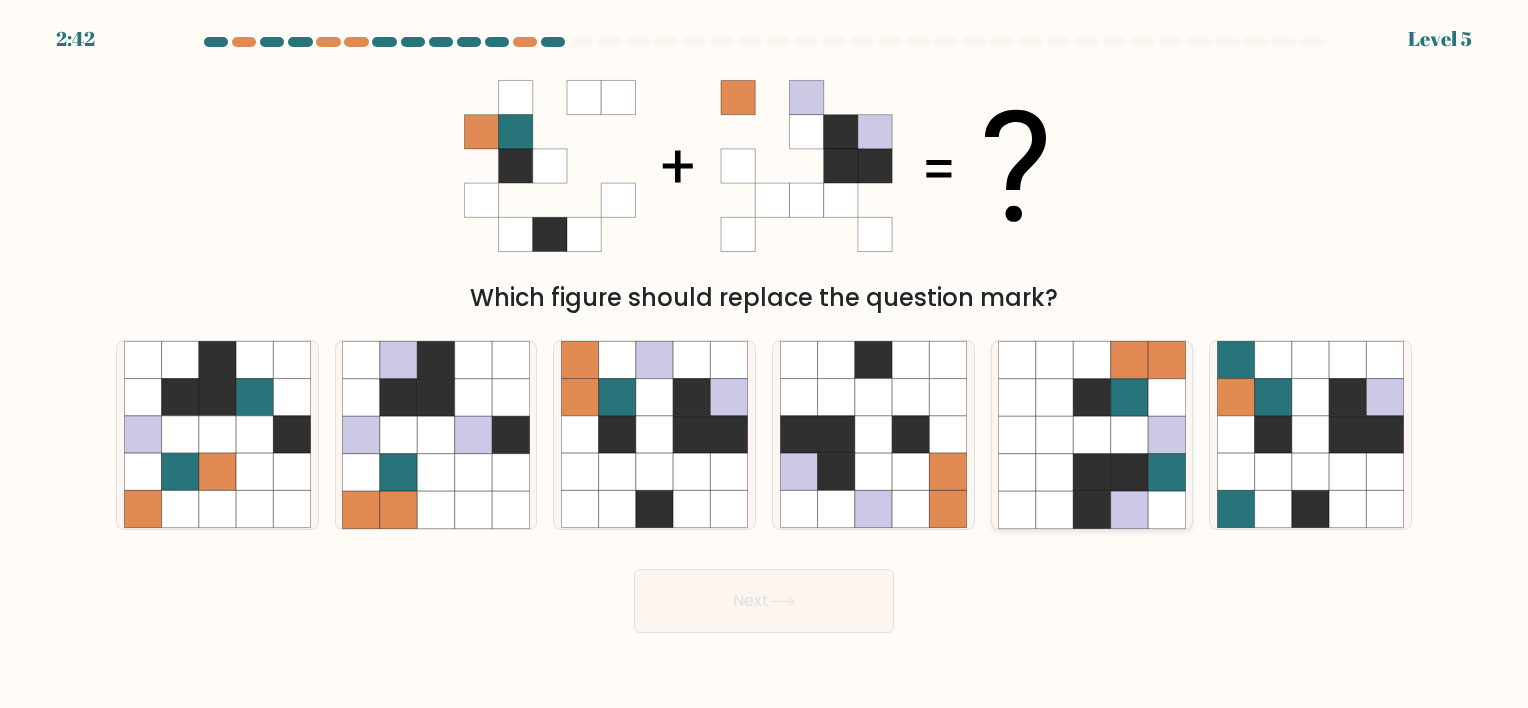 click at bounding box center [1054, 434] 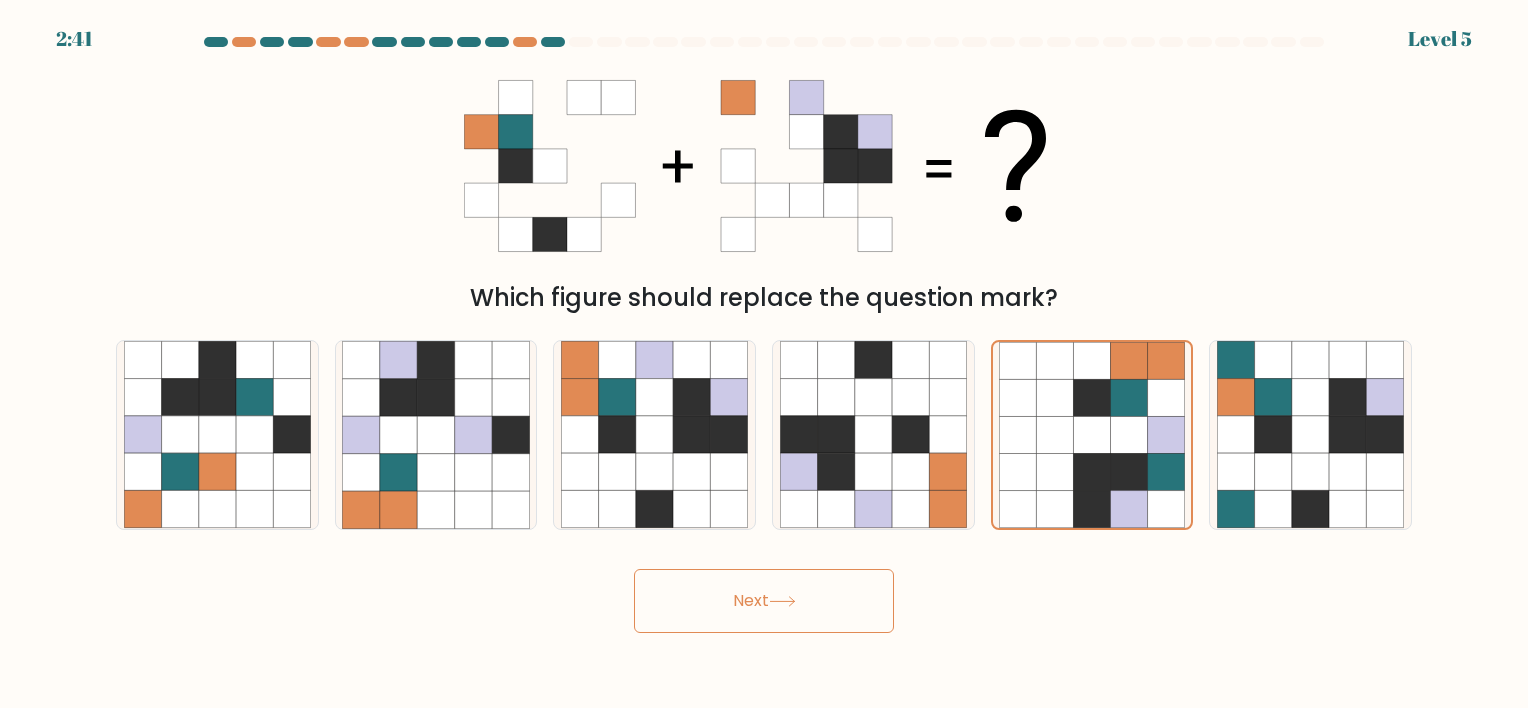 click at bounding box center (782, 601) 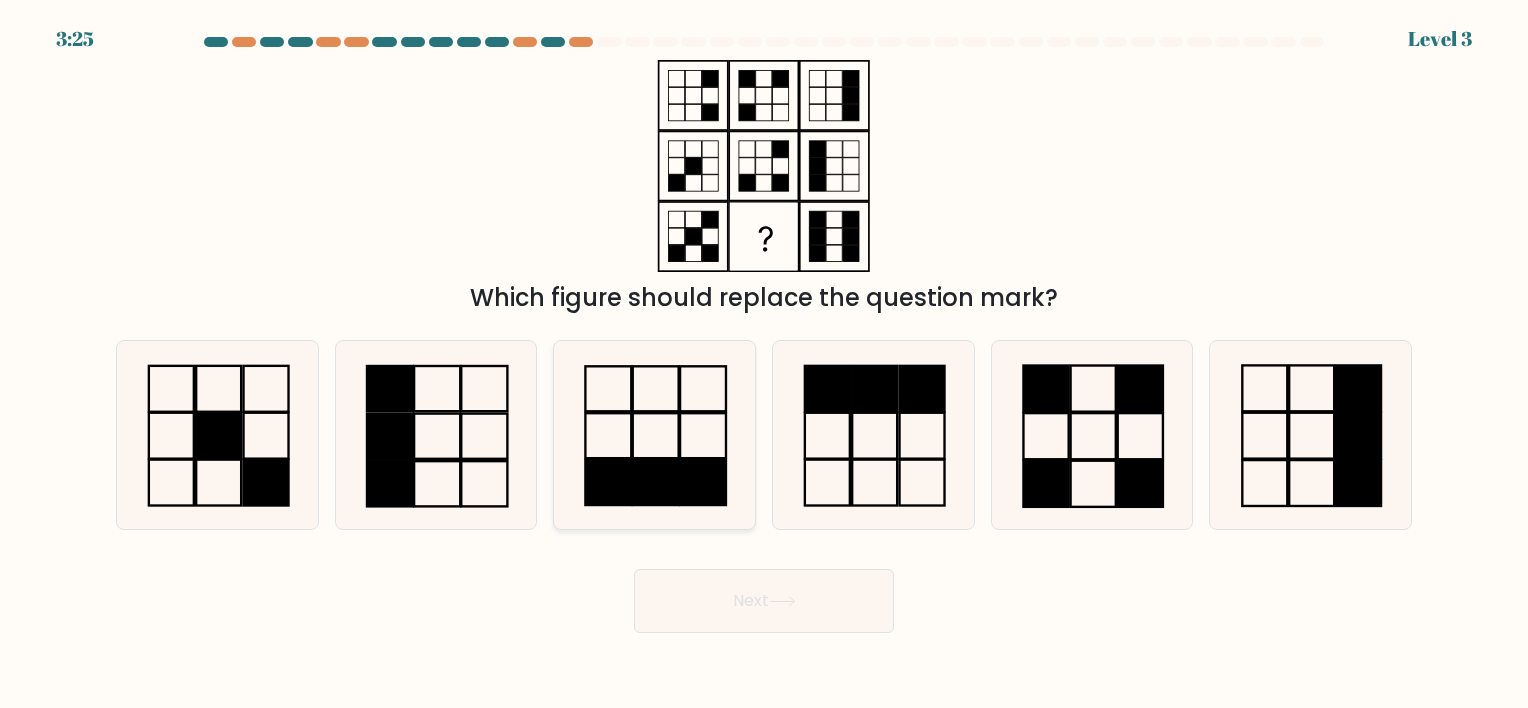 type 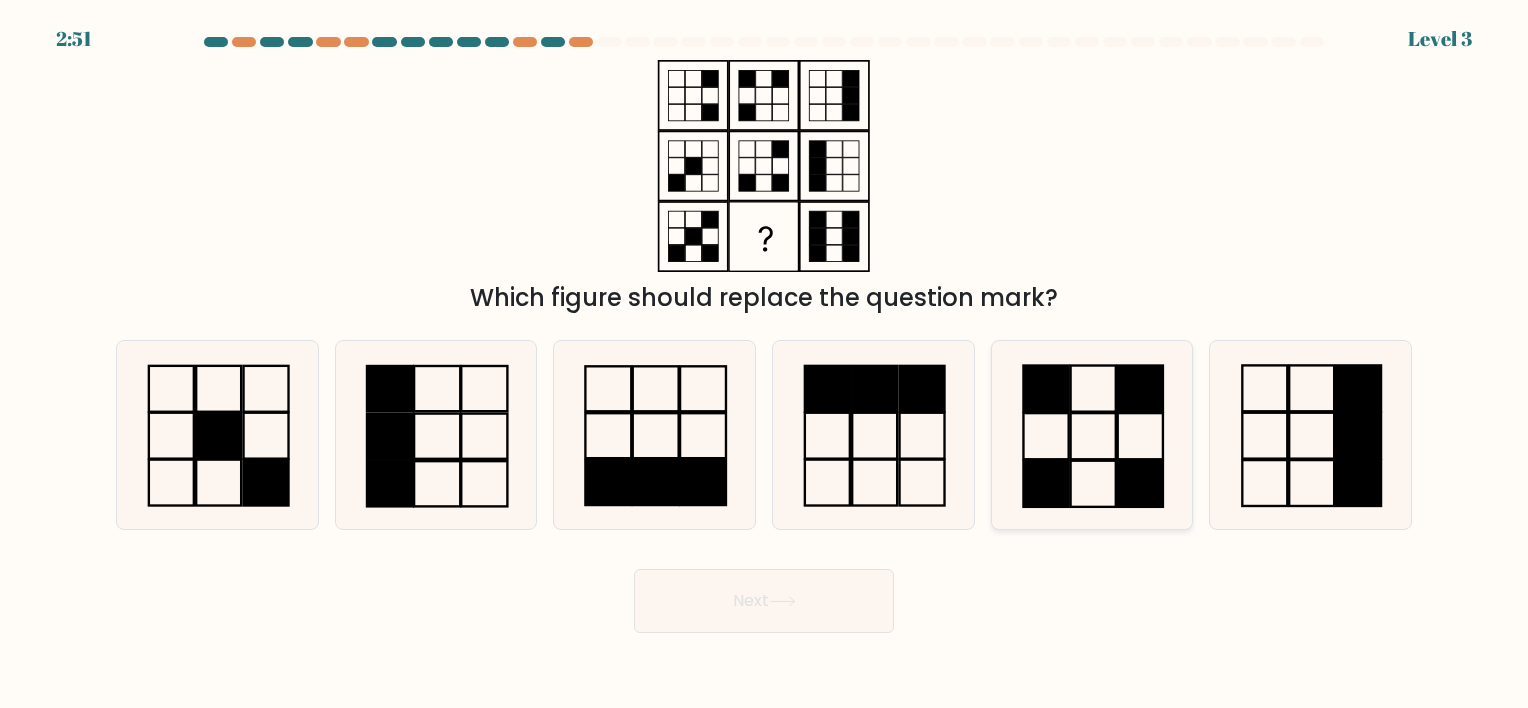 click at bounding box center (1091, 434) 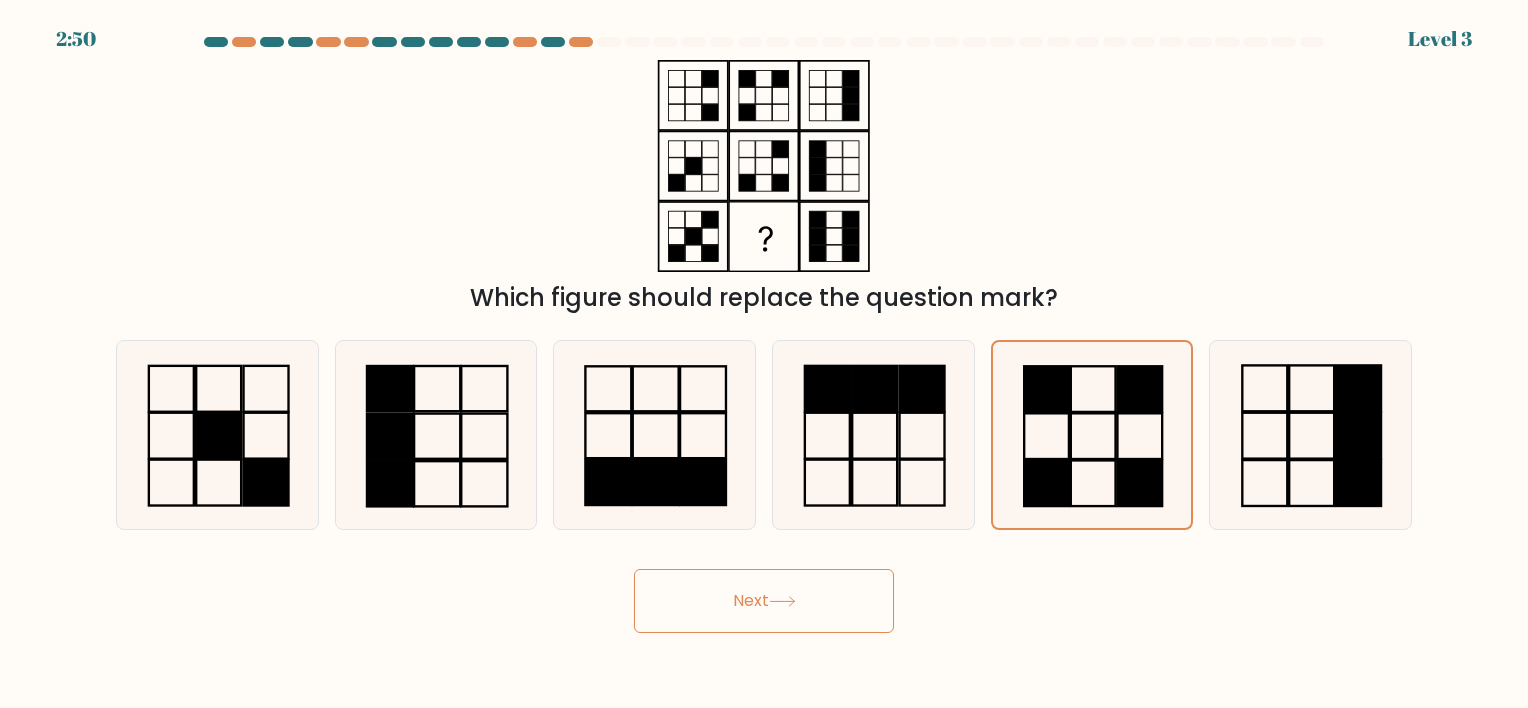 click on "Next" at bounding box center [764, 601] 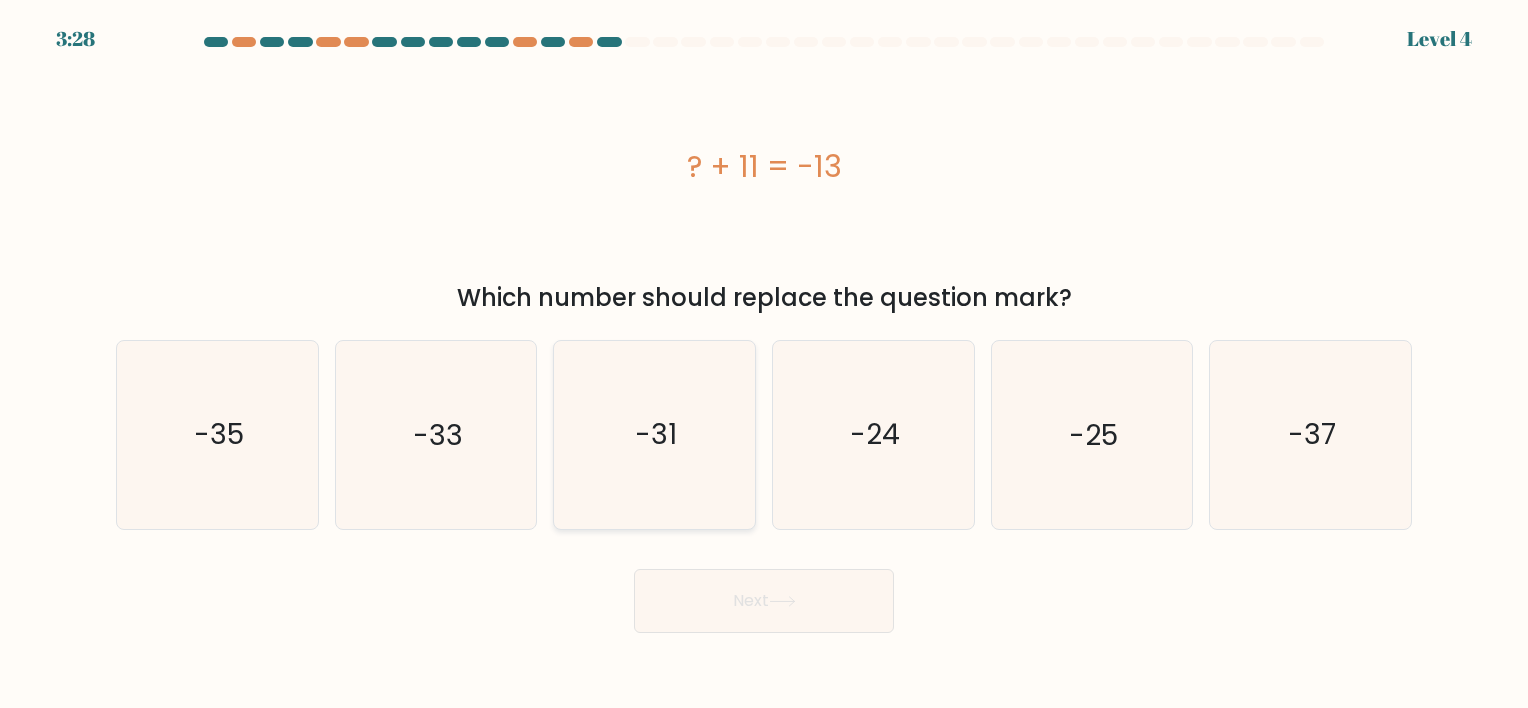 type 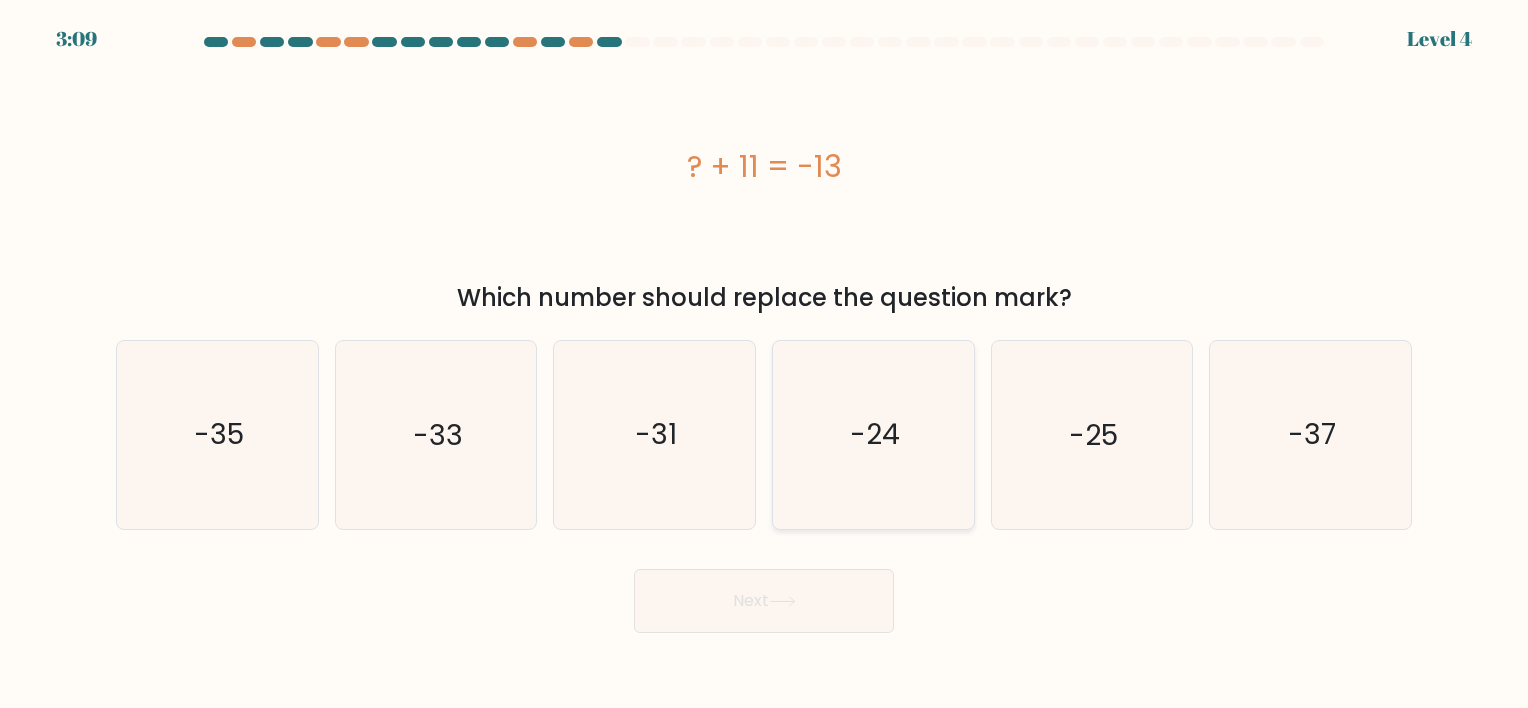 click on "-24" at bounding box center [873, 434] 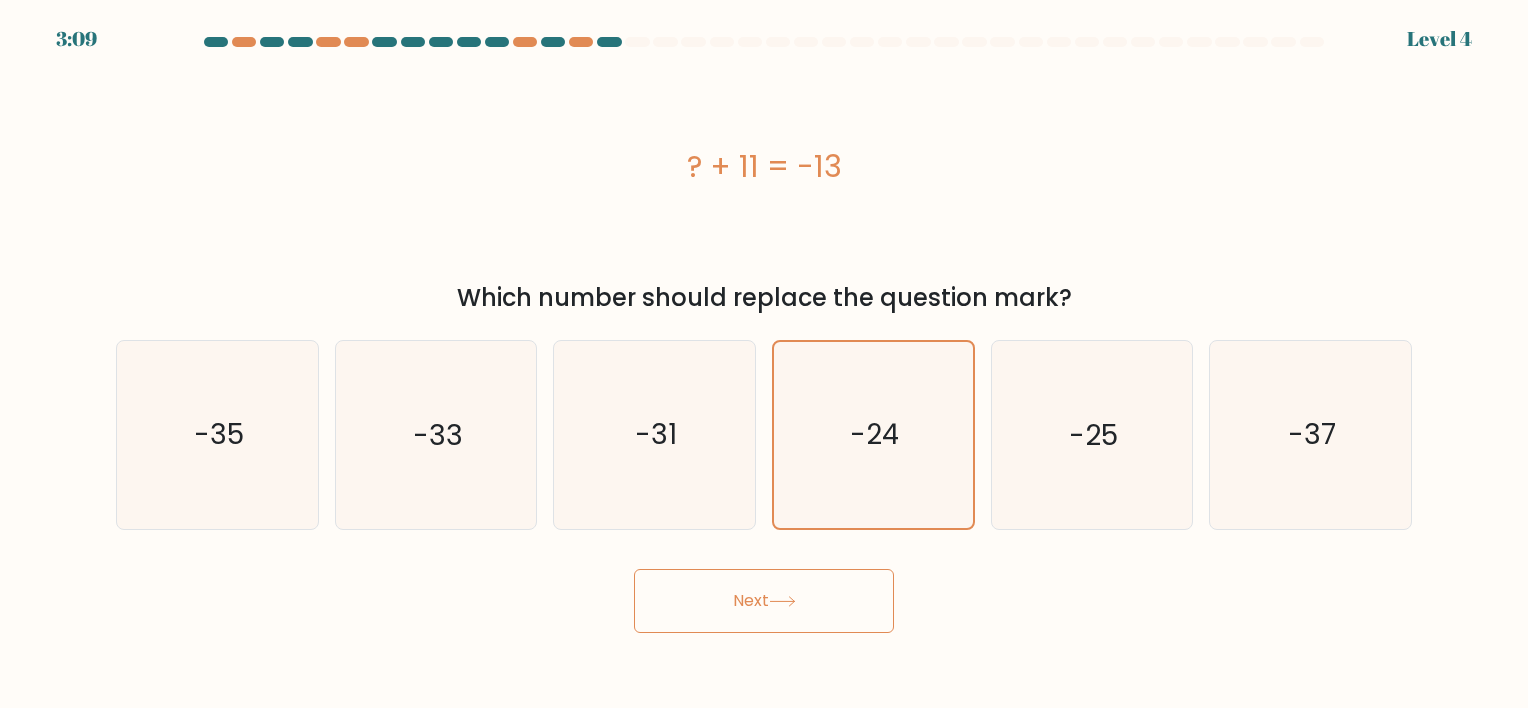 click on "Next" at bounding box center [764, 601] 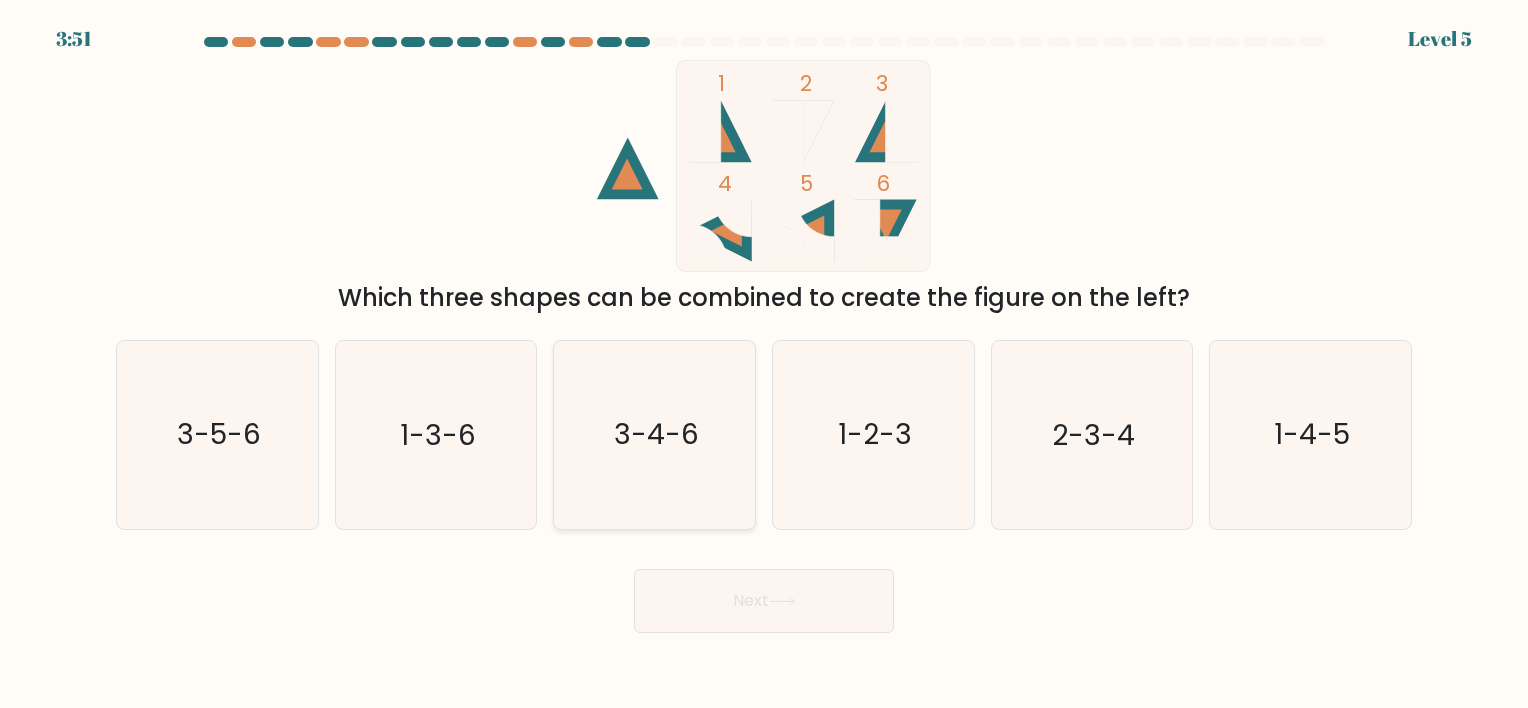 type 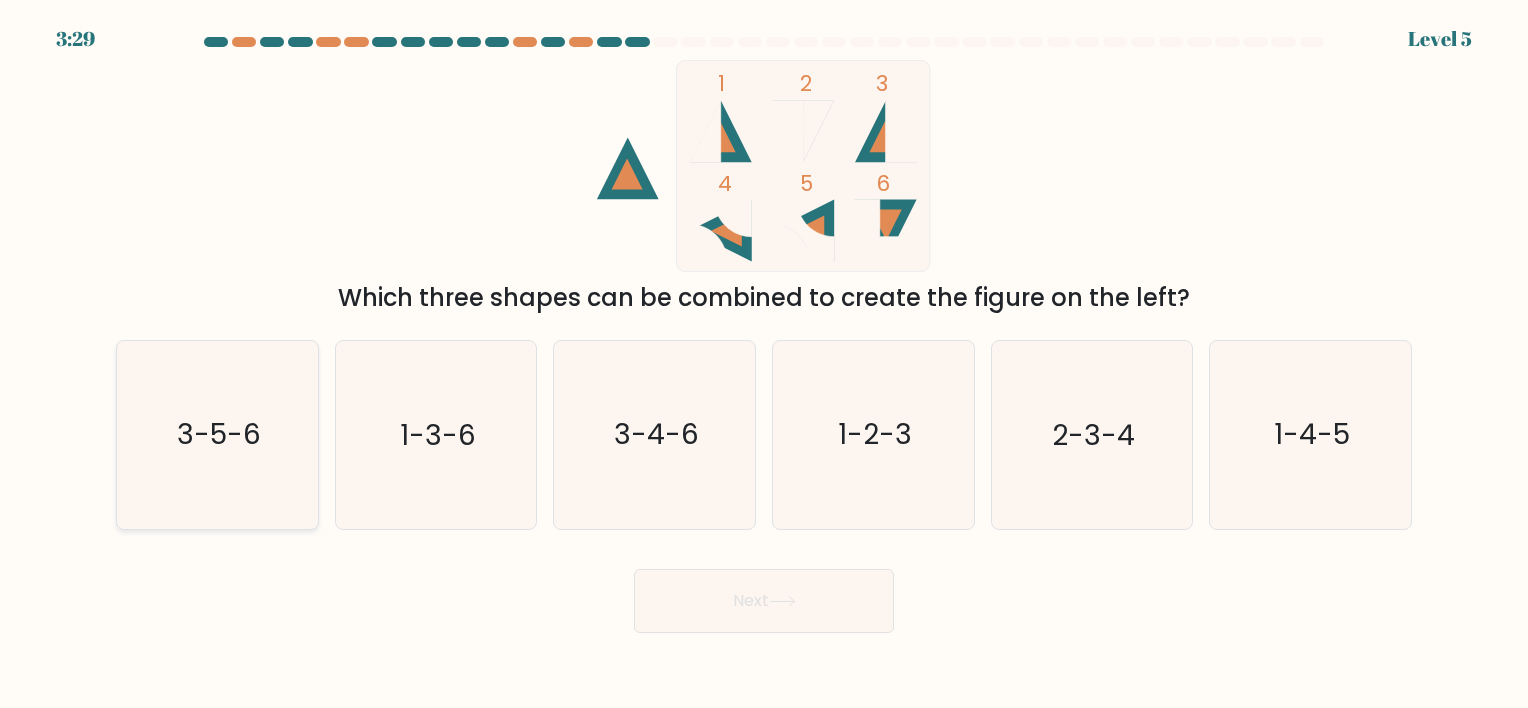 click on "3-5-6" at bounding box center [219, 435] 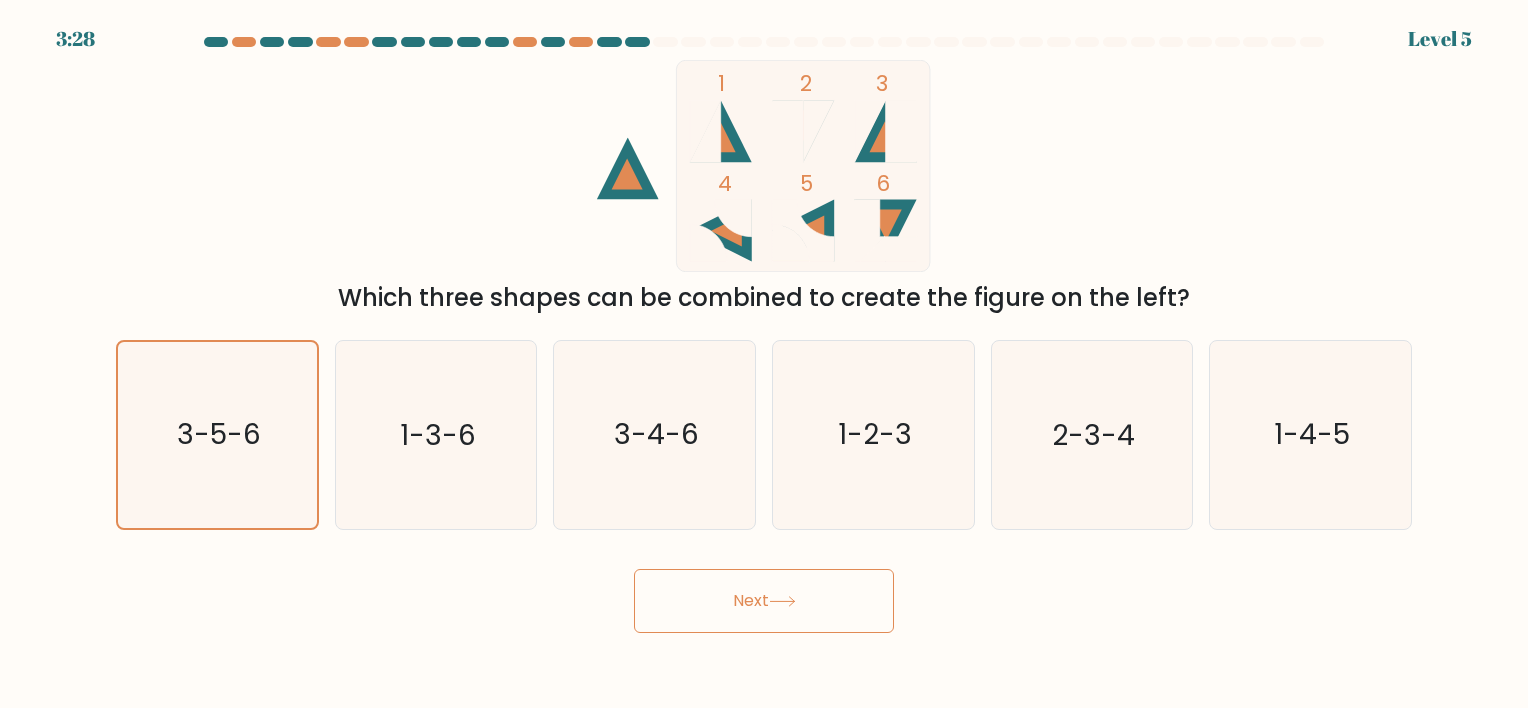 click on "Next" at bounding box center (764, 601) 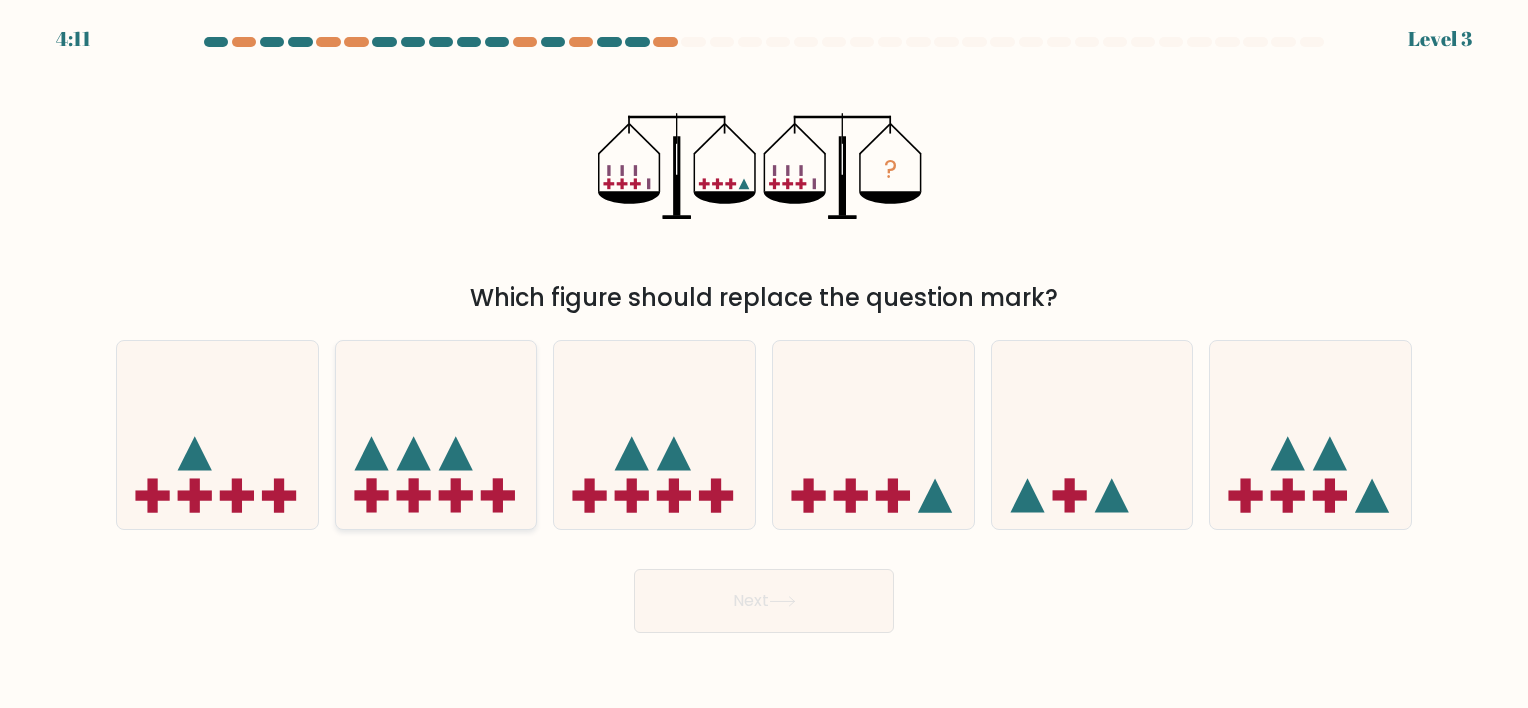 type 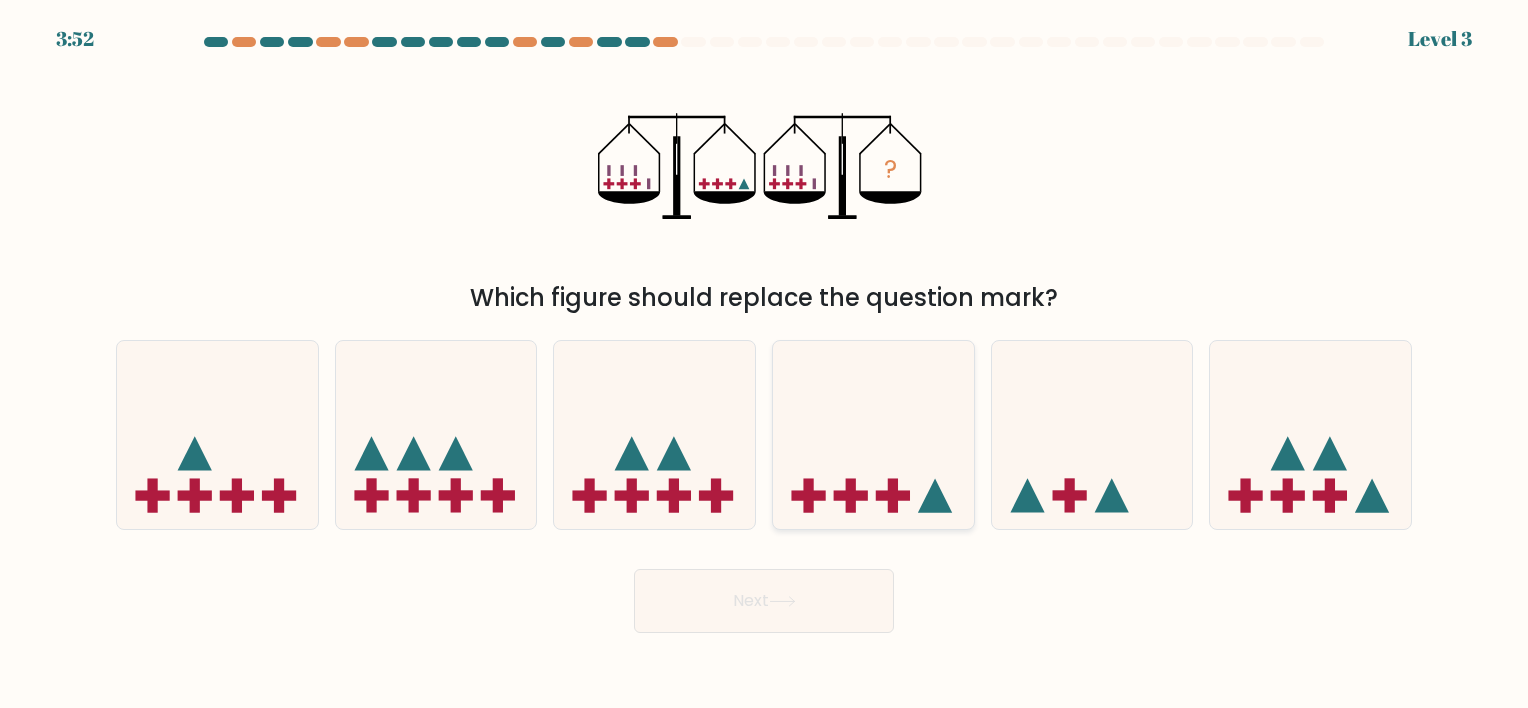 click at bounding box center [873, 435] 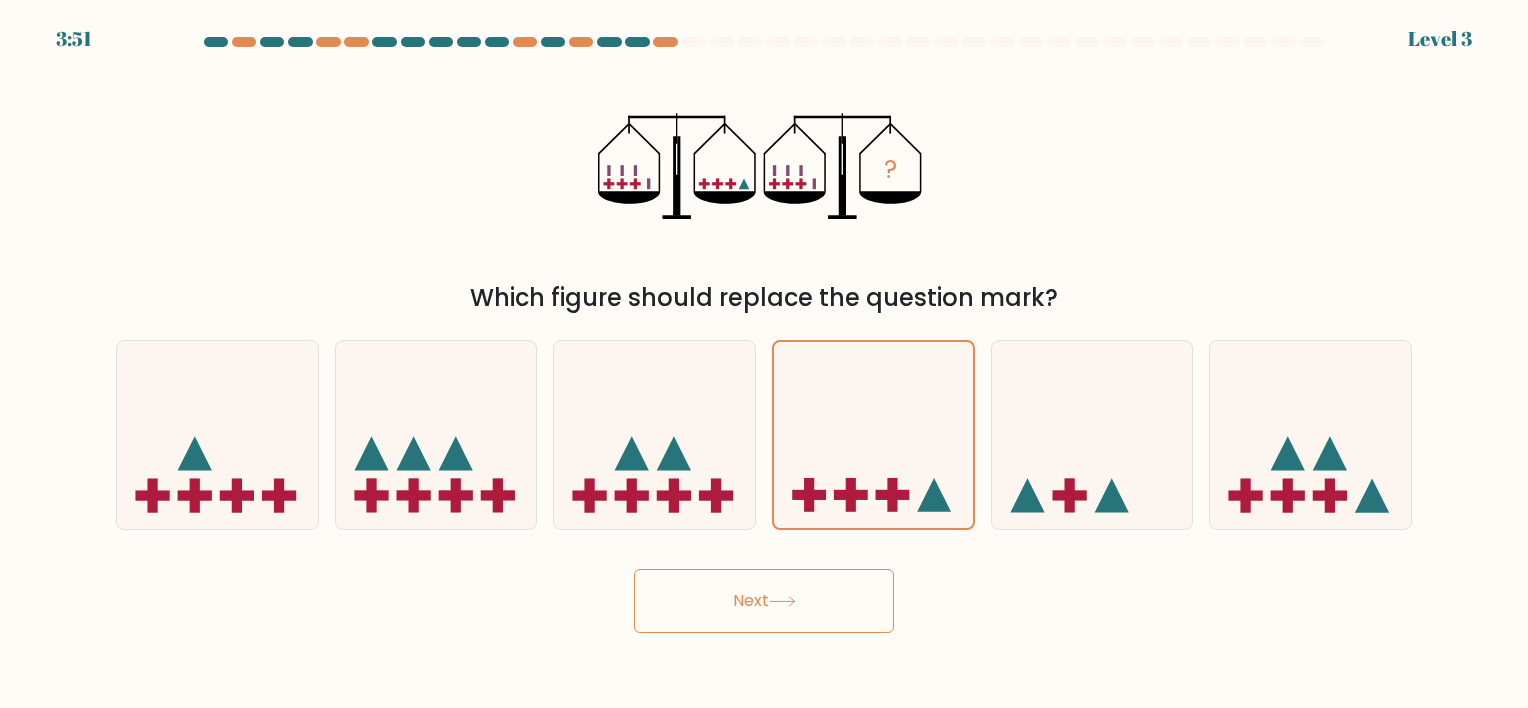click on "Next" at bounding box center (764, 601) 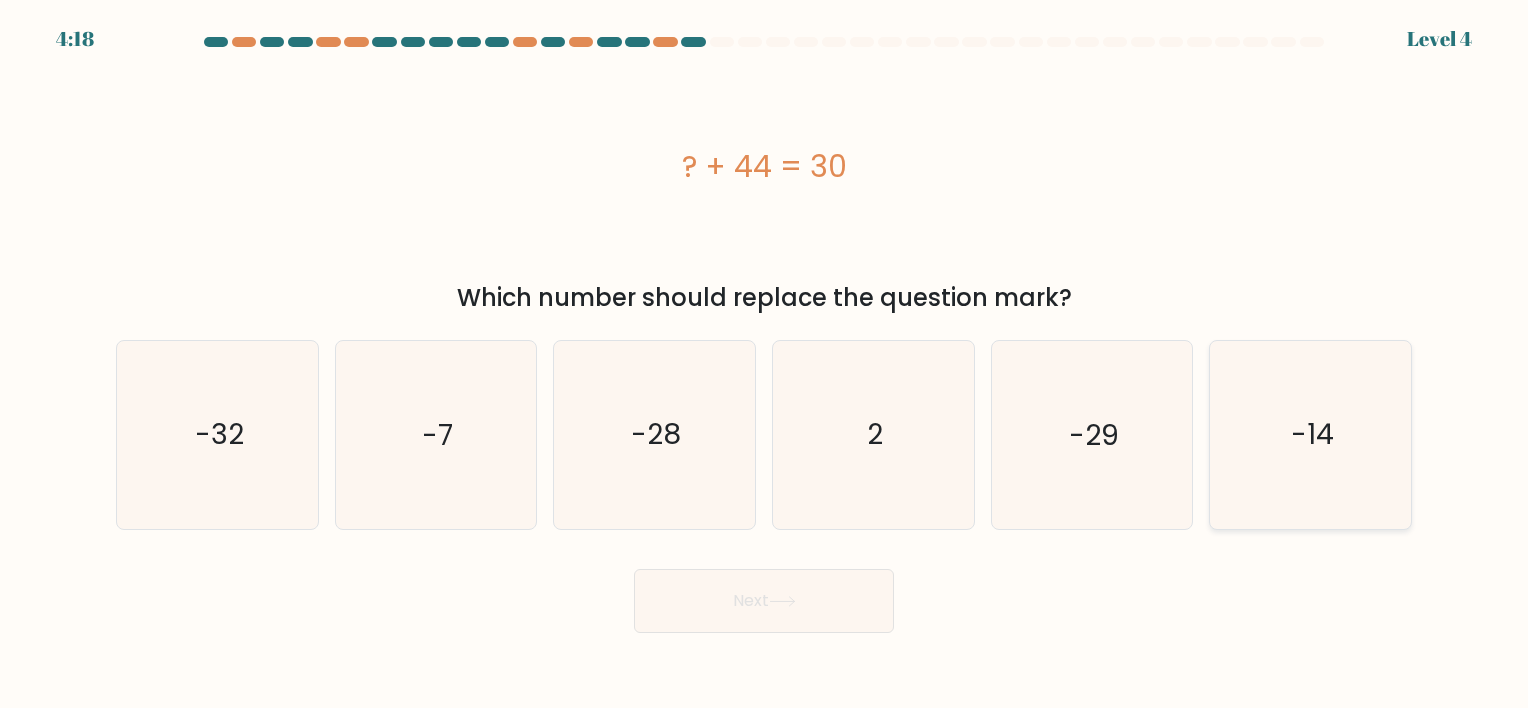 click on "-14" at bounding box center (1310, 434) 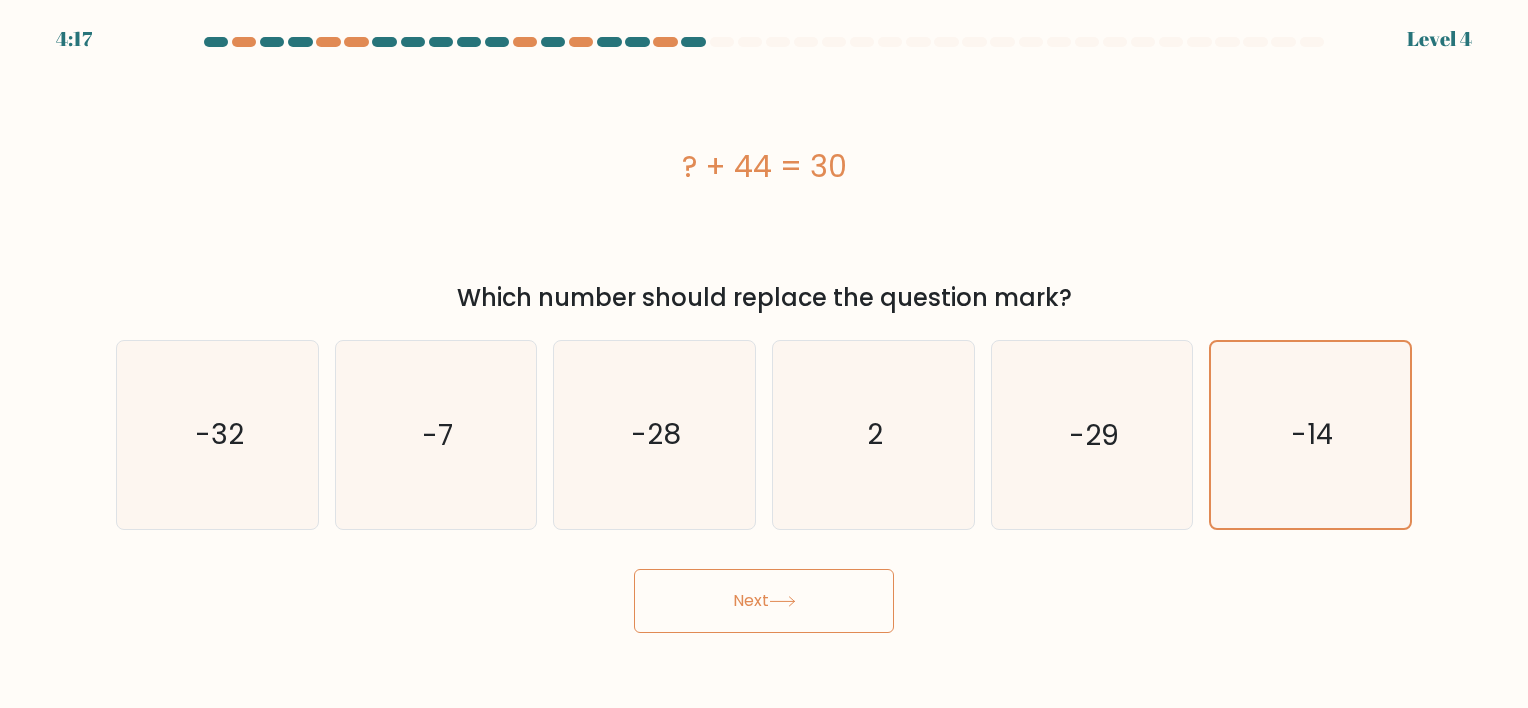 click on "Next" at bounding box center [764, 601] 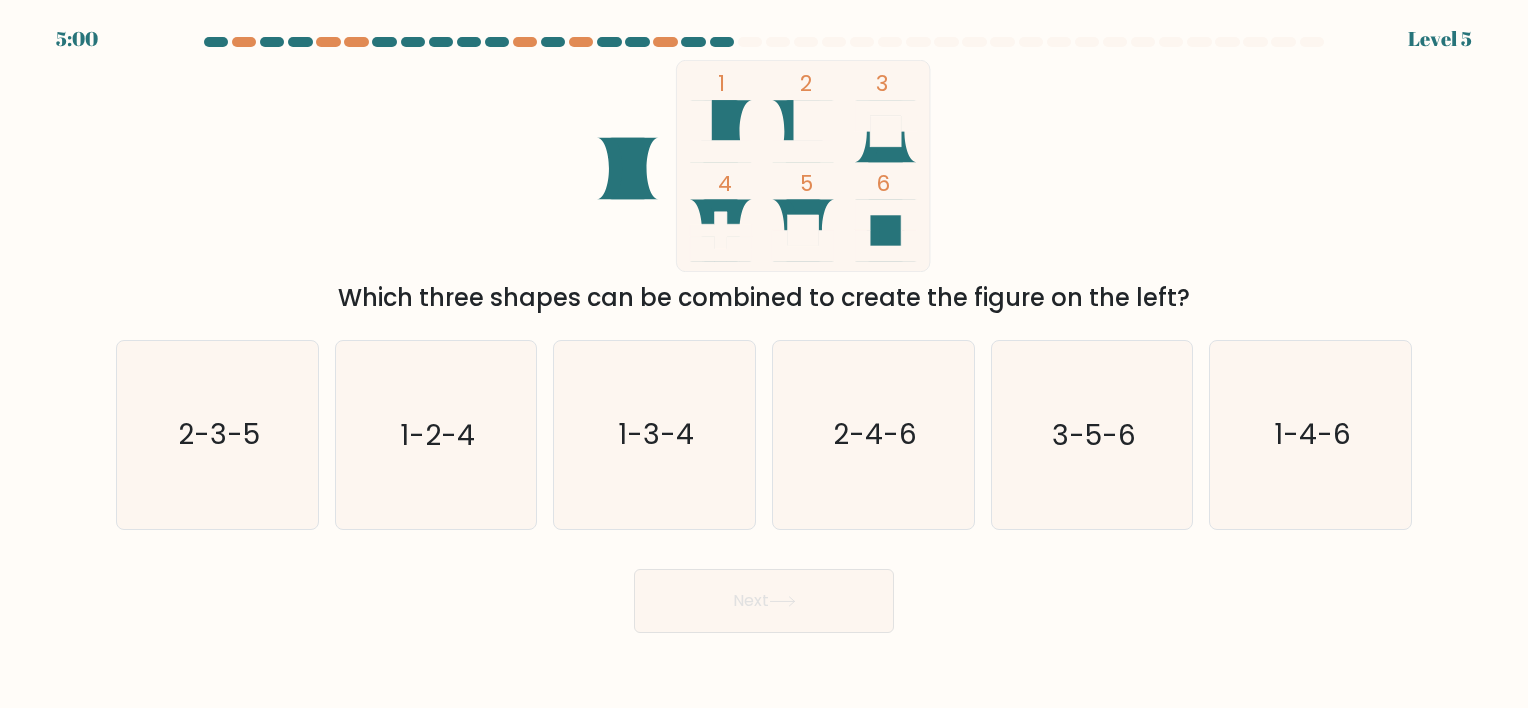 type 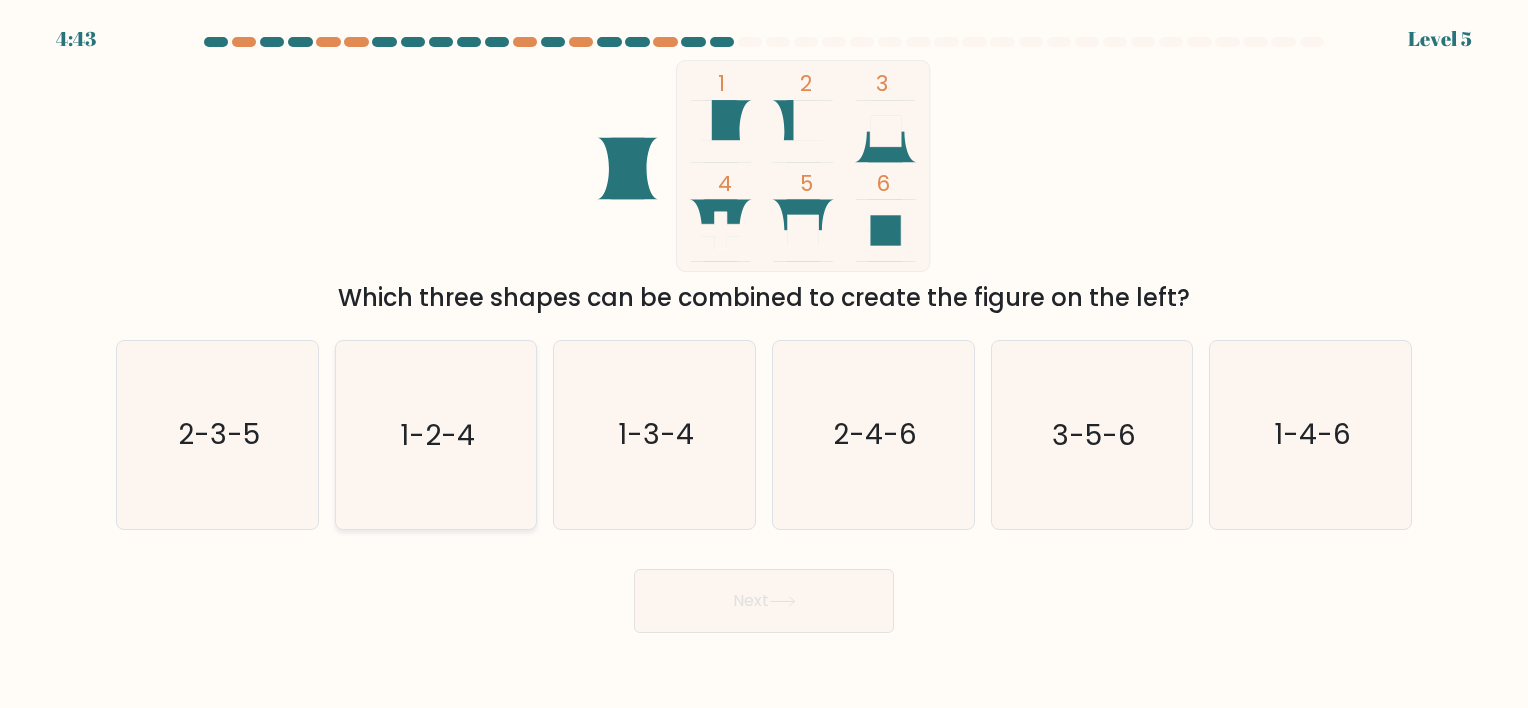 click on "1-2-4" at bounding box center (435, 434) 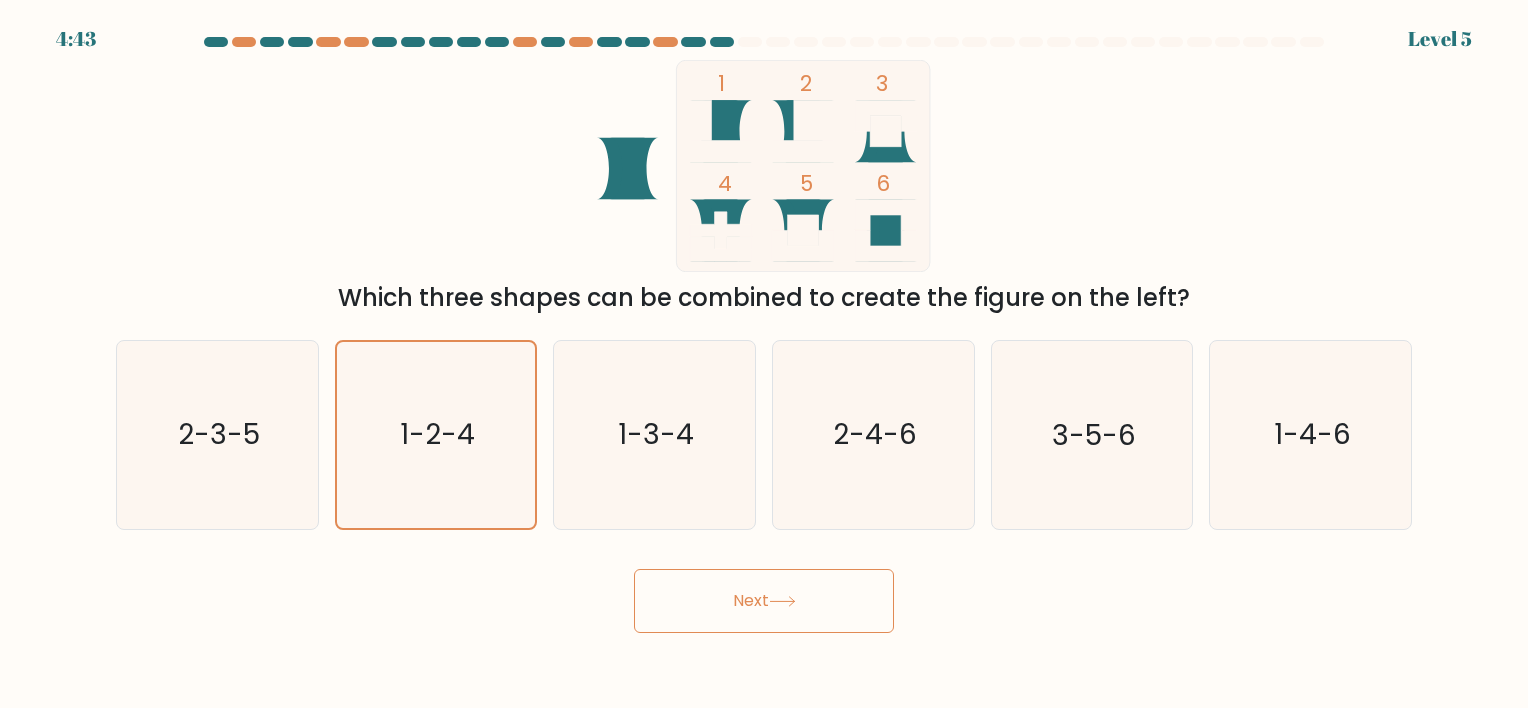 click at bounding box center [782, 601] 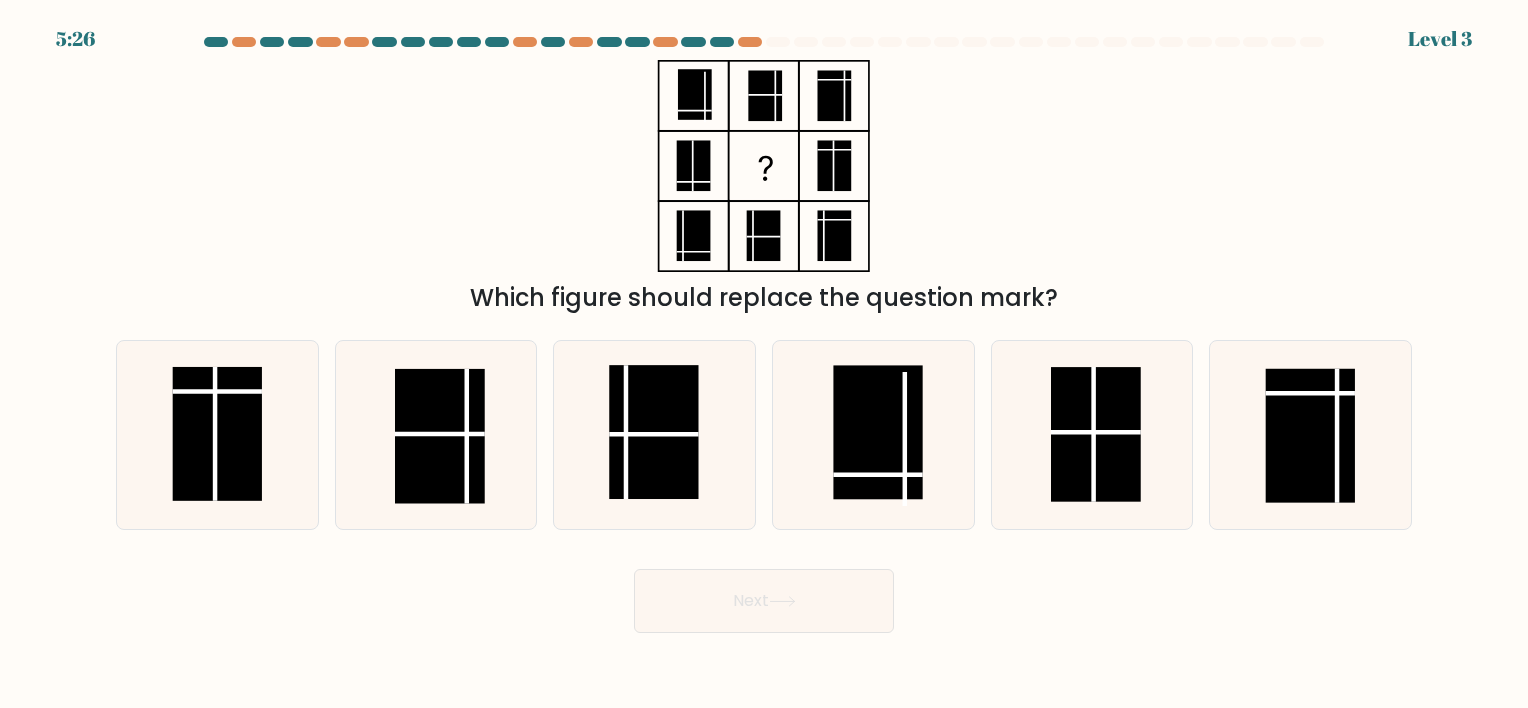 type 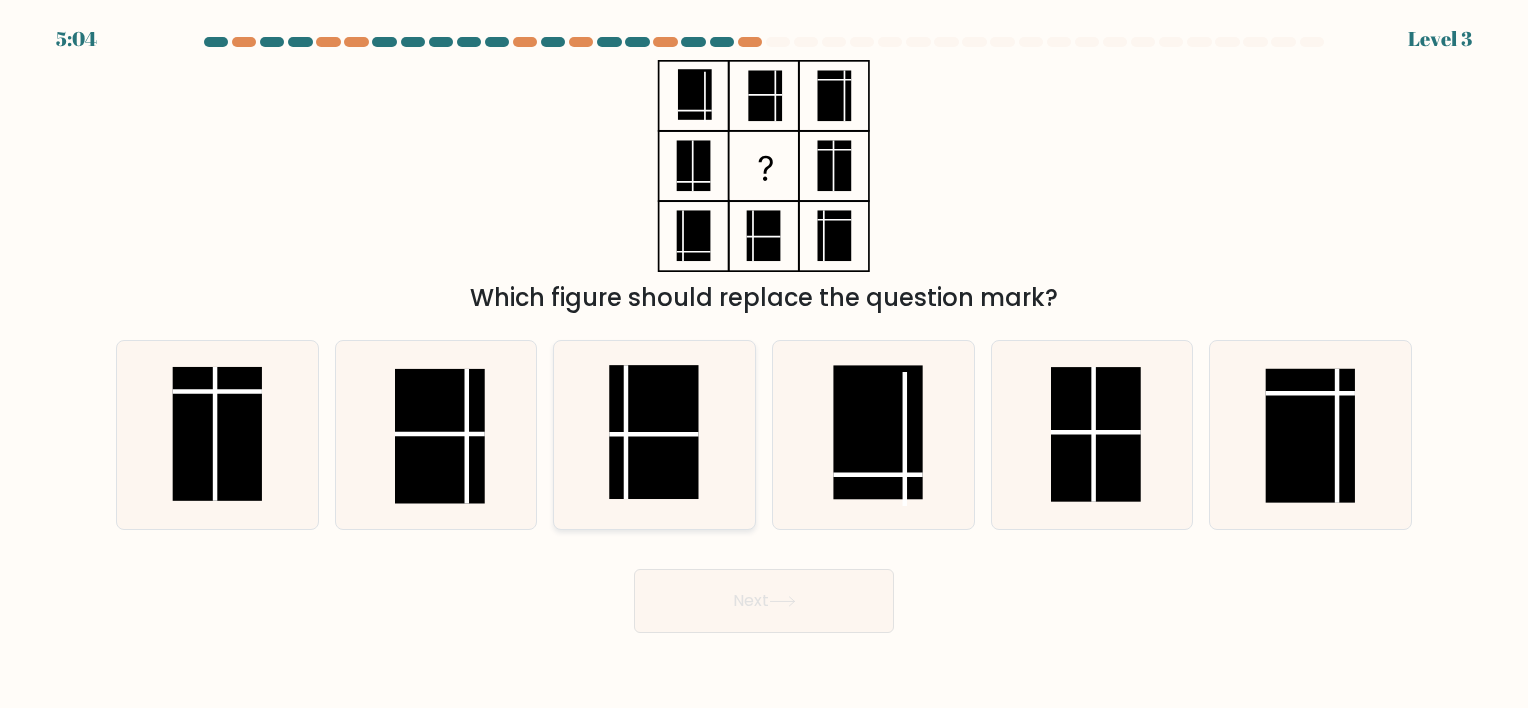click at bounding box center [653, 433] 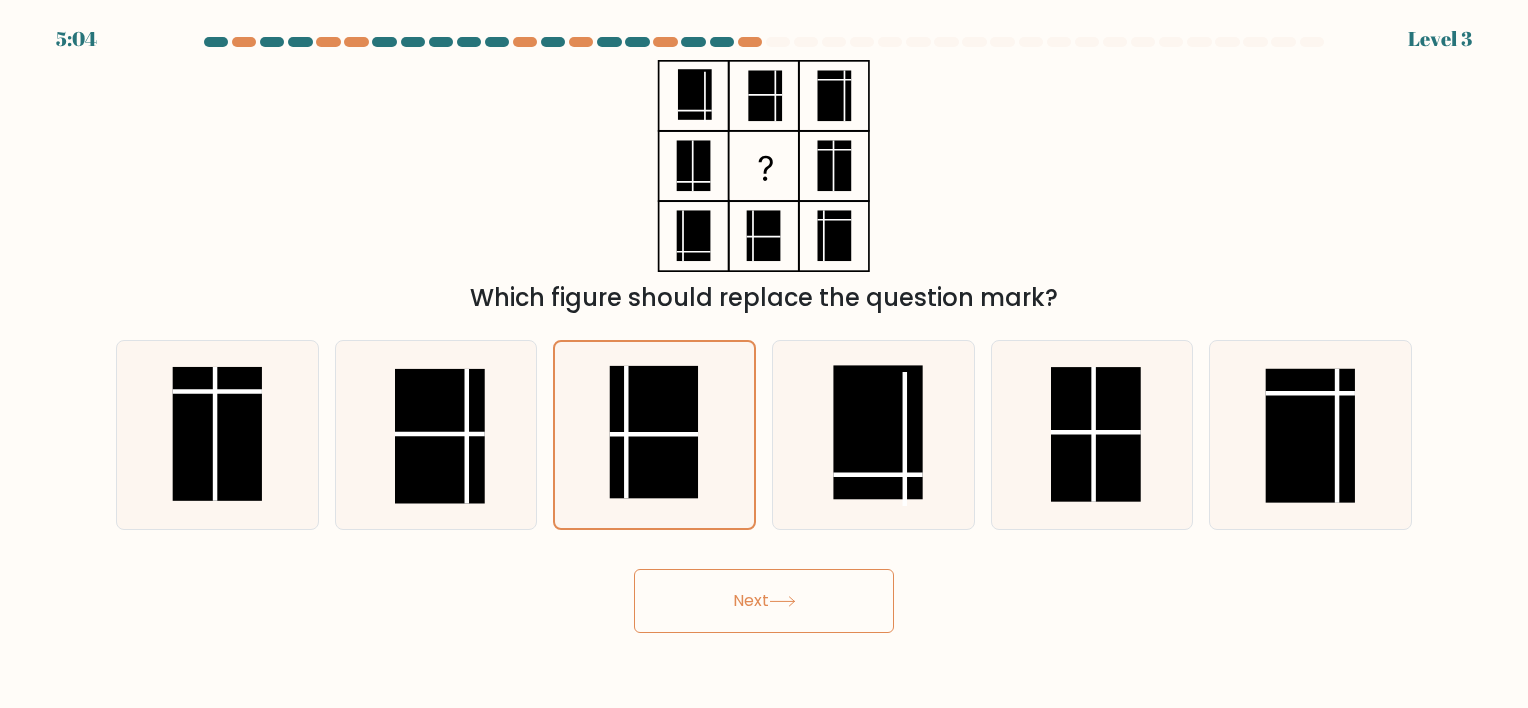 click on "Next" at bounding box center (764, 601) 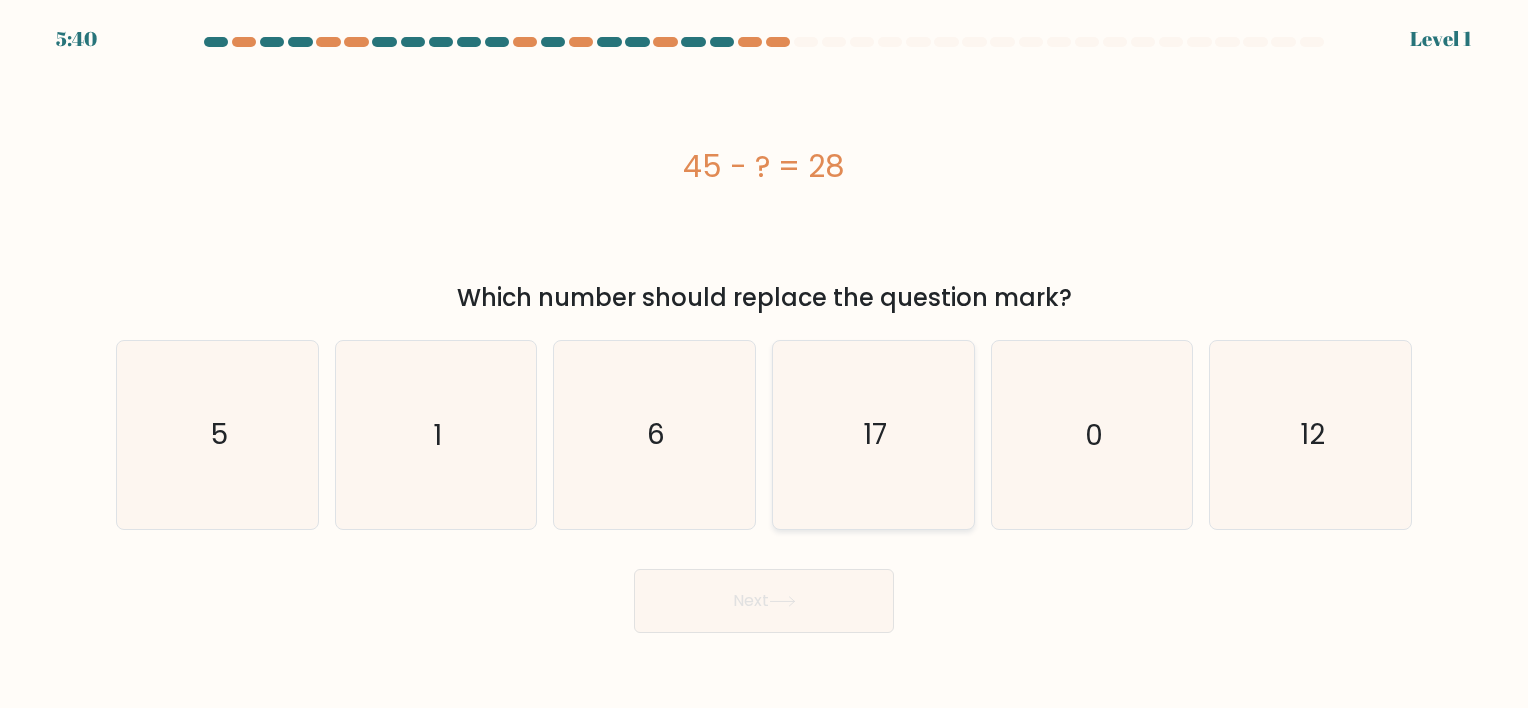click on "17" at bounding box center [873, 434] 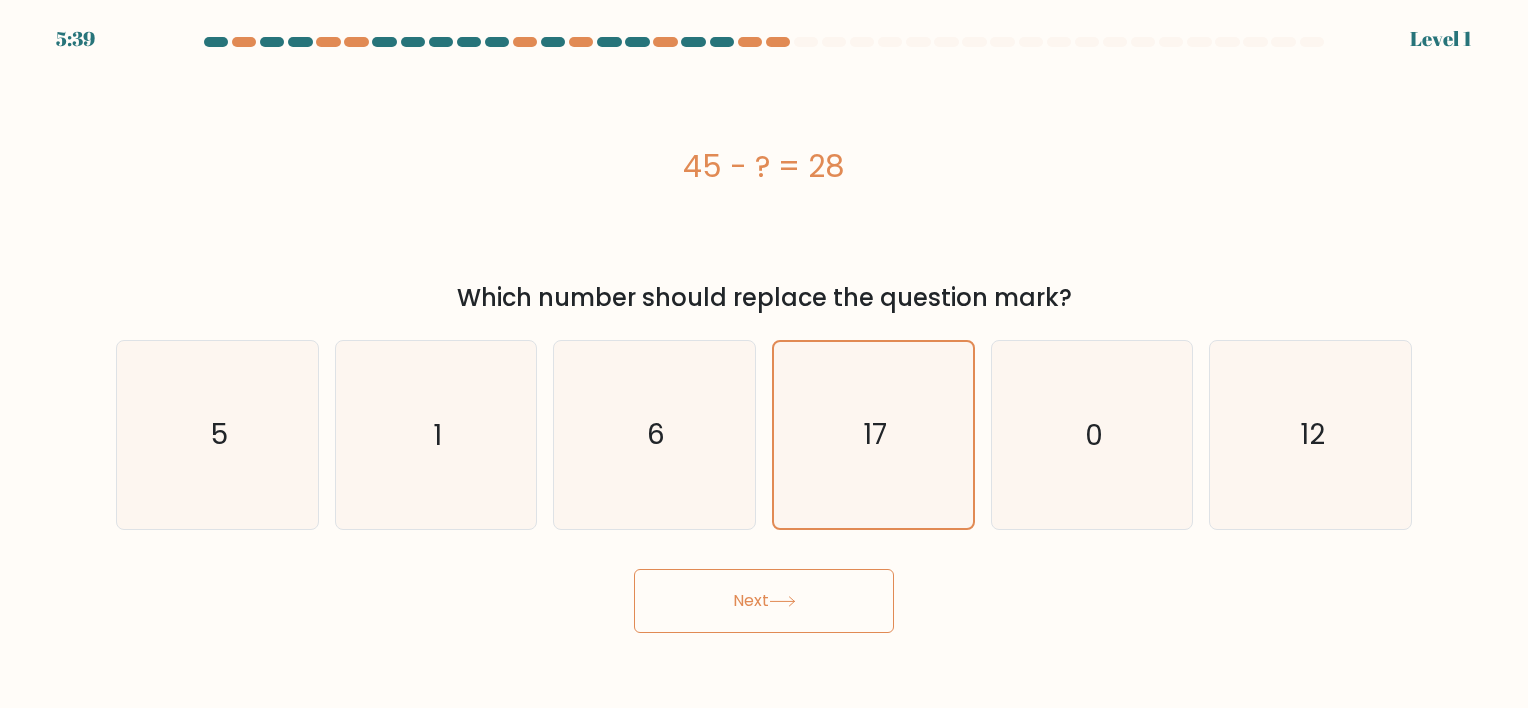 click on "Next" at bounding box center [764, 601] 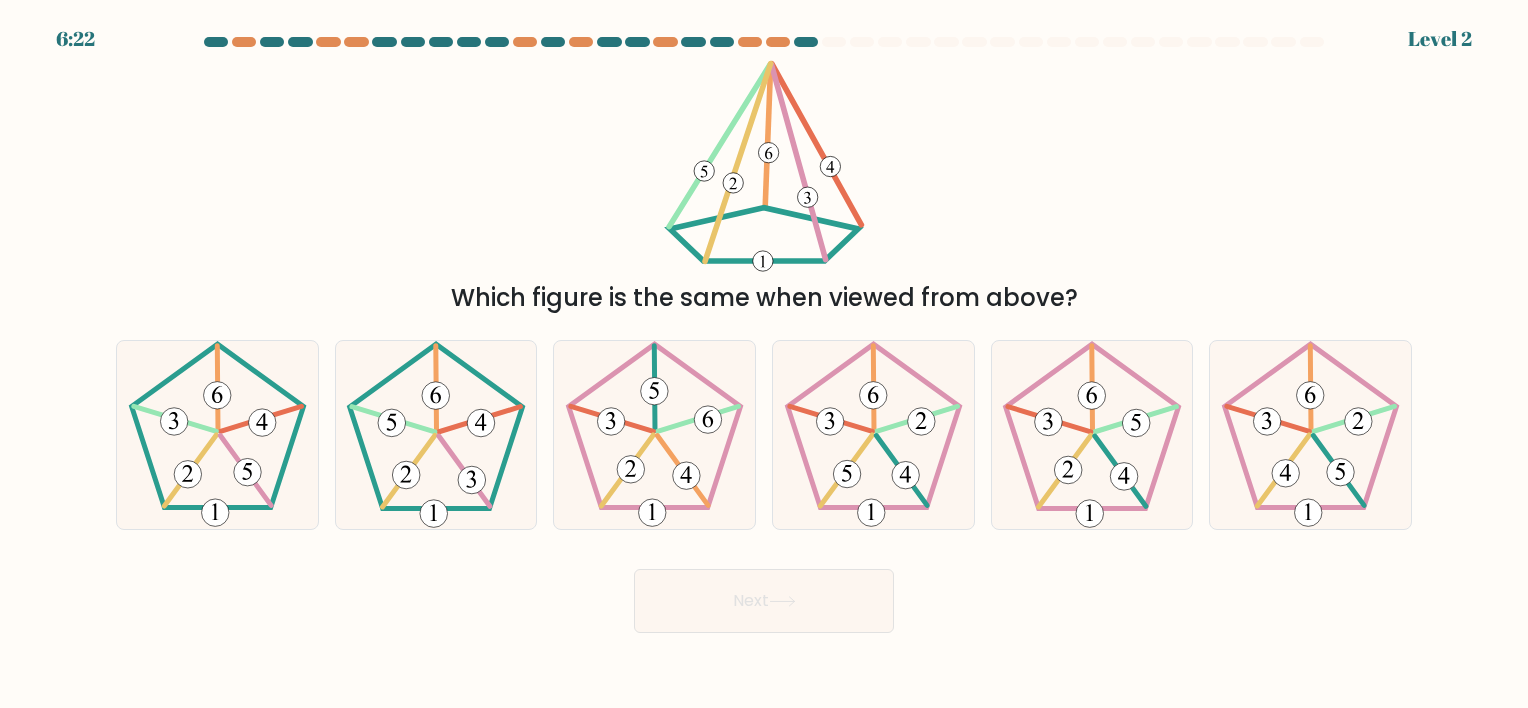 type 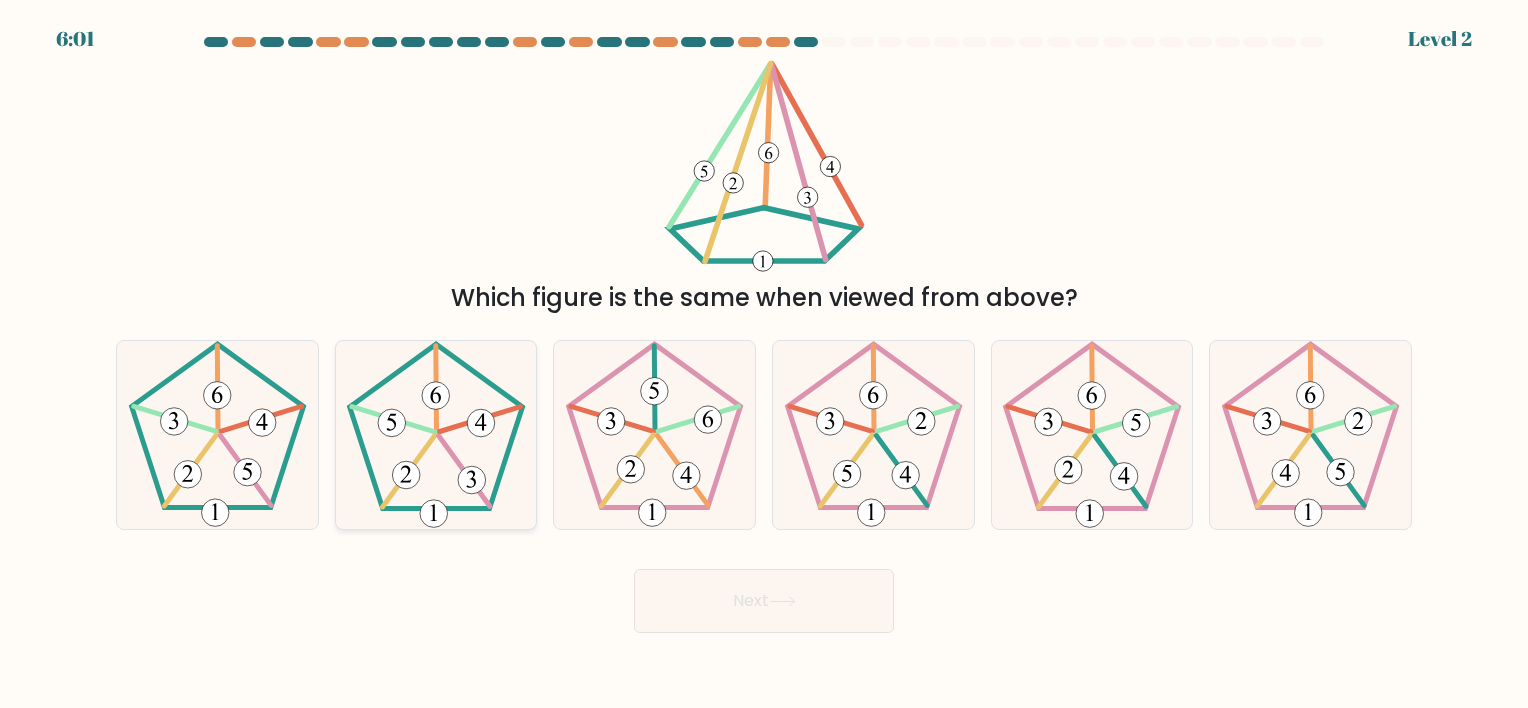 drag, startPoint x: 456, startPoint y: 440, endPoint x: 470, endPoint y: 454, distance: 19.79899 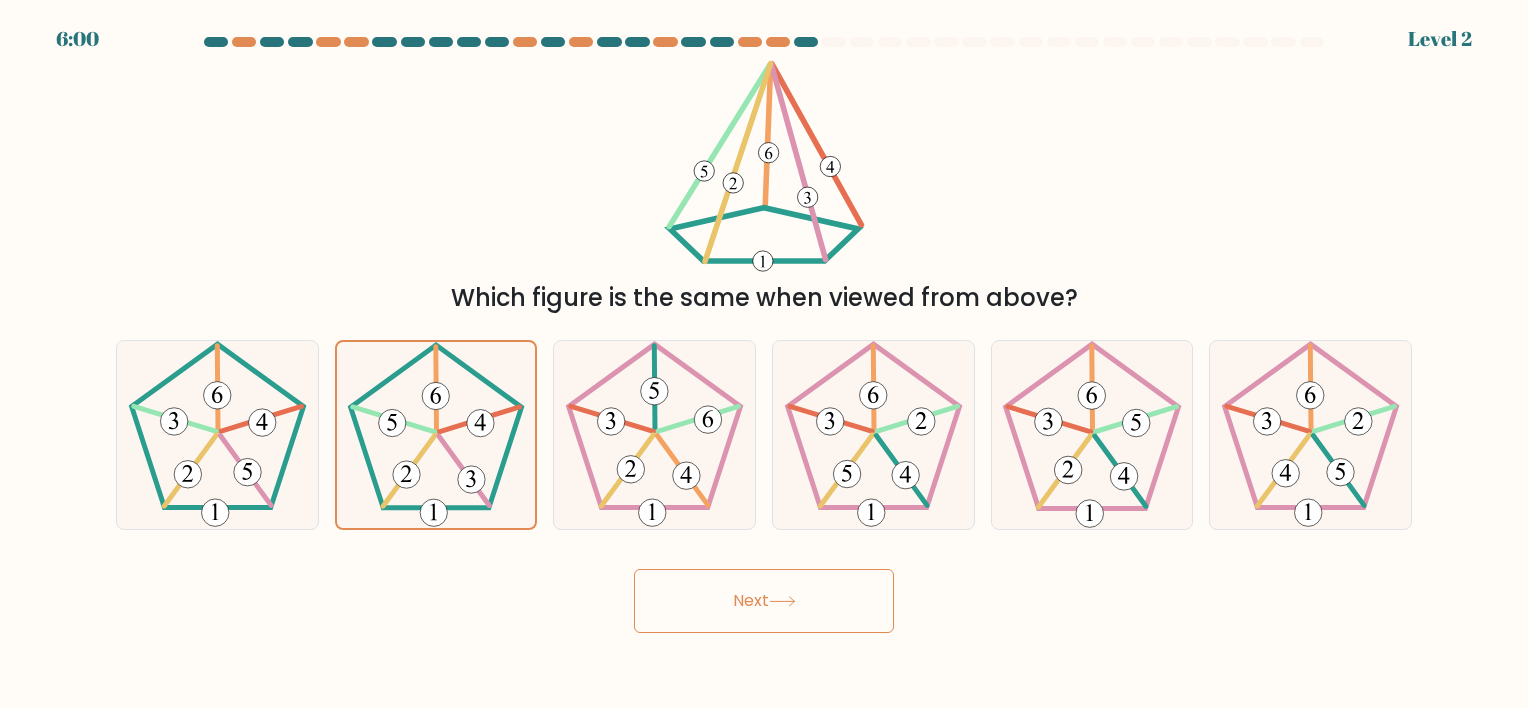 click on "Next" at bounding box center (764, 601) 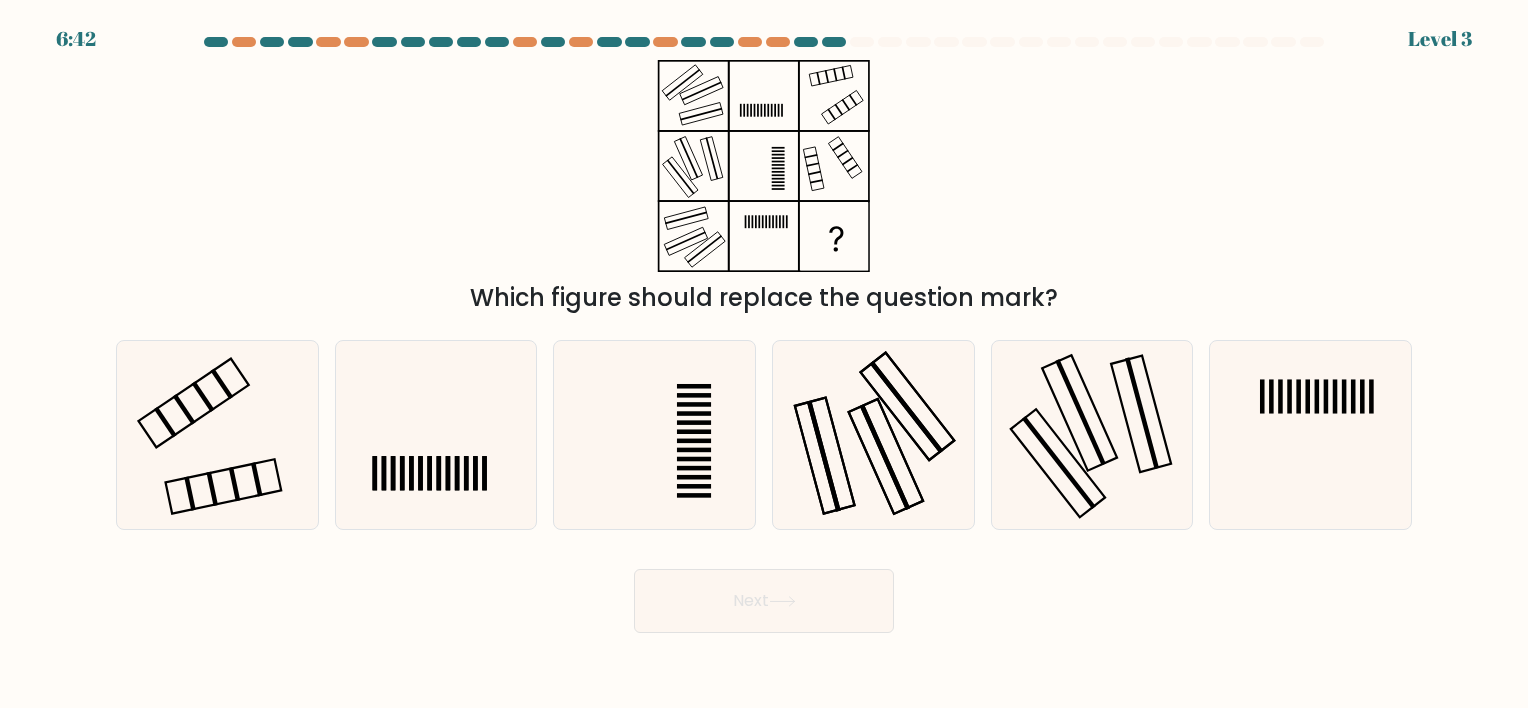 type 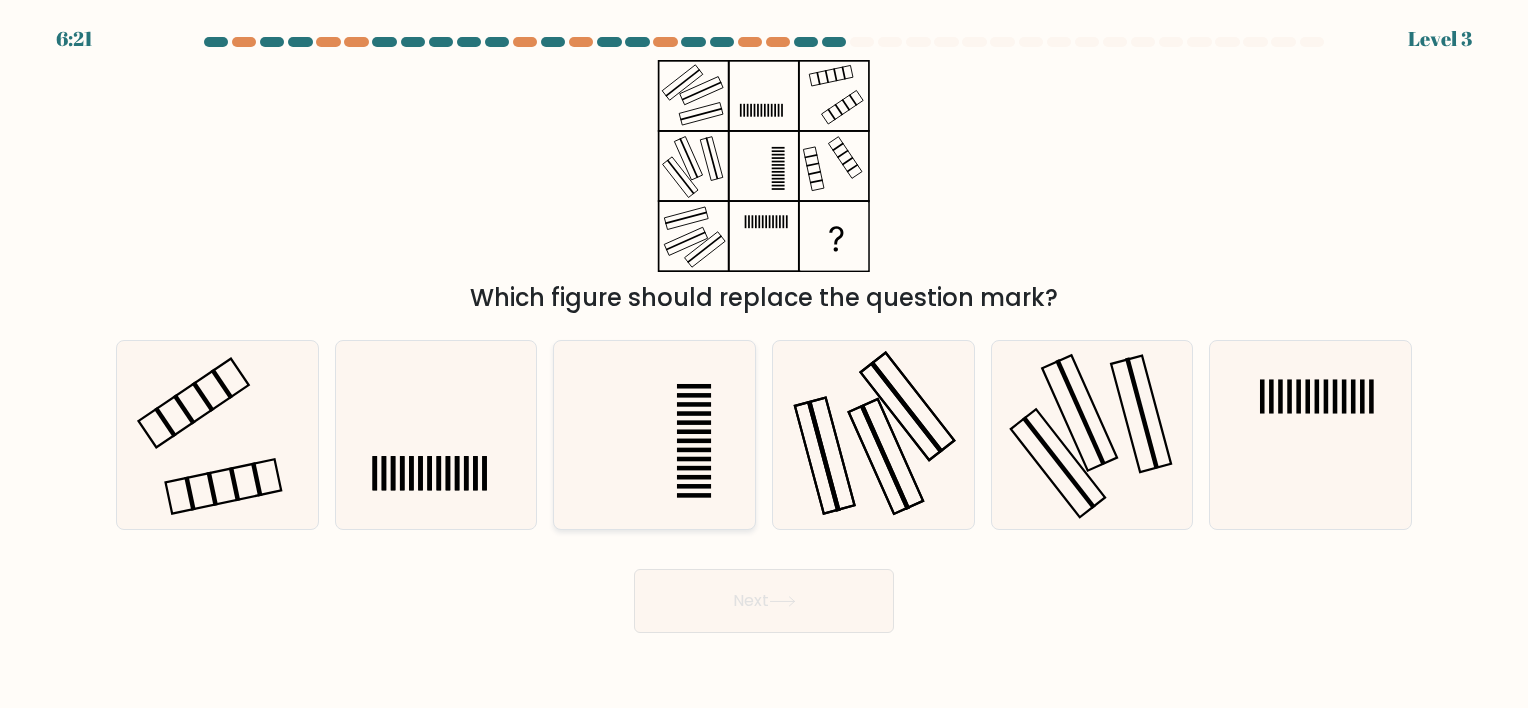click at bounding box center (694, 405) 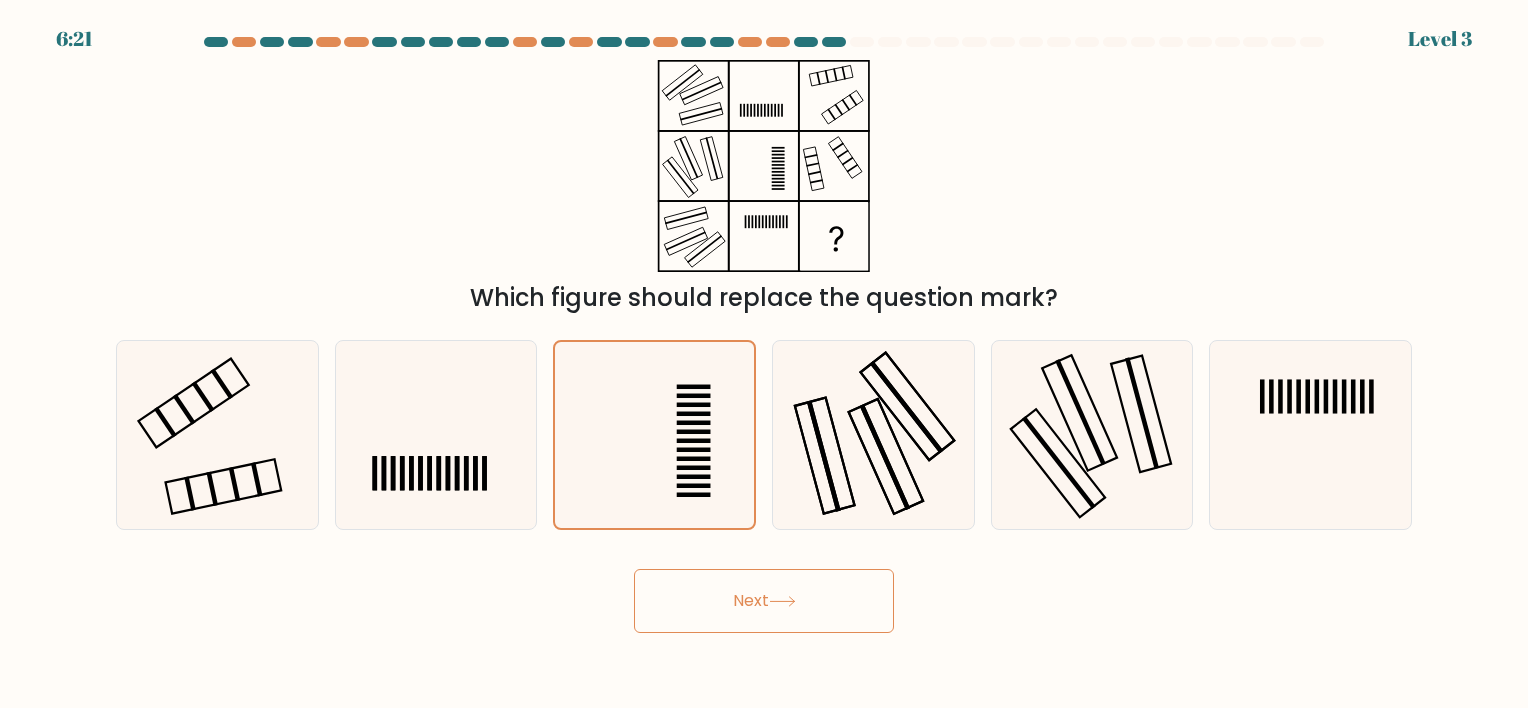 click on "Next" at bounding box center [764, 601] 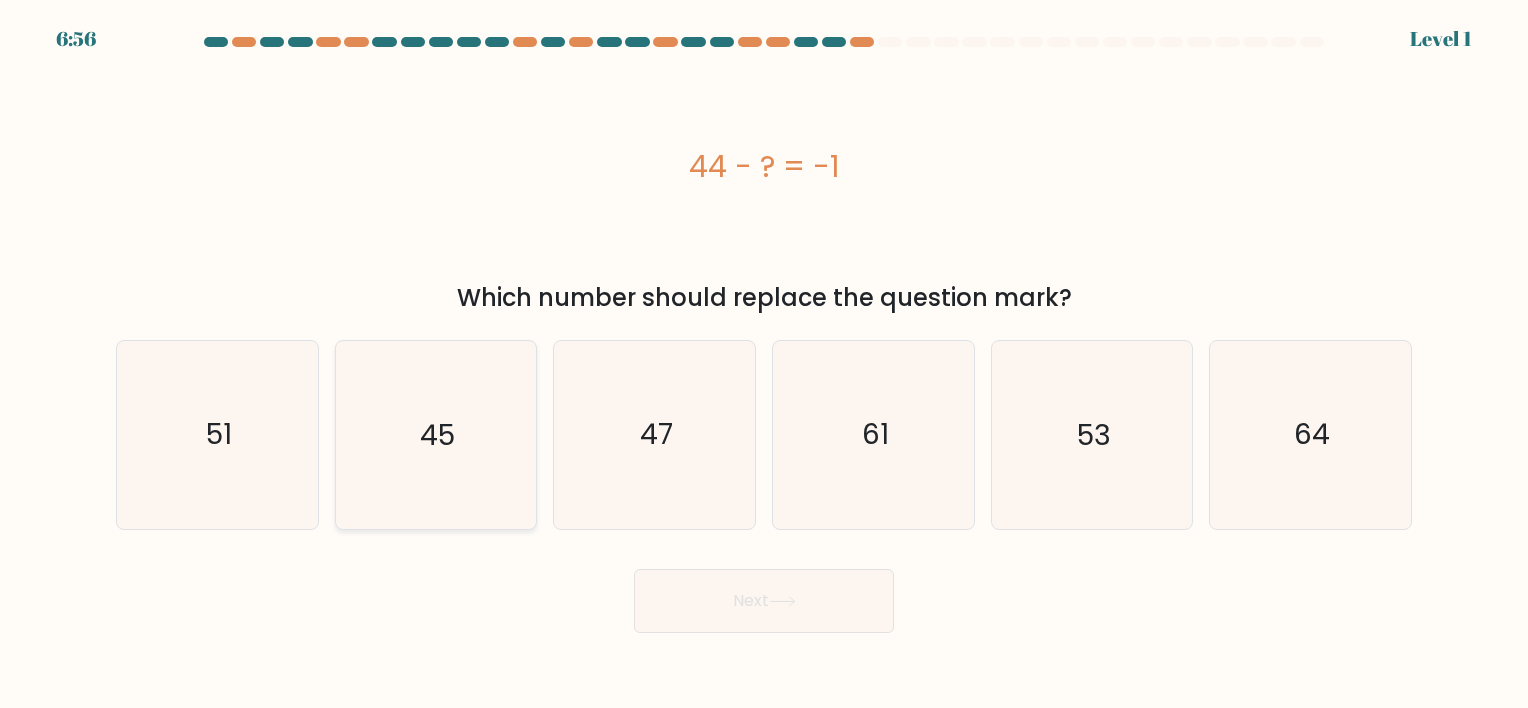 click on "45" at bounding box center (437, 435) 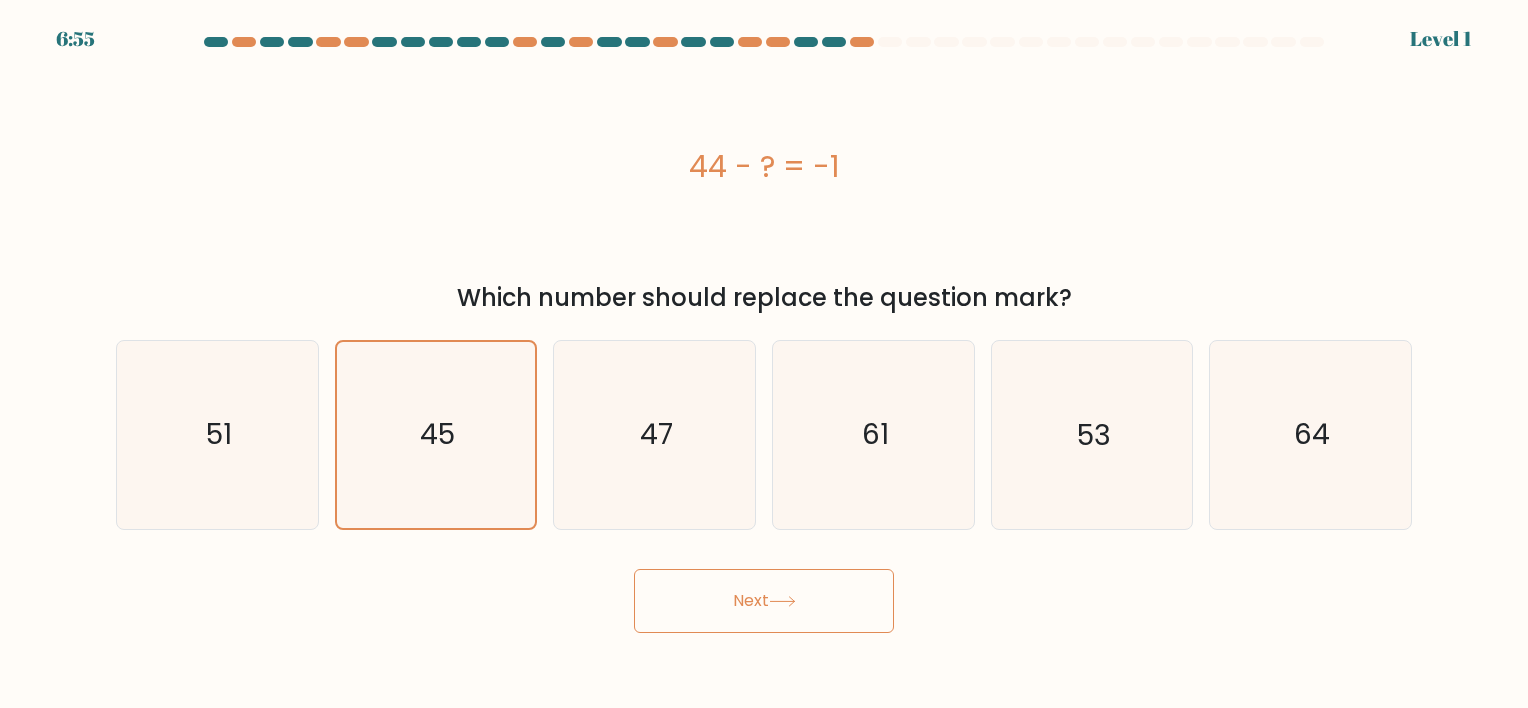click on "Next" at bounding box center (764, 601) 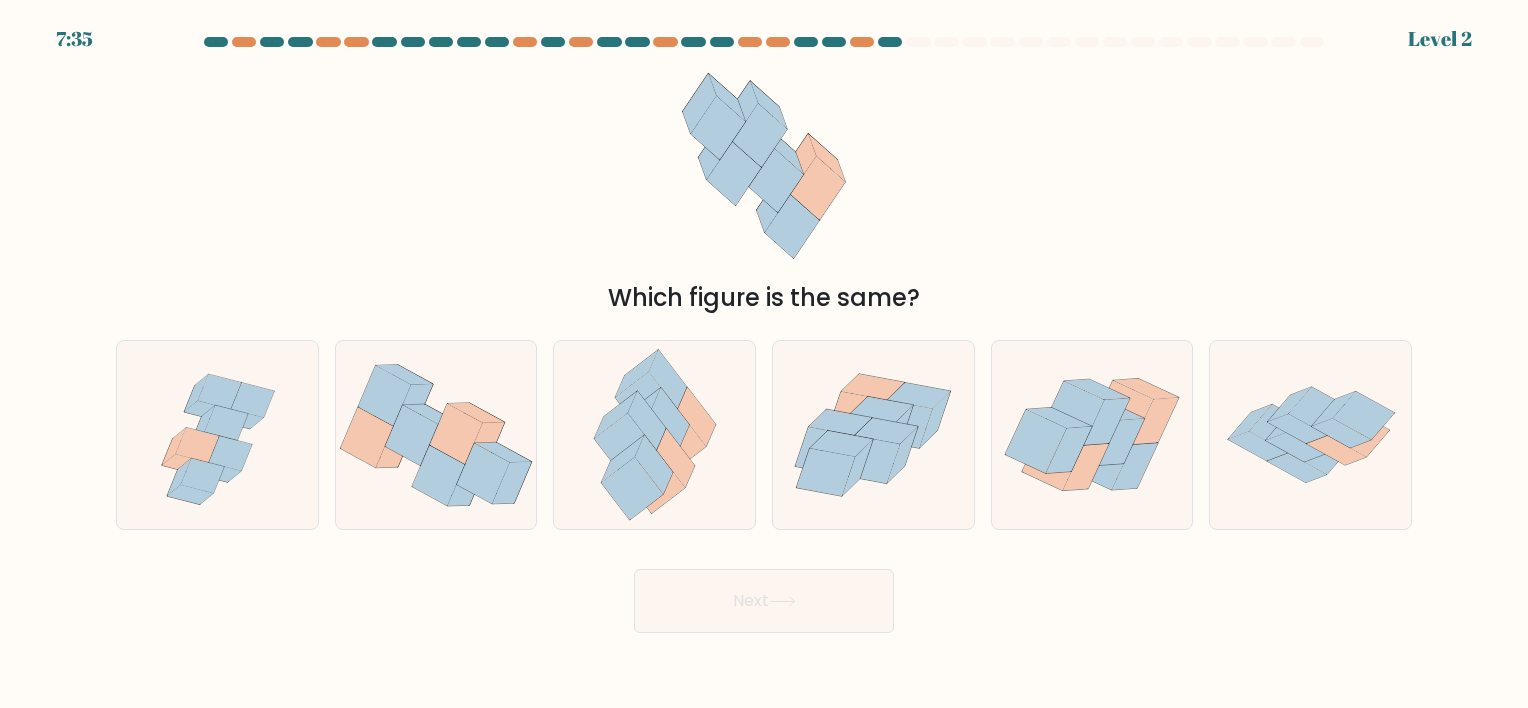 type 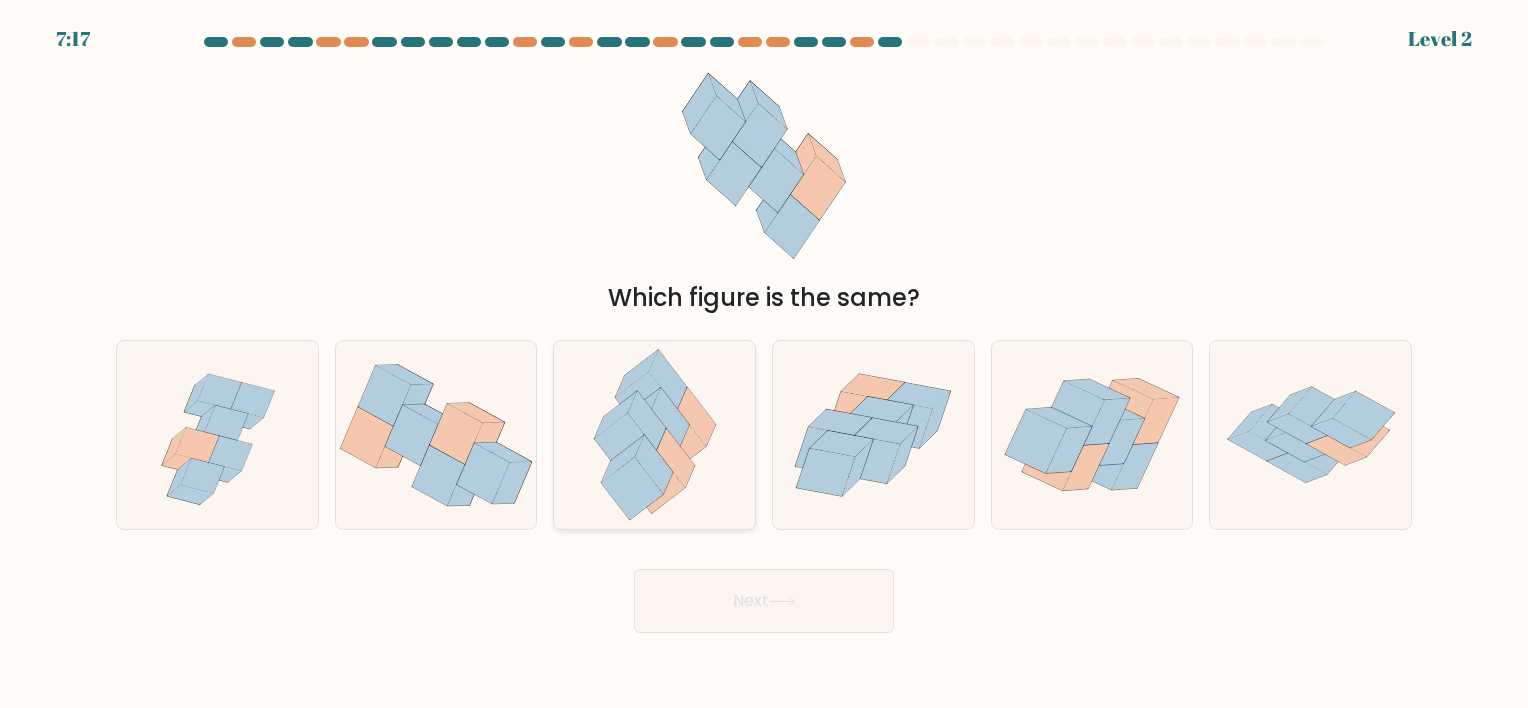 click at bounding box center [696, 417] 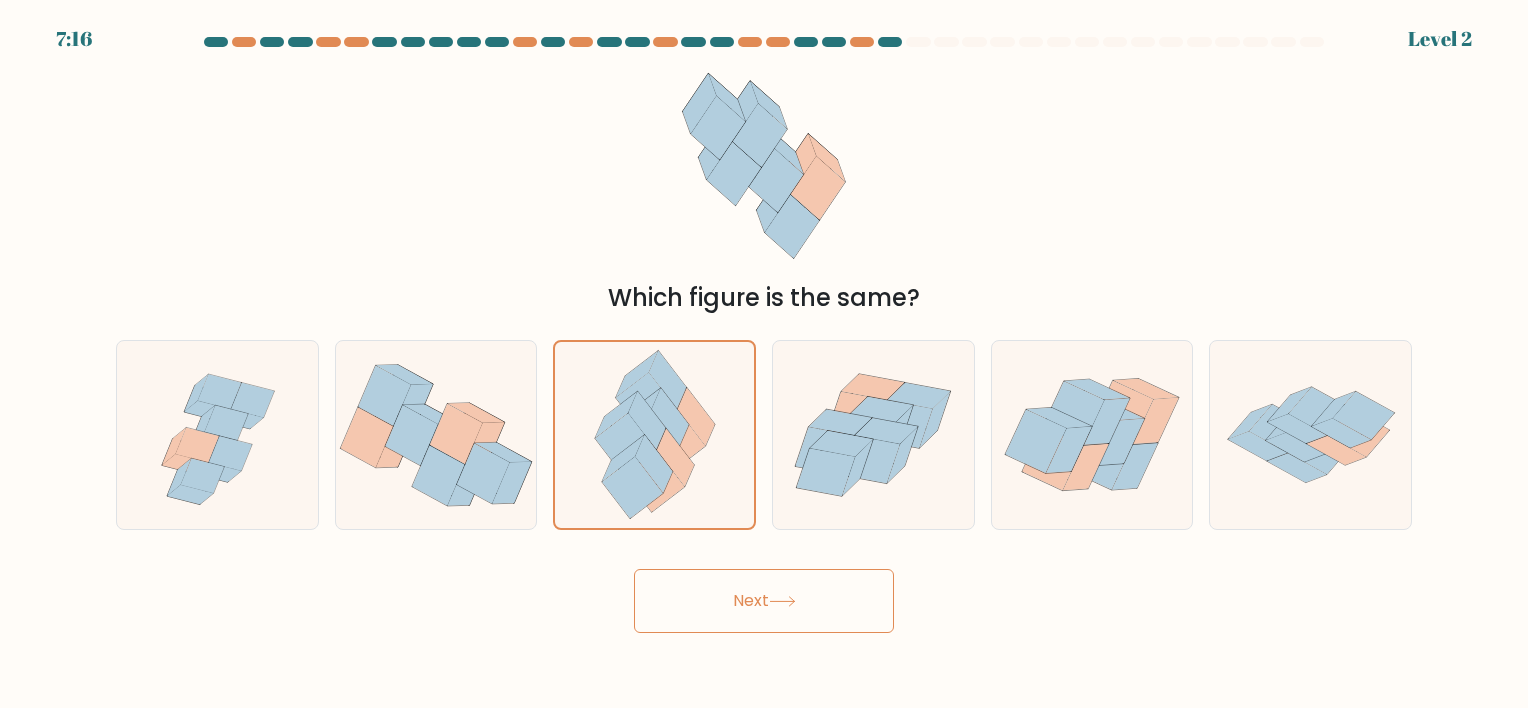 click at bounding box center [782, 601] 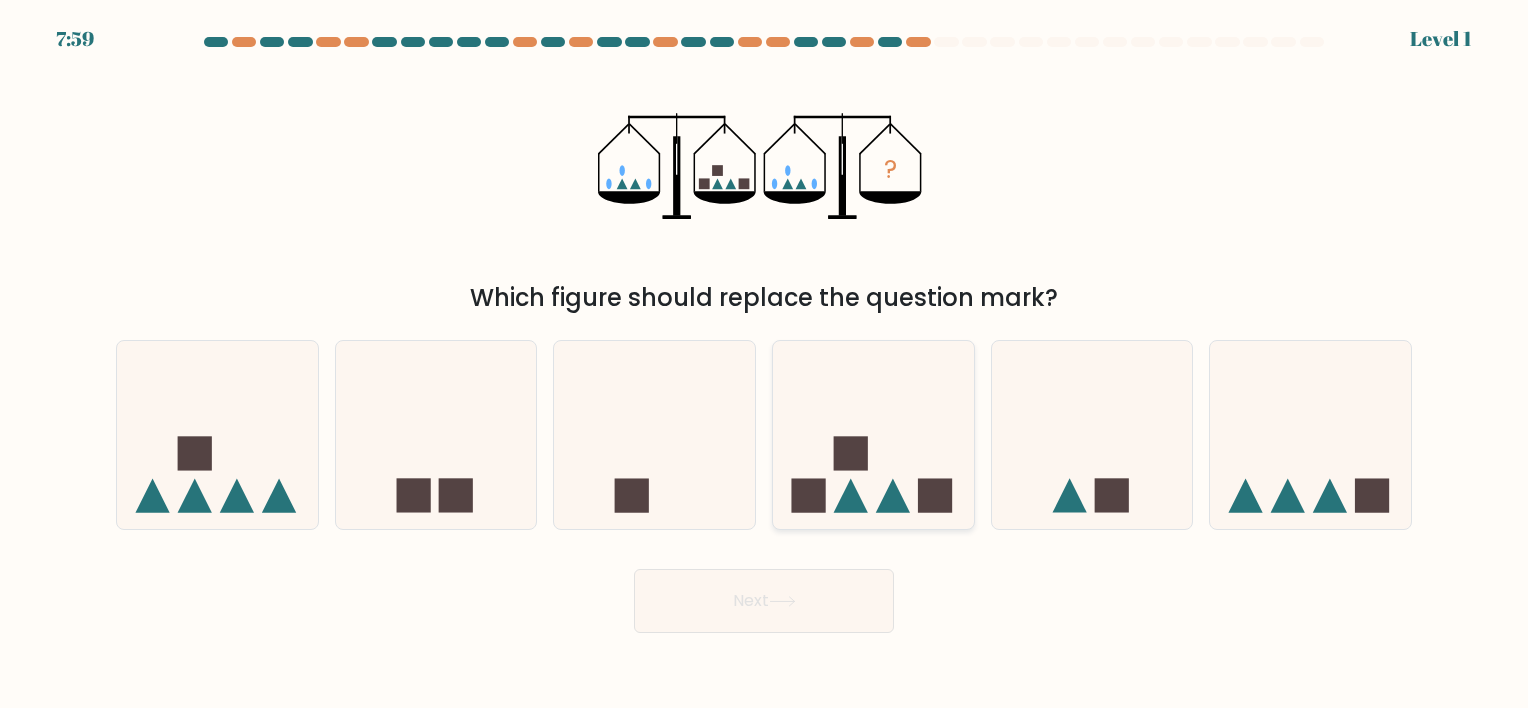 type 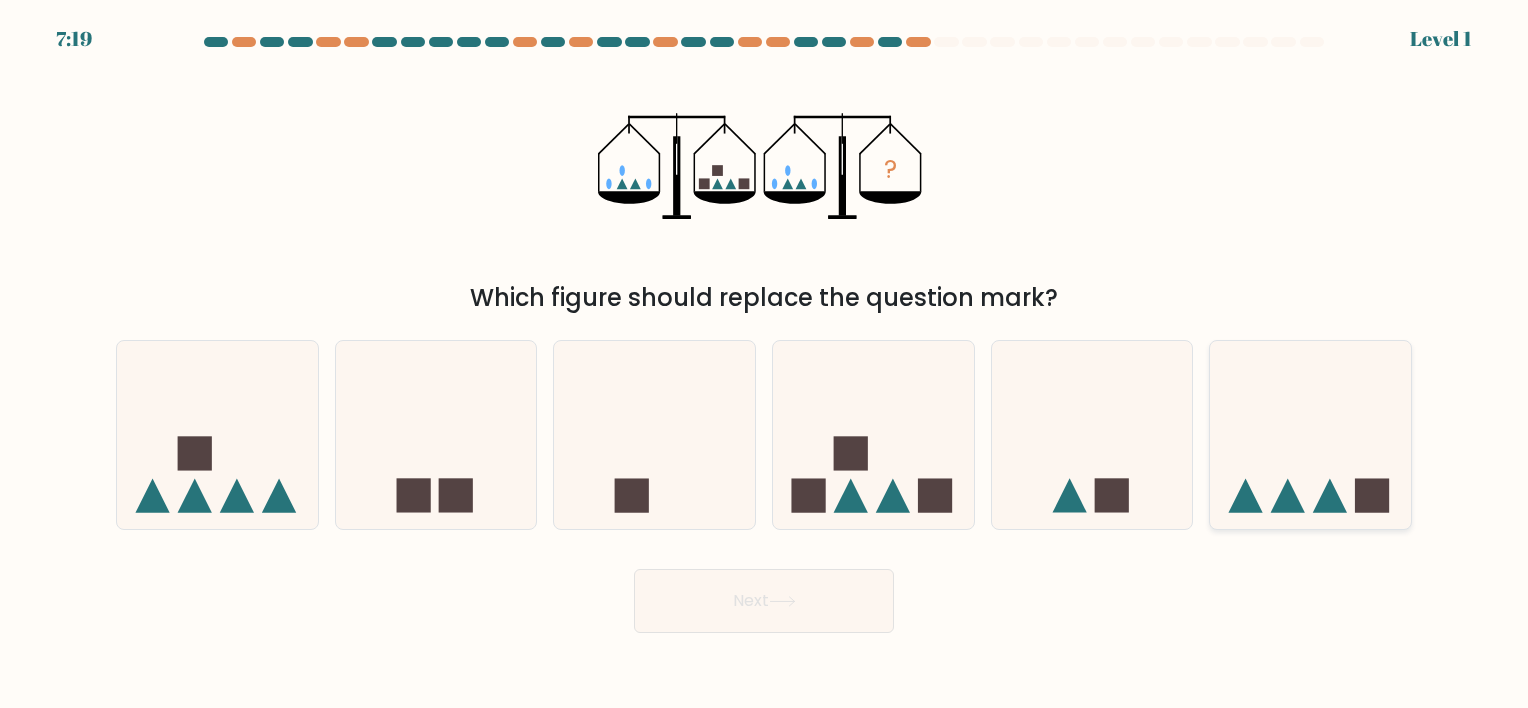 click at bounding box center (1310, 435) 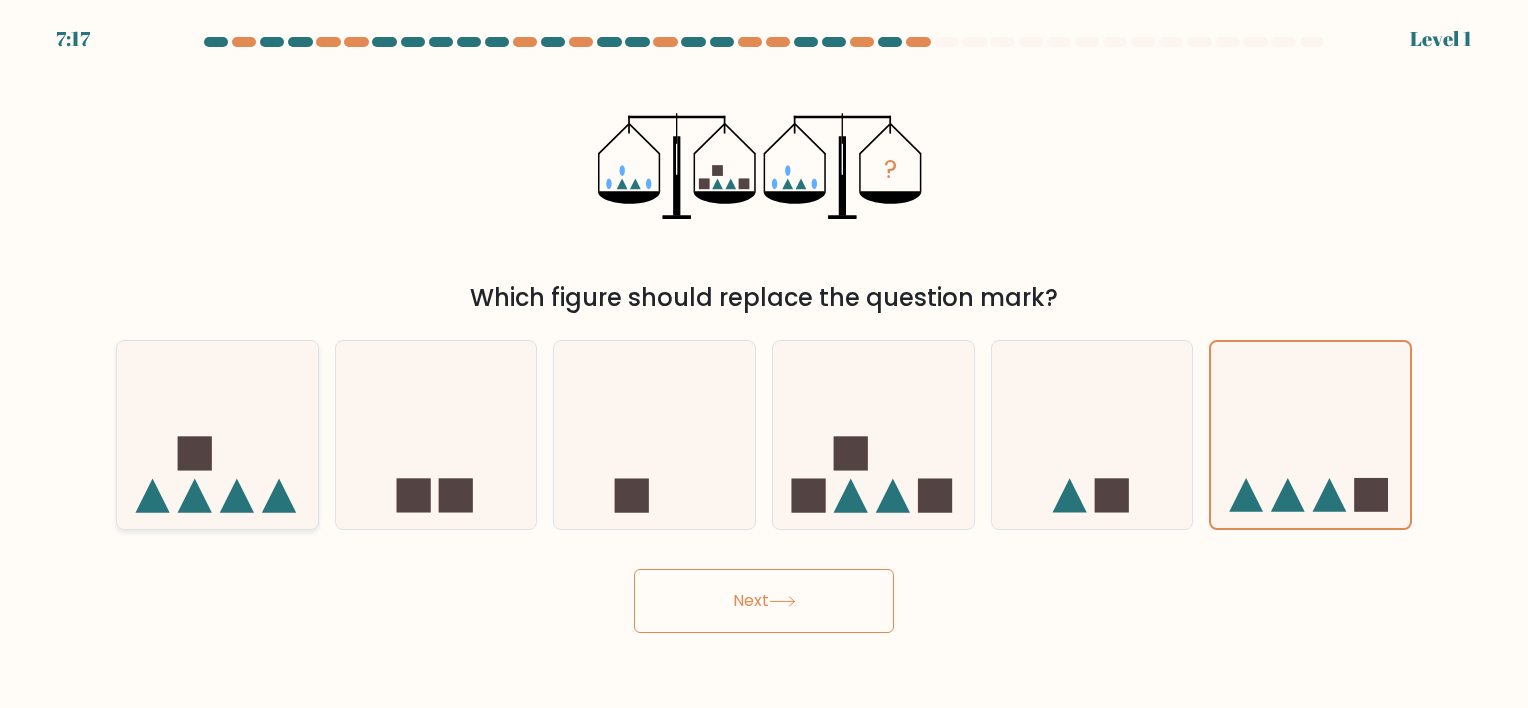 click at bounding box center [217, 435] 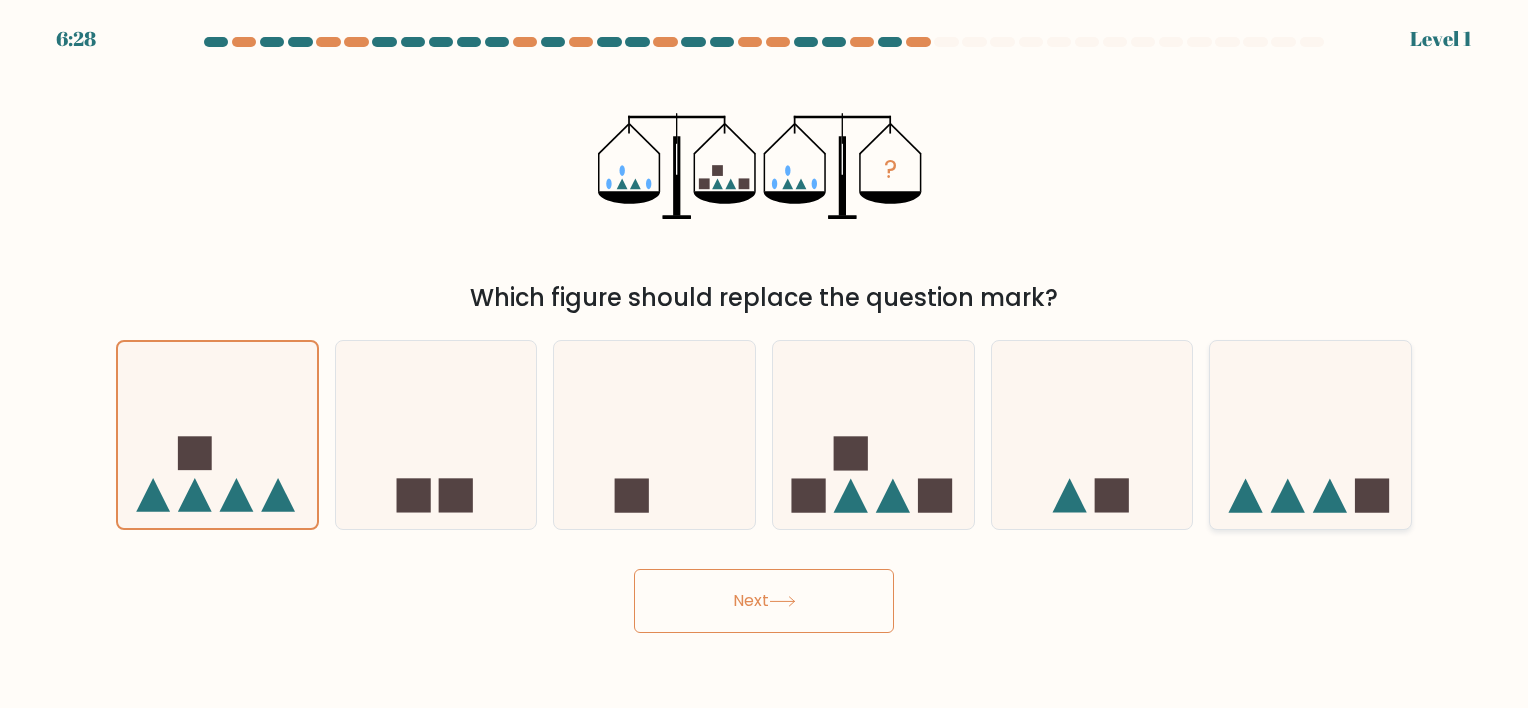 click at bounding box center [1310, 435] 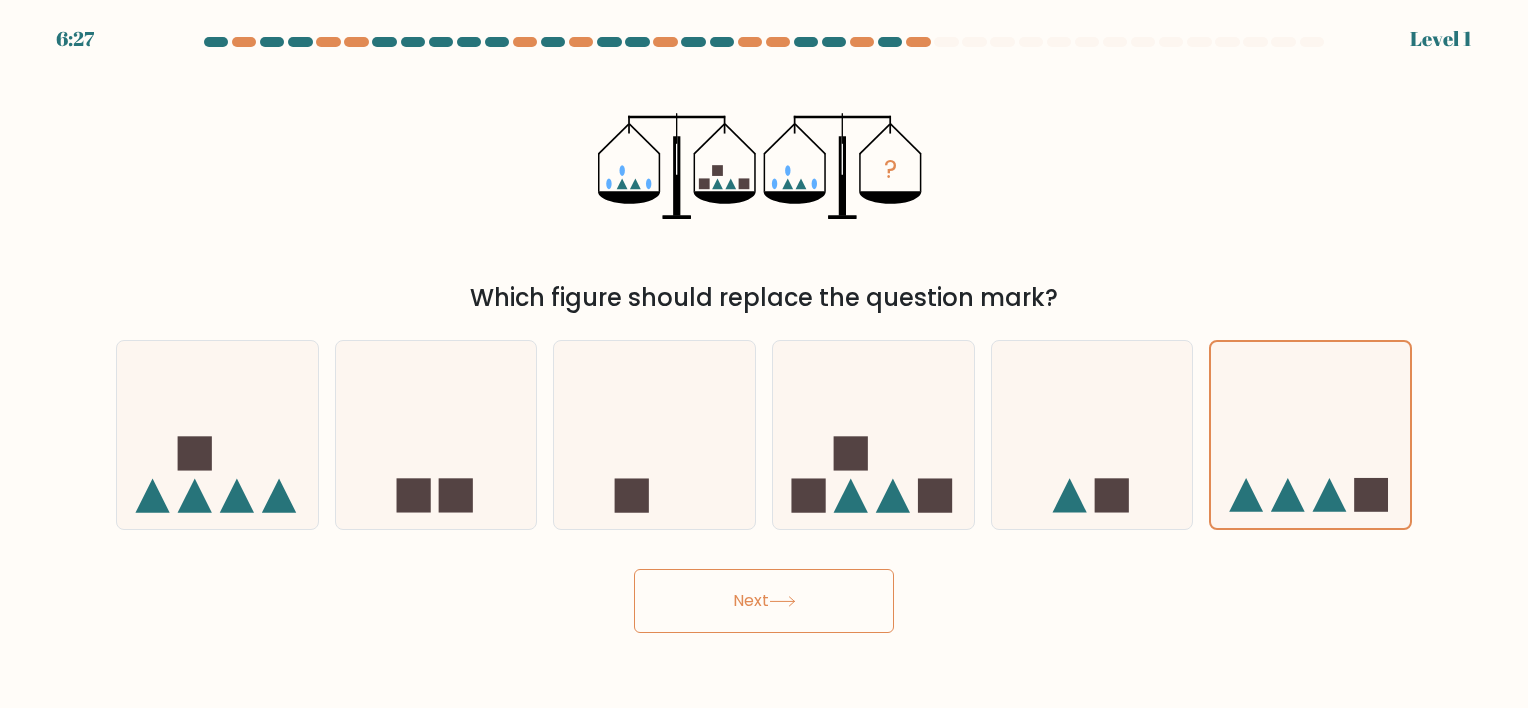 click on "Next" at bounding box center (764, 601) 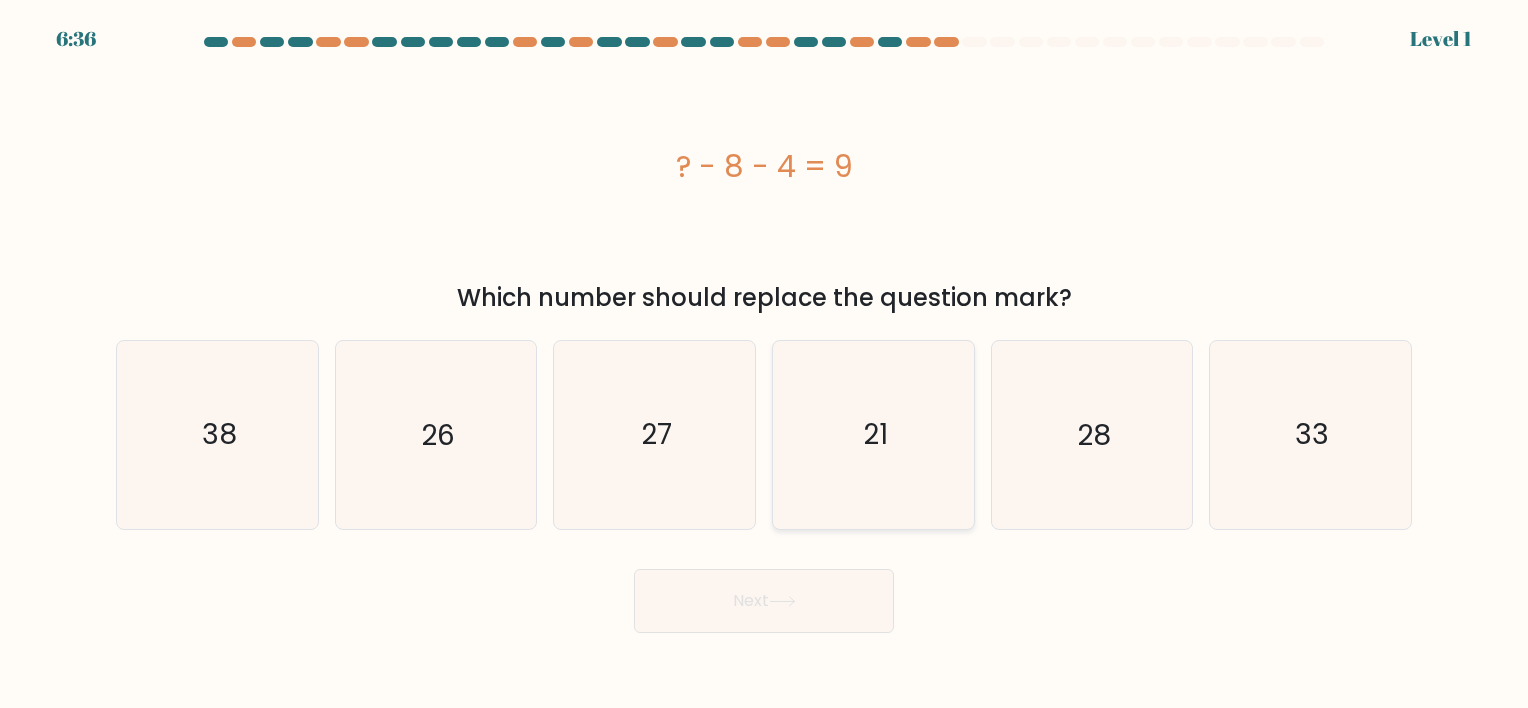 click on "21" at bounding box center (873, 434) 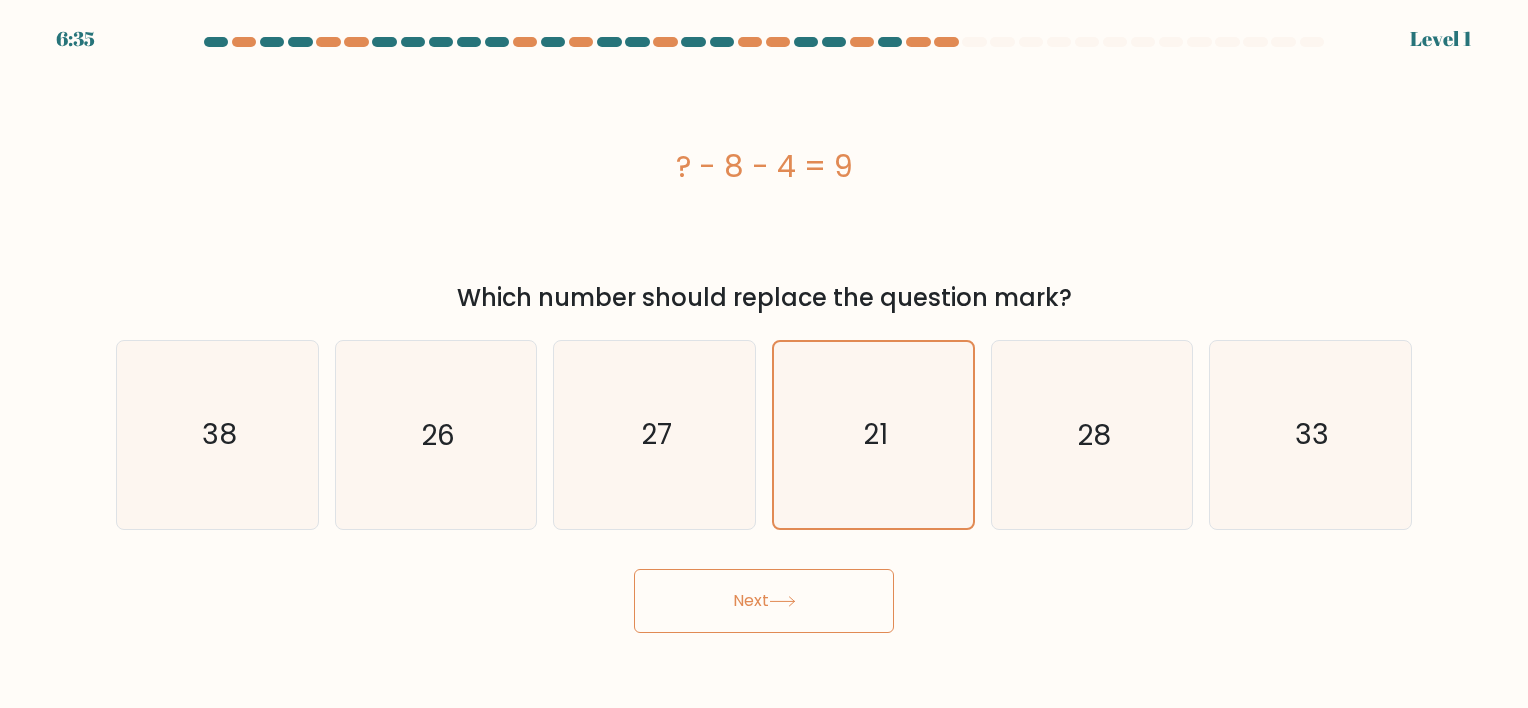 click at bounding box center [782, 601] 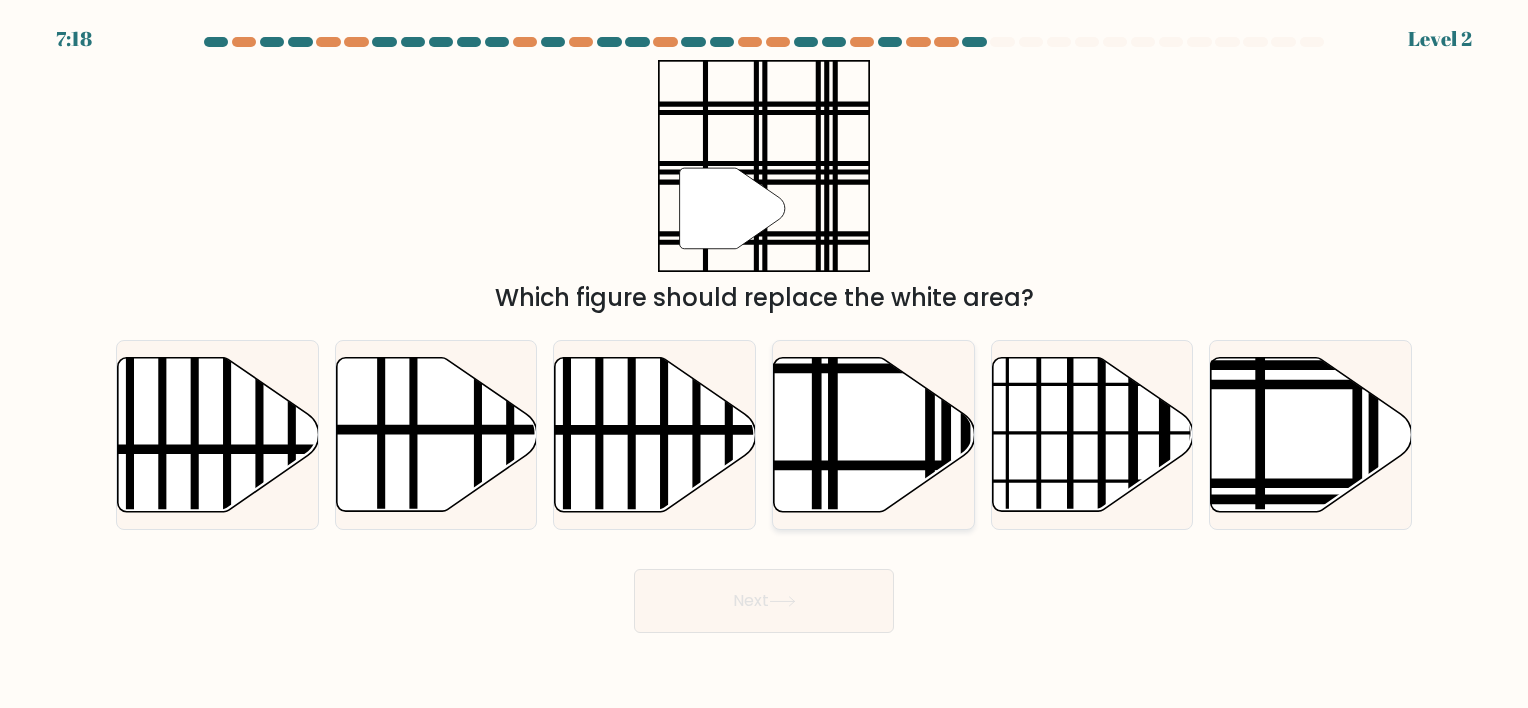 type 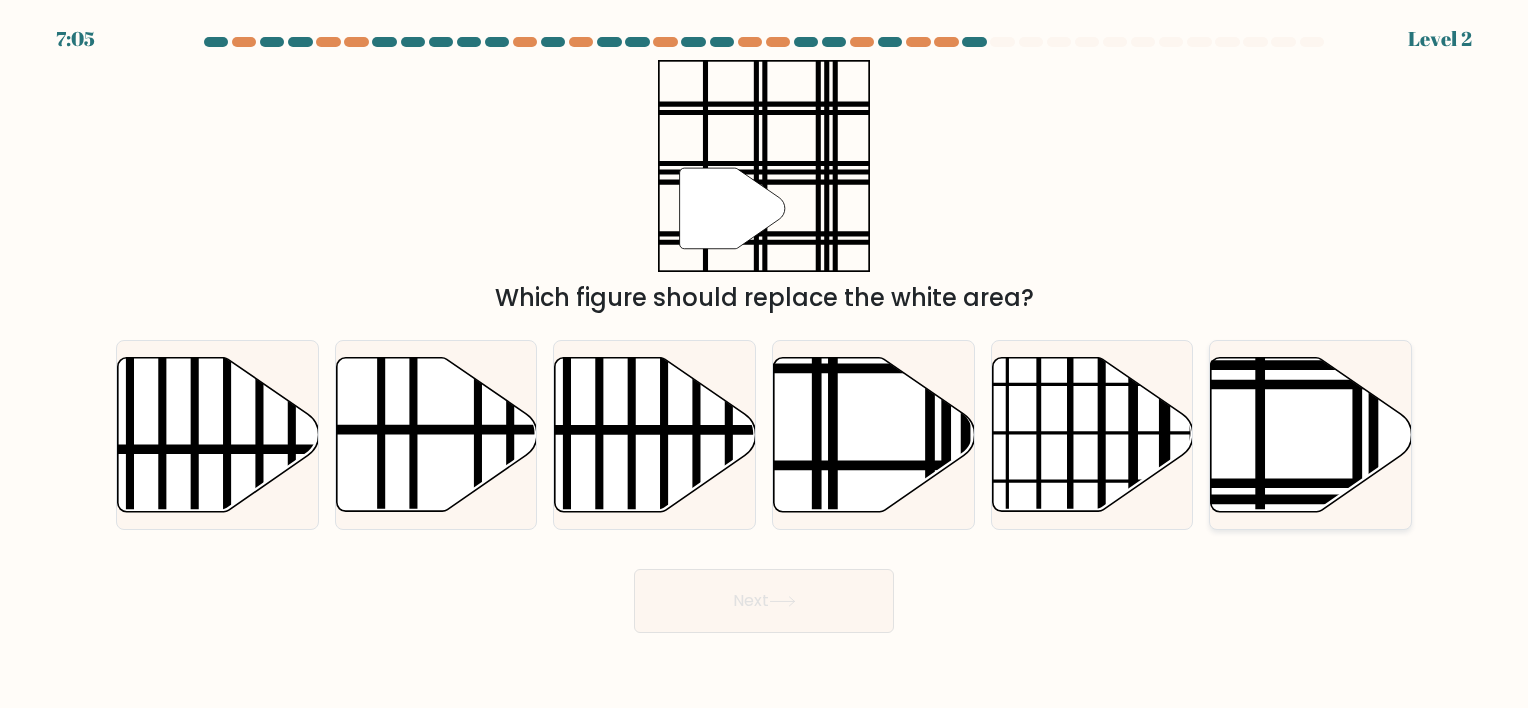 click at bounding box center [1372, 483] 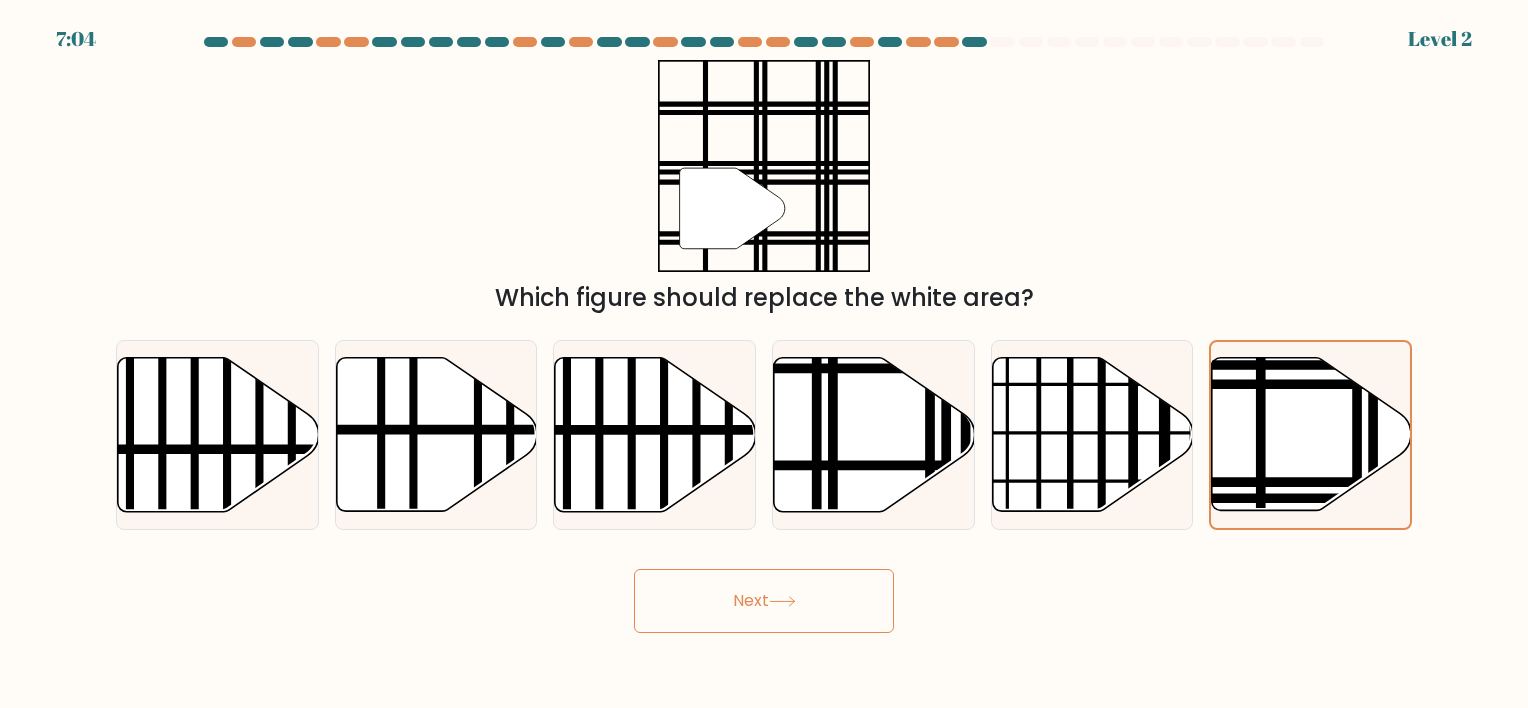 click on "Next" at bounding box center [764, 601] 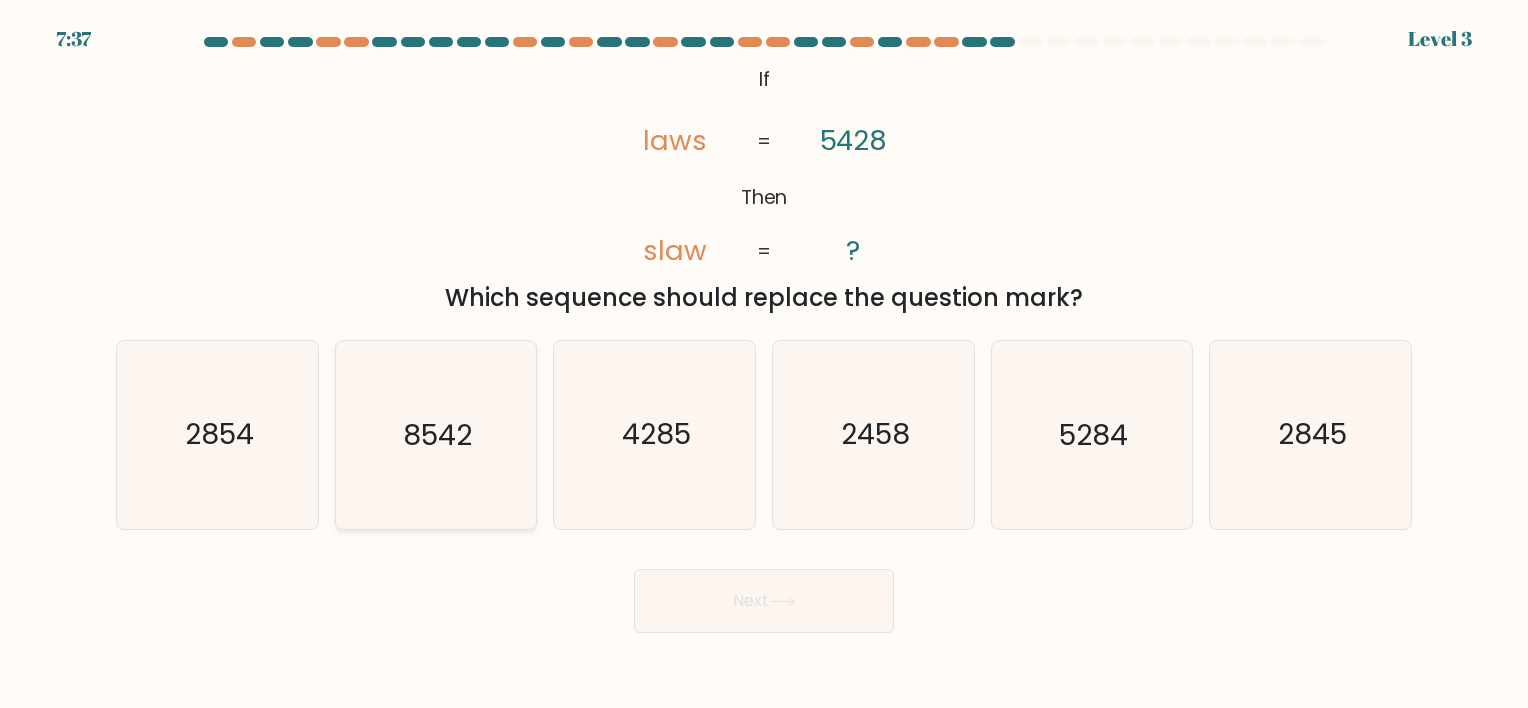 click on "8542" at bounding box center (437, 435) 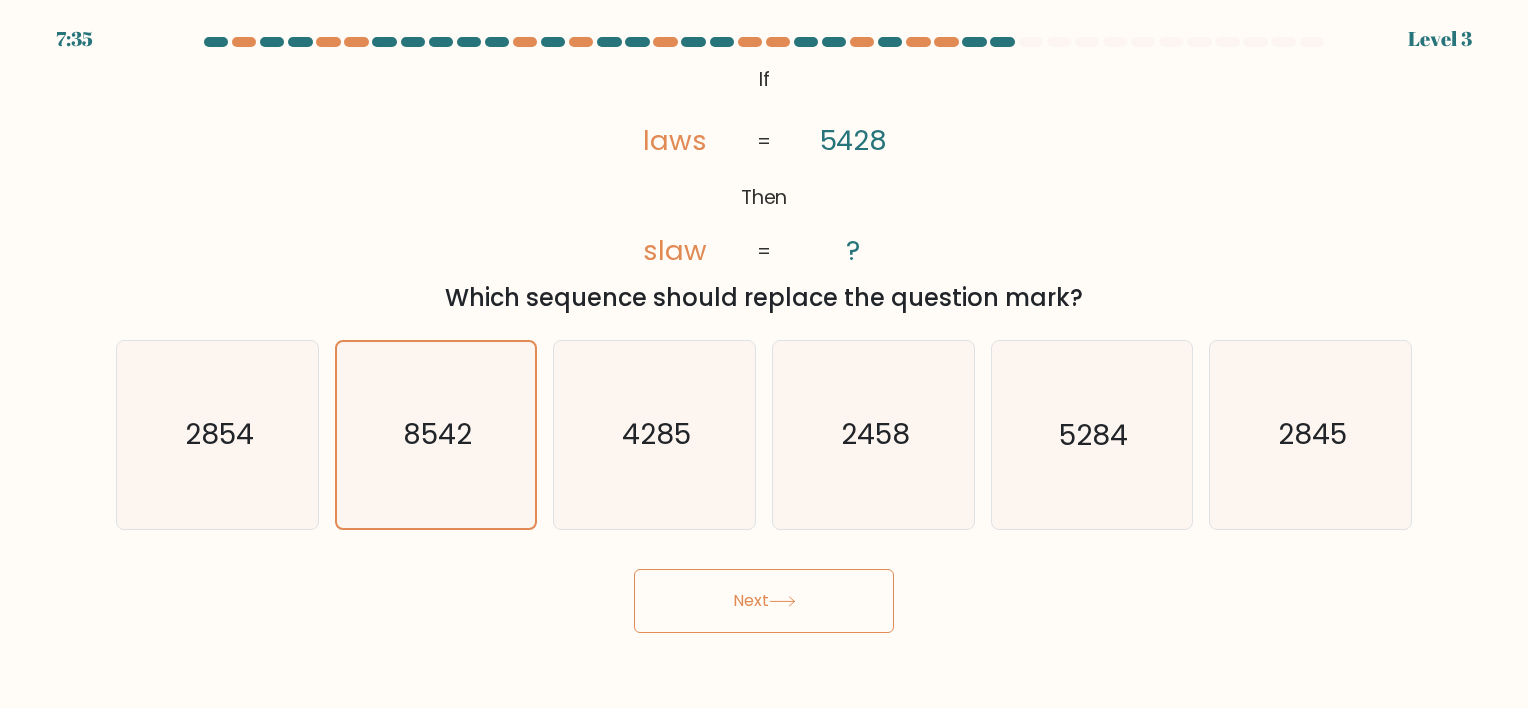 click on "Next" at bounding box center (764, 601) 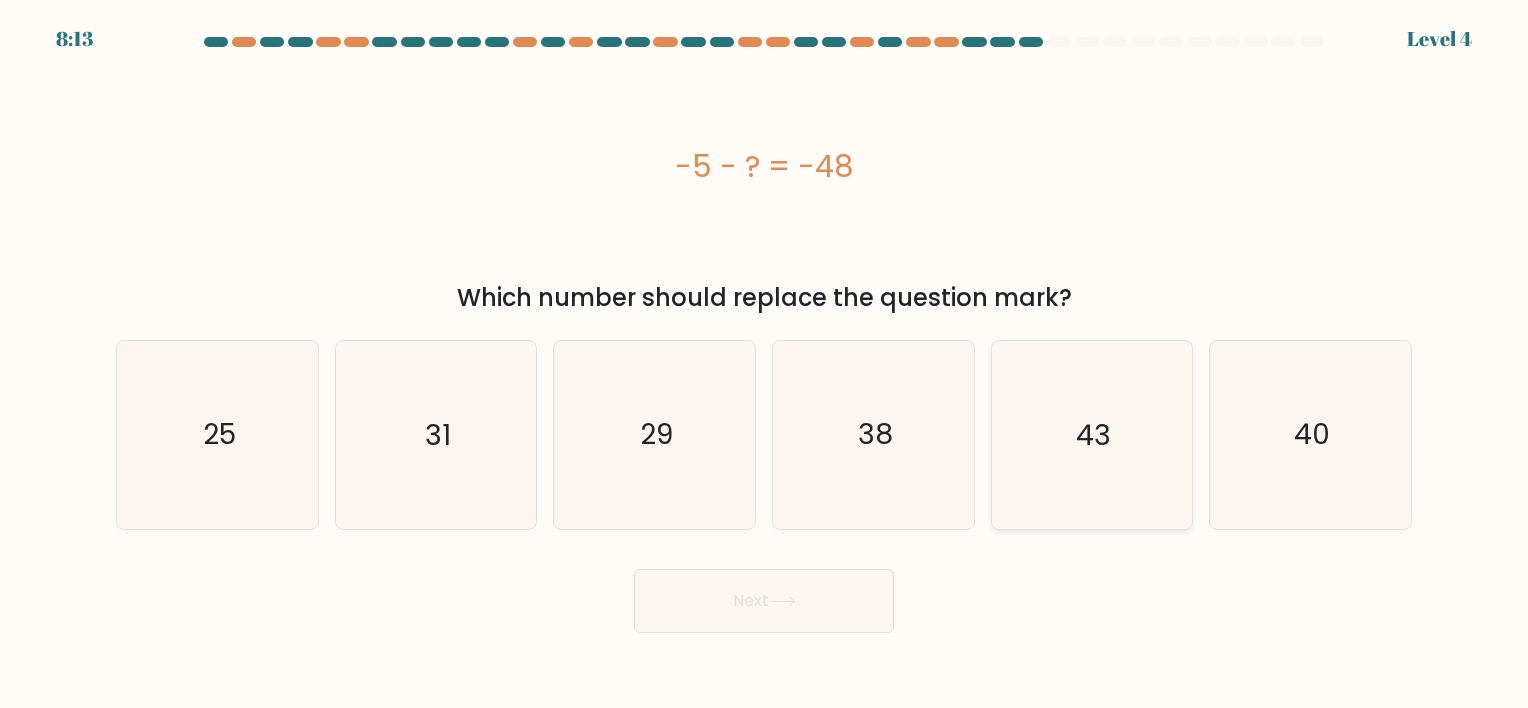 click on "43" at bounding box center [1091, 434] 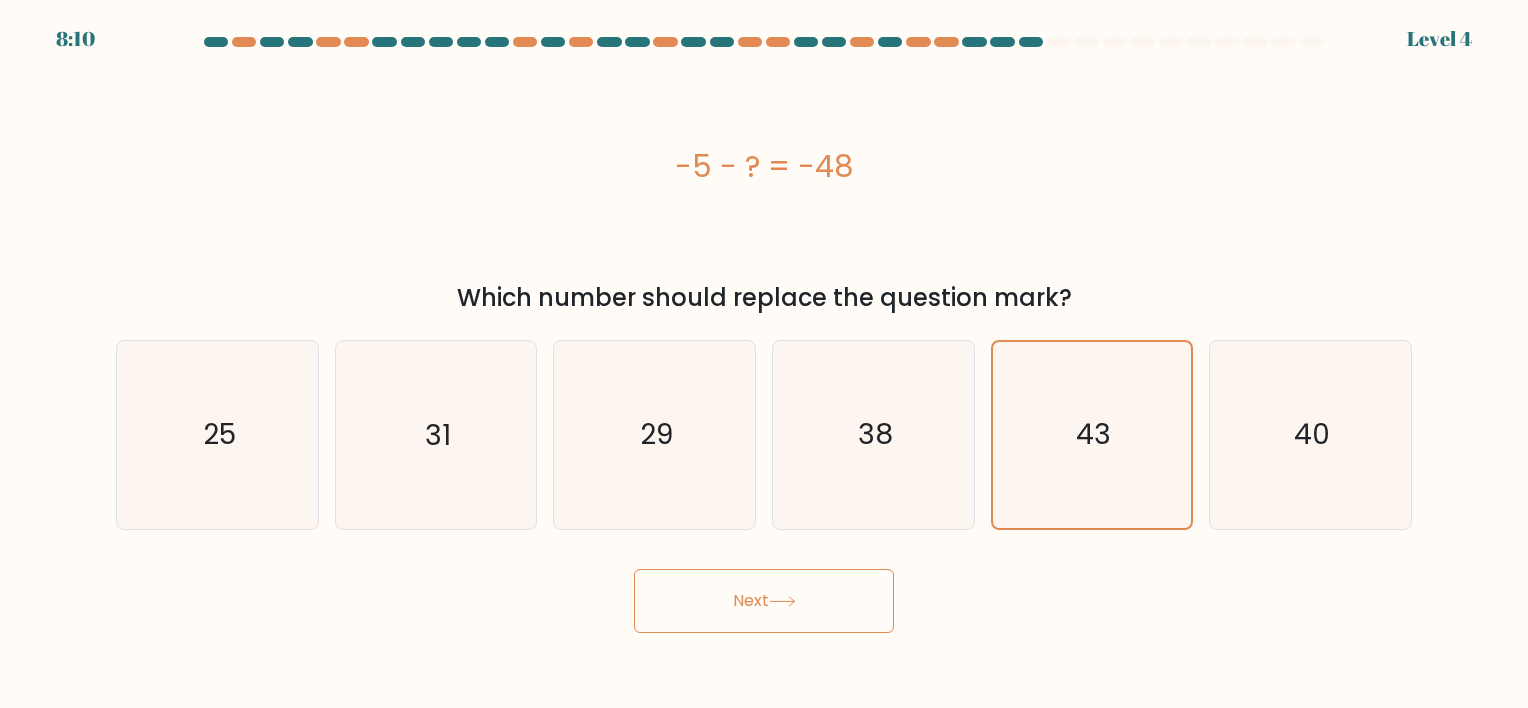 click on "Next" at bounding box center [764, 601] 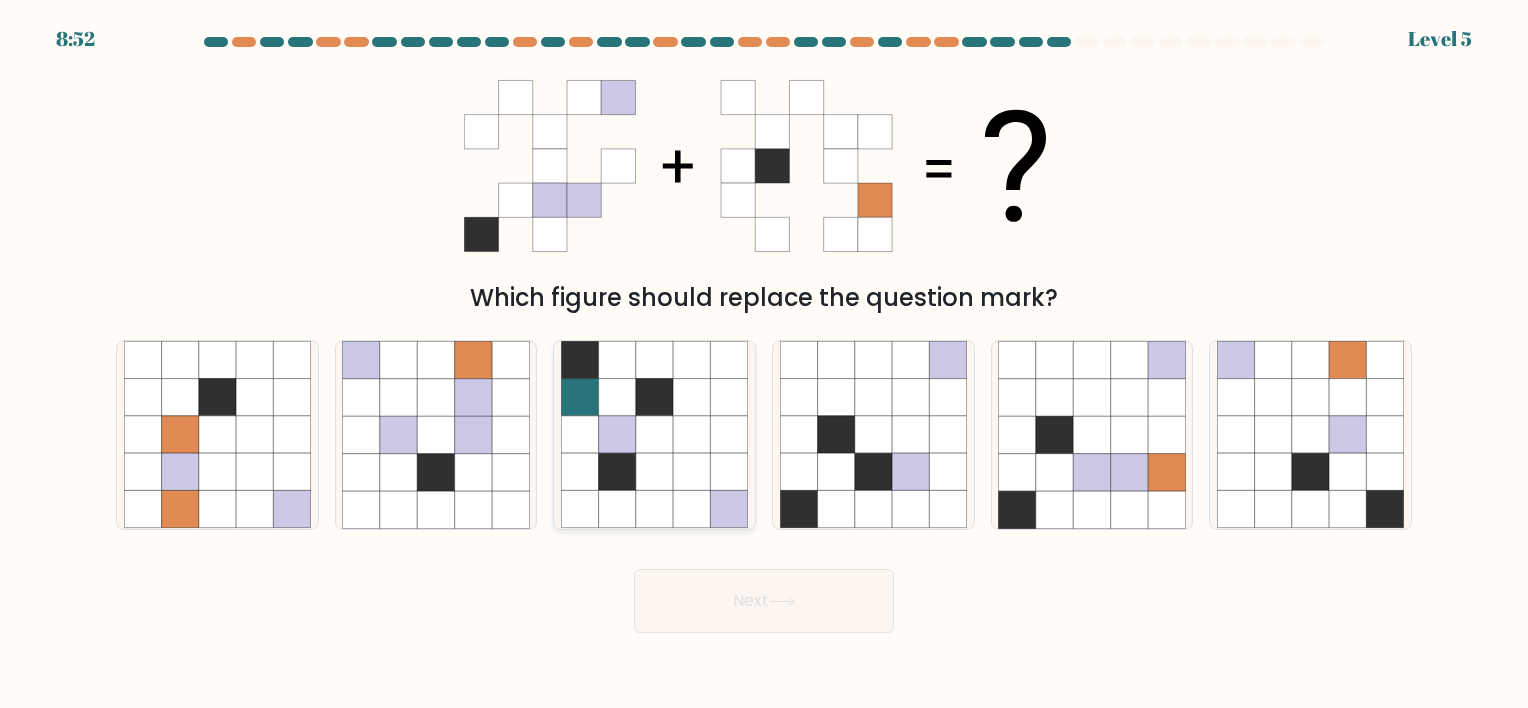 type 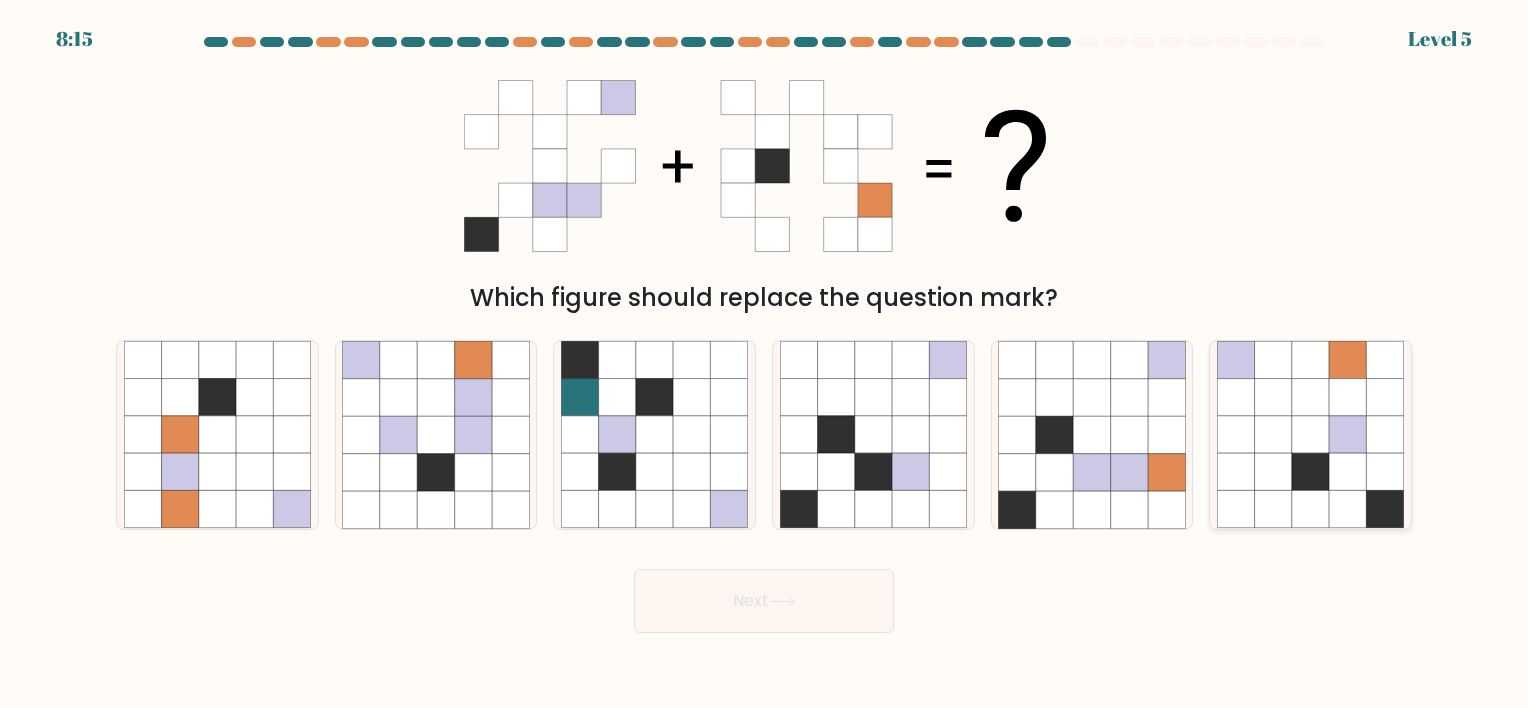 click at bounding box center [1273, 397] 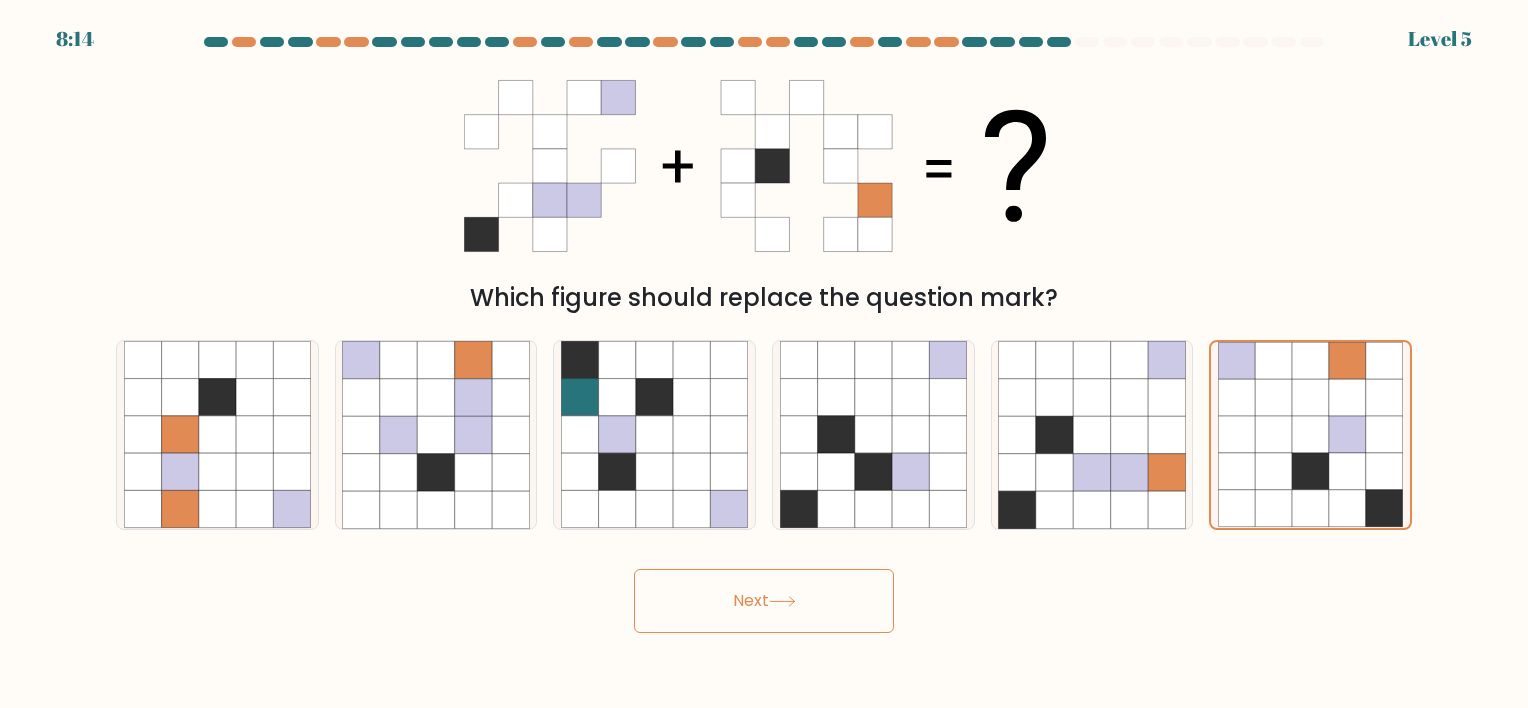 click on "Next" at bounding box center [764, 601] 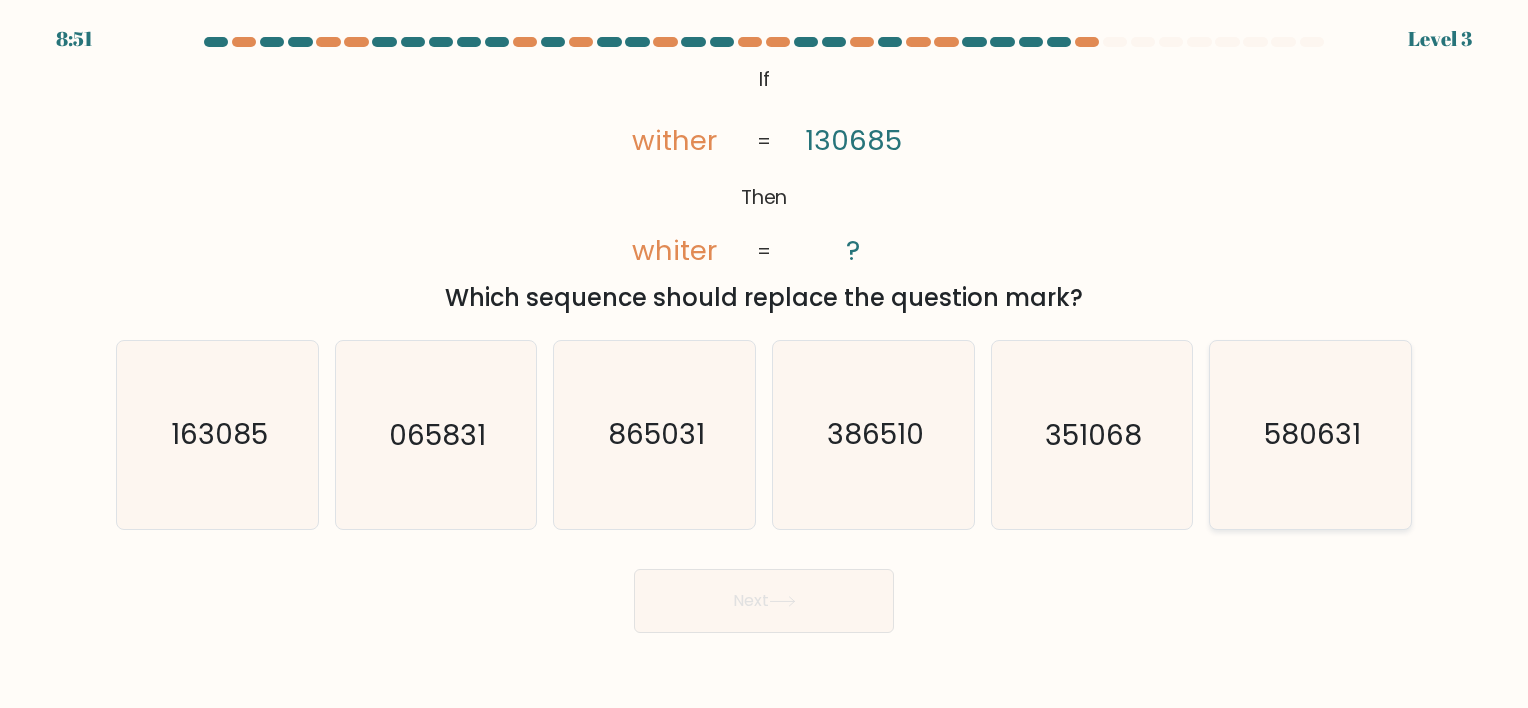 click on "580631" at bounding box center (1312, 435) 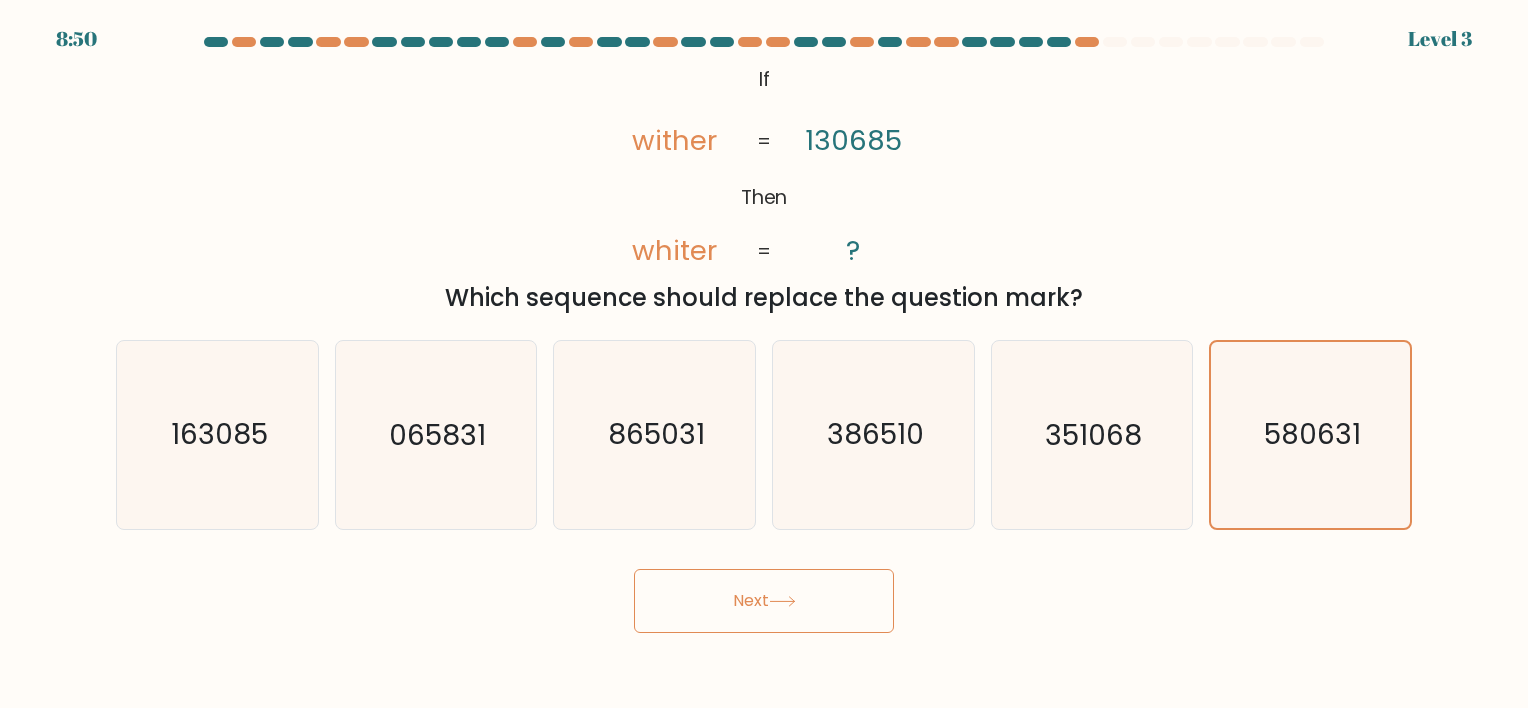 click on "Next" at bounding box center (764, 601) 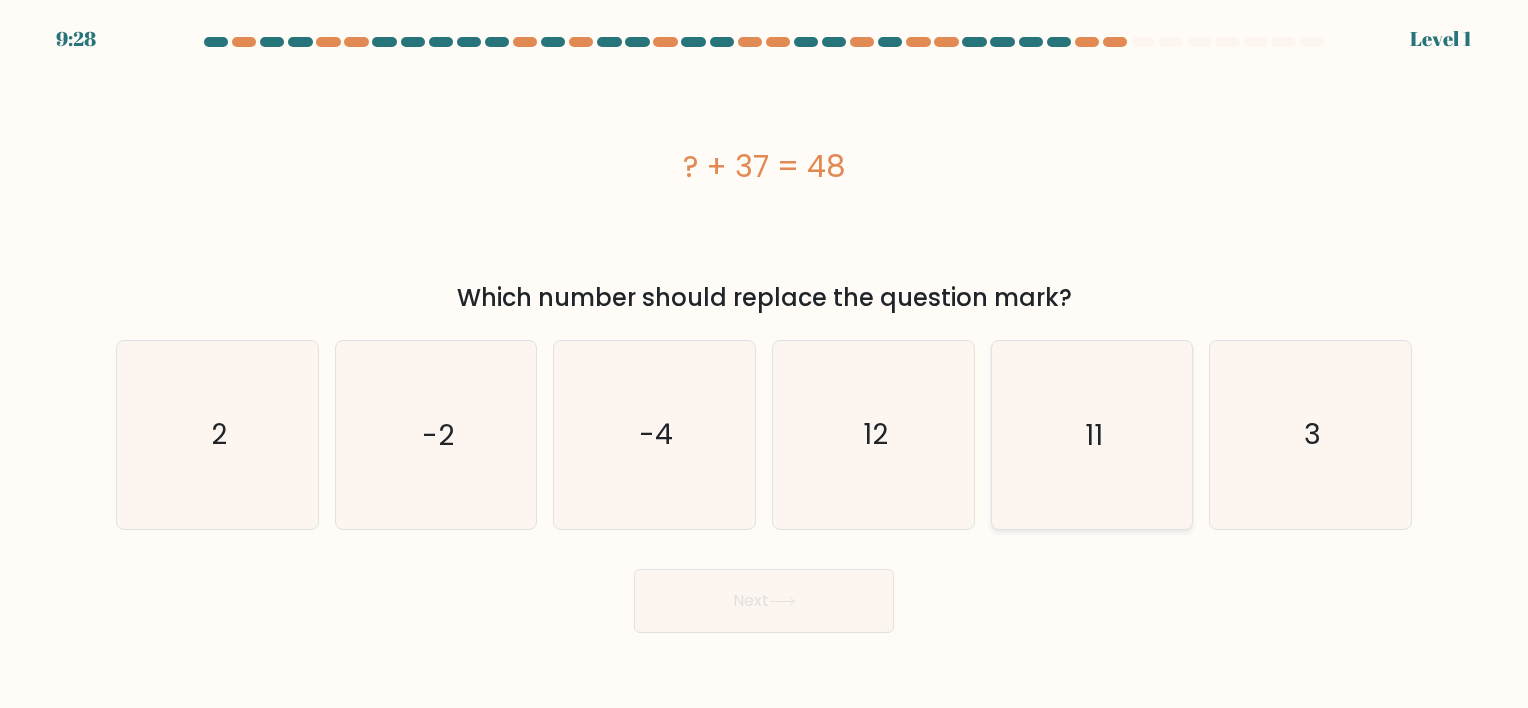 click on "11" at bounding box center (1091, 434) 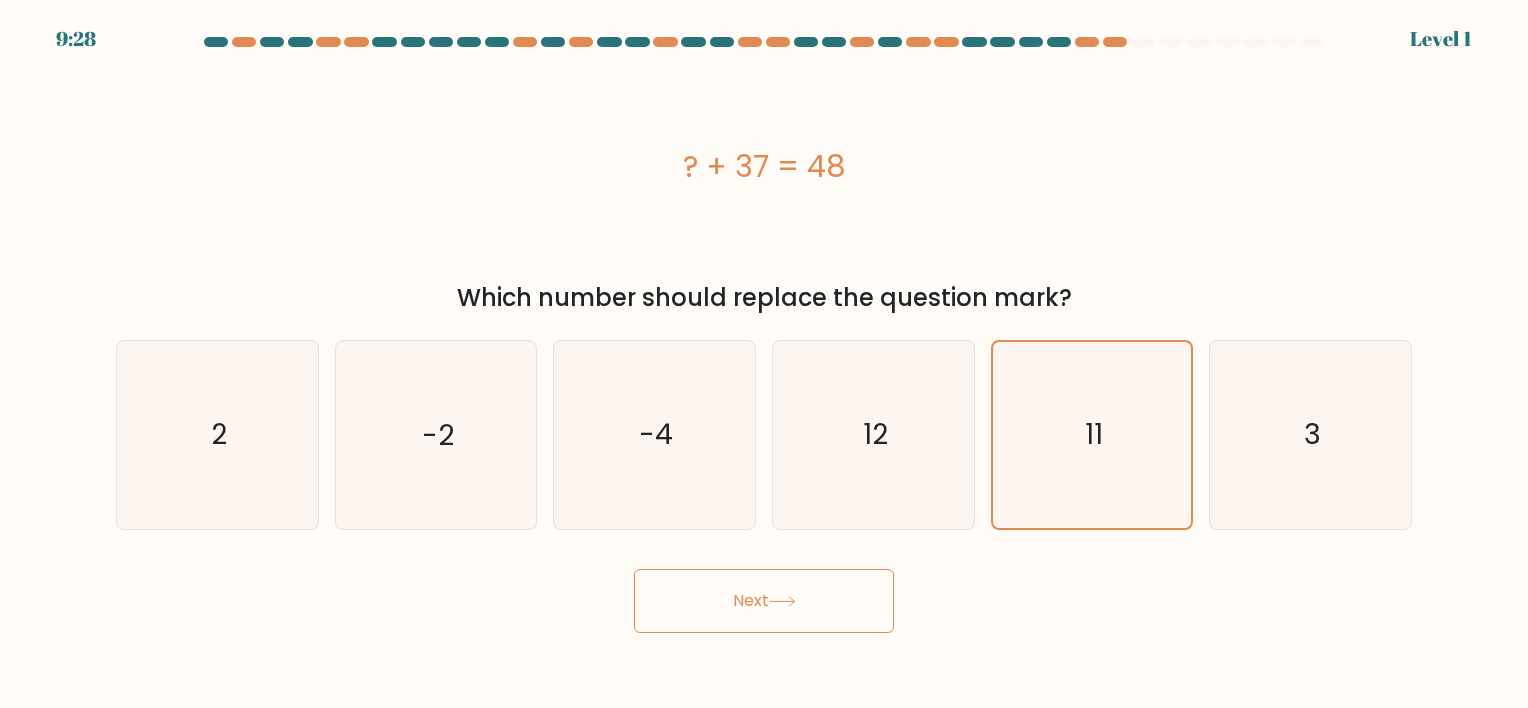 click on "Next" at bounding box center [764, 601] 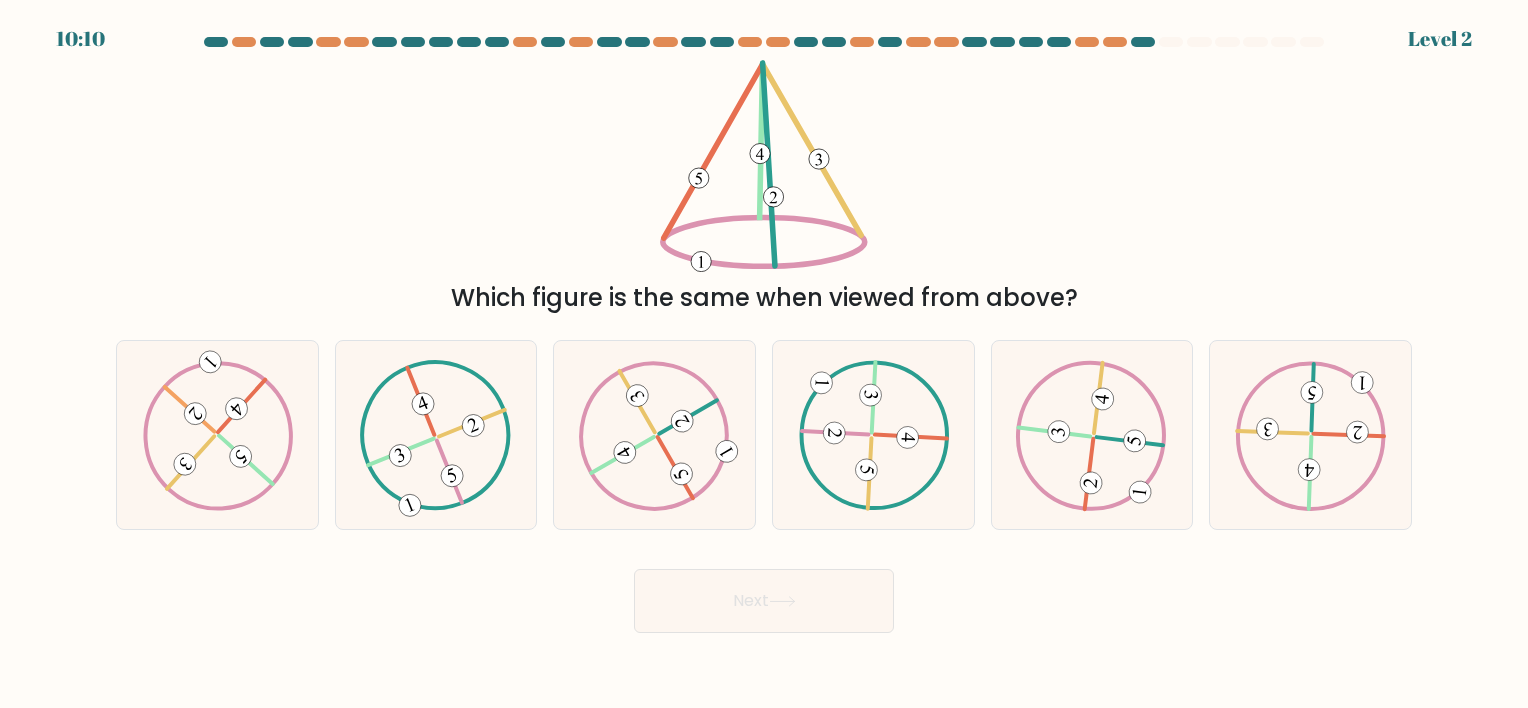 type 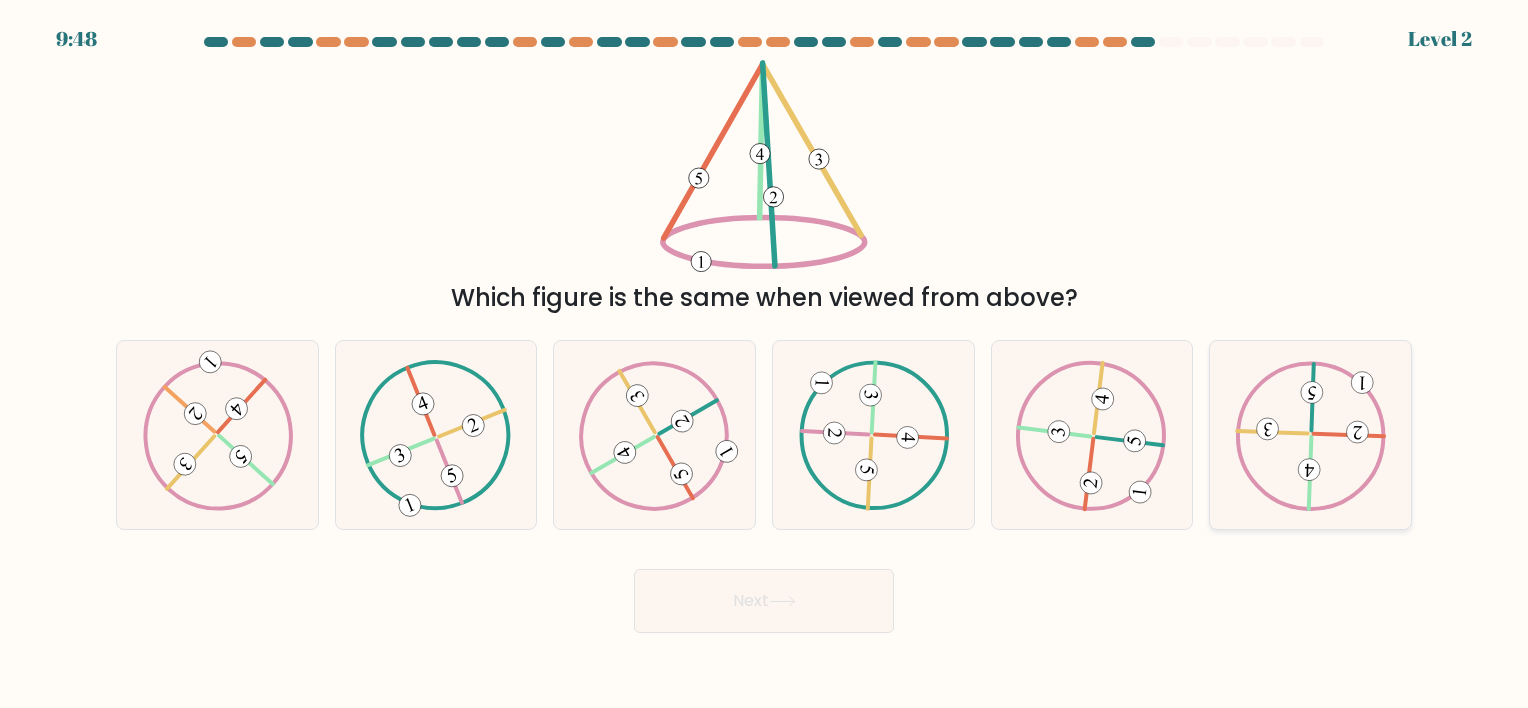 click at bounding box center [1310, 435] 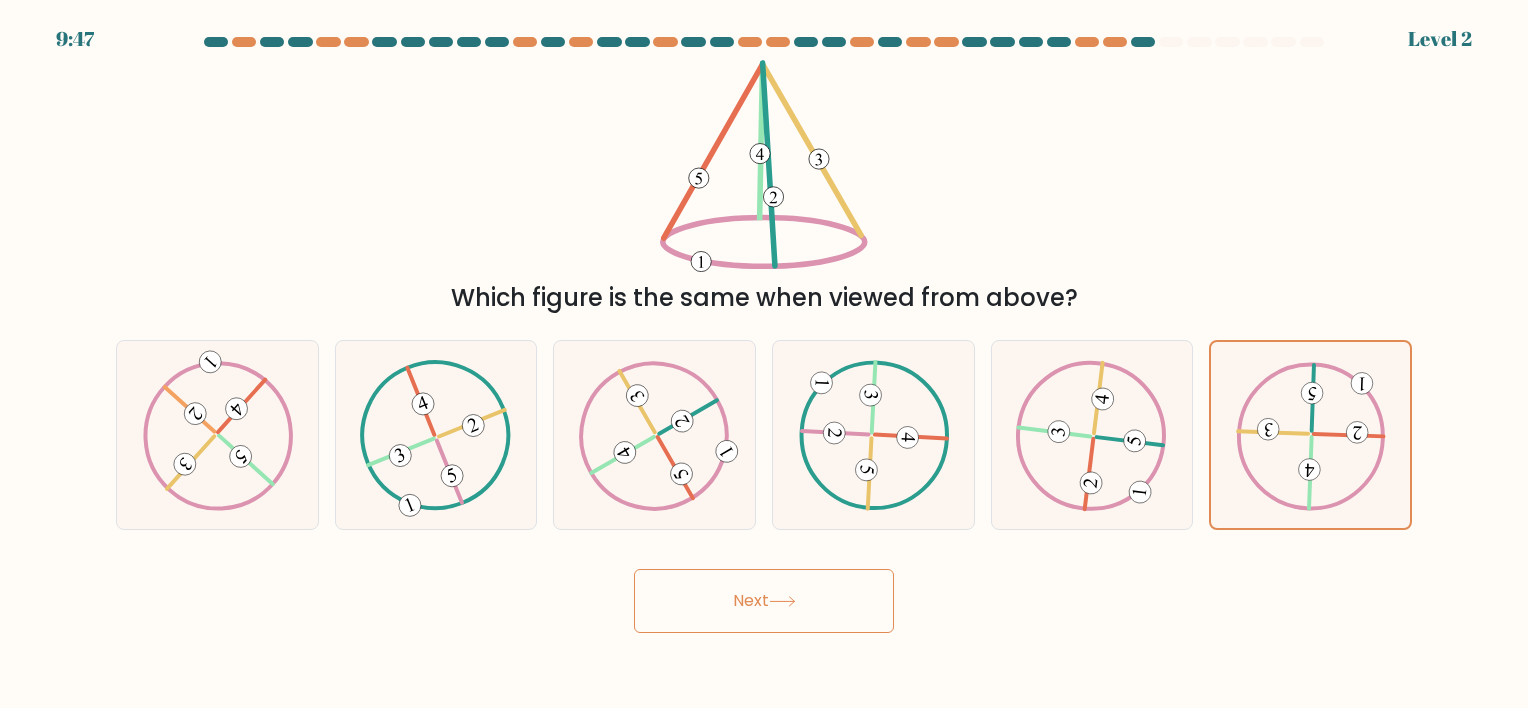 click at bounding box center (782, 601) 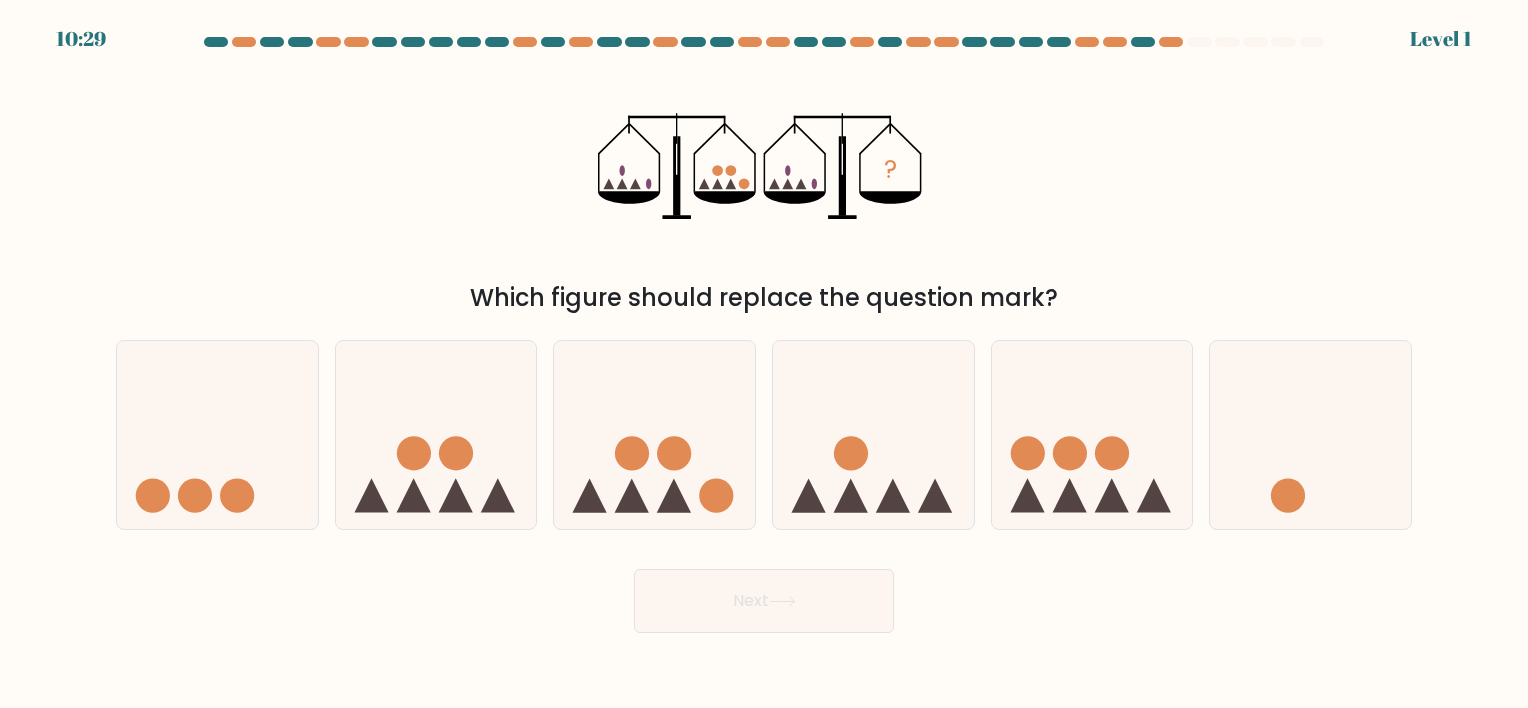 type 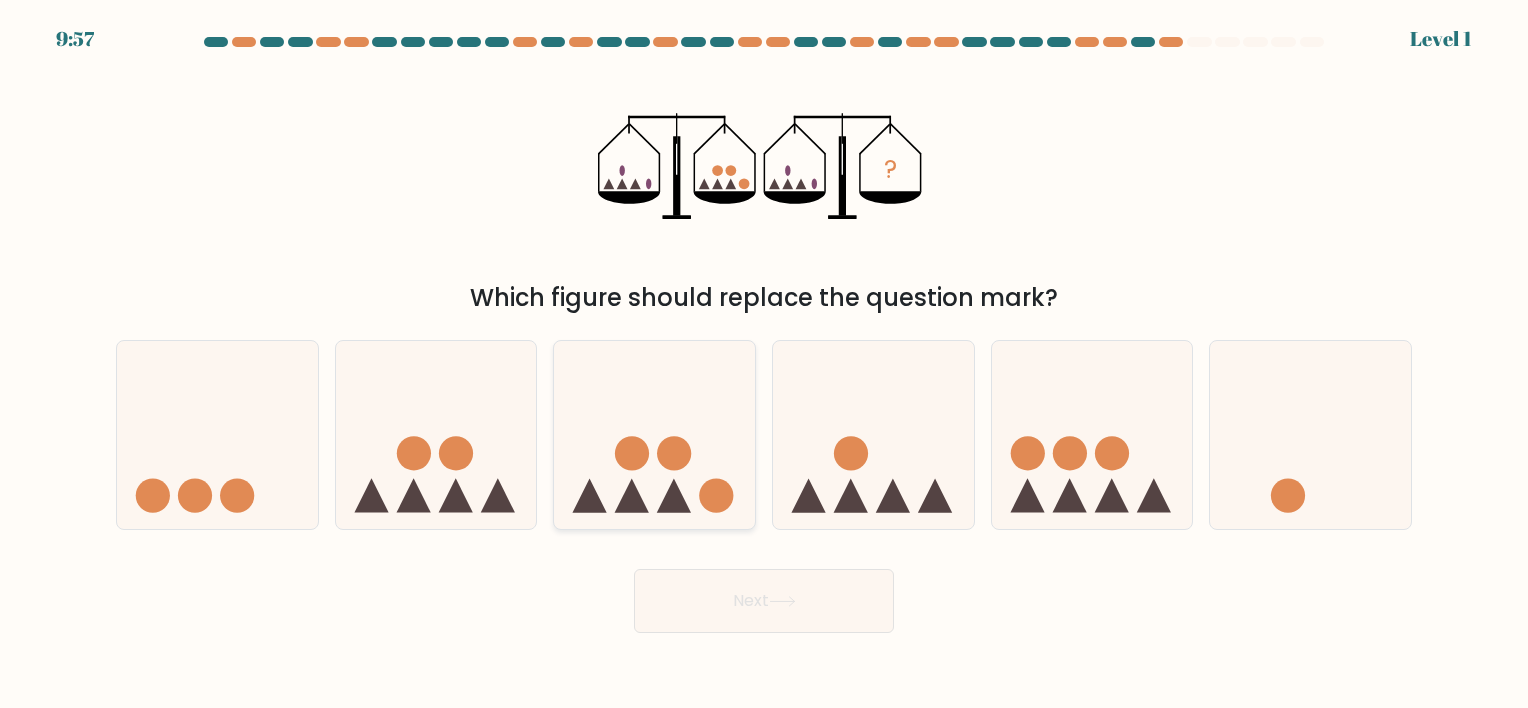 click at bounding box center [717, 496] 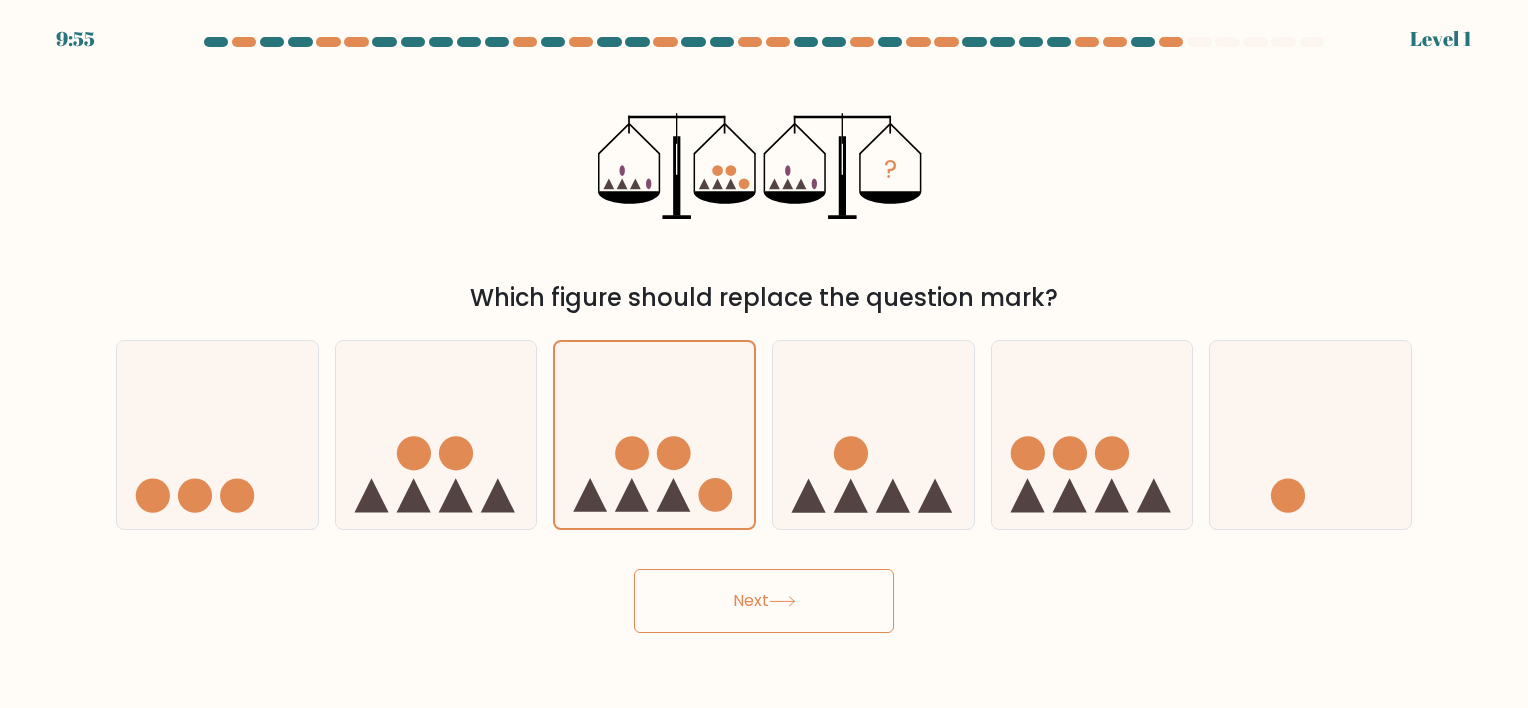 click on "Next" at bounding box center (764, 601) 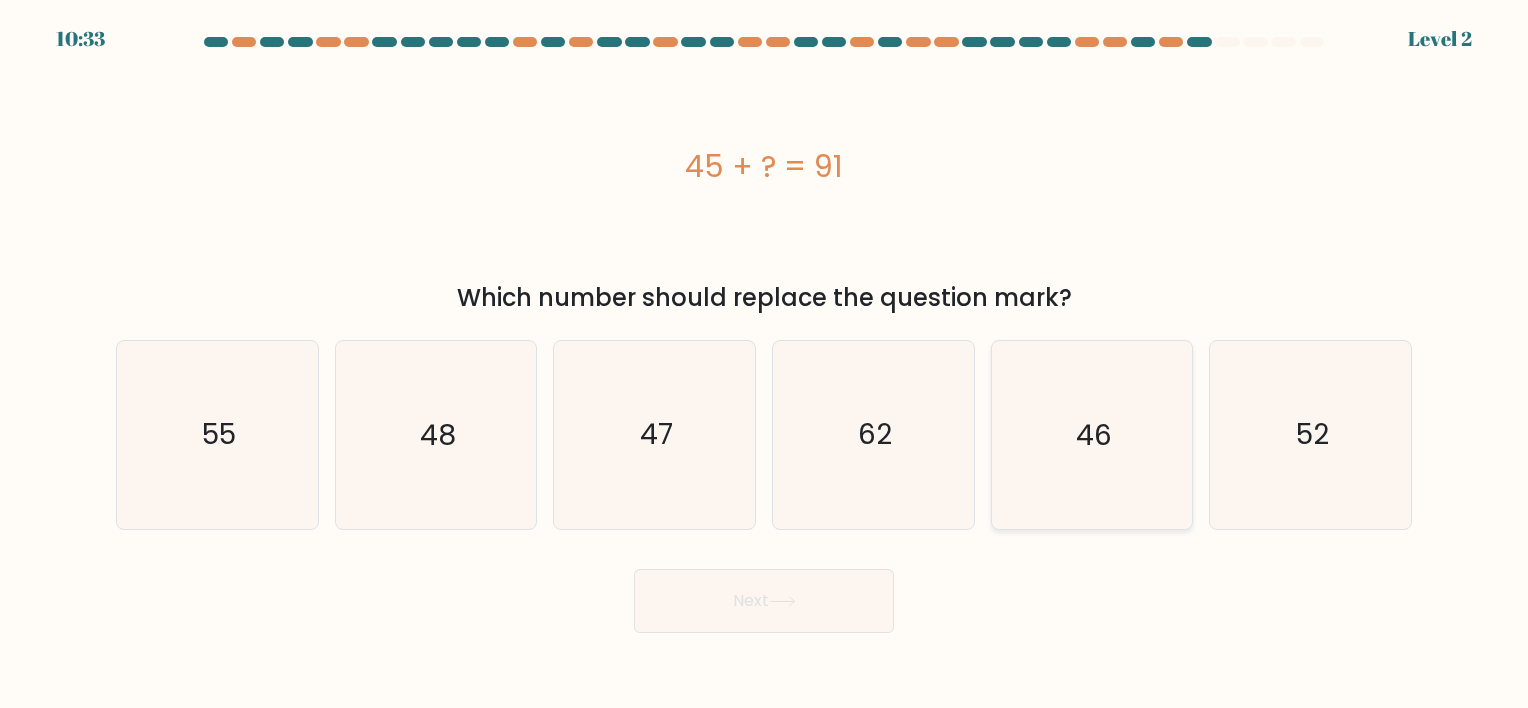click on "46" at bounding box center [1091, 434] 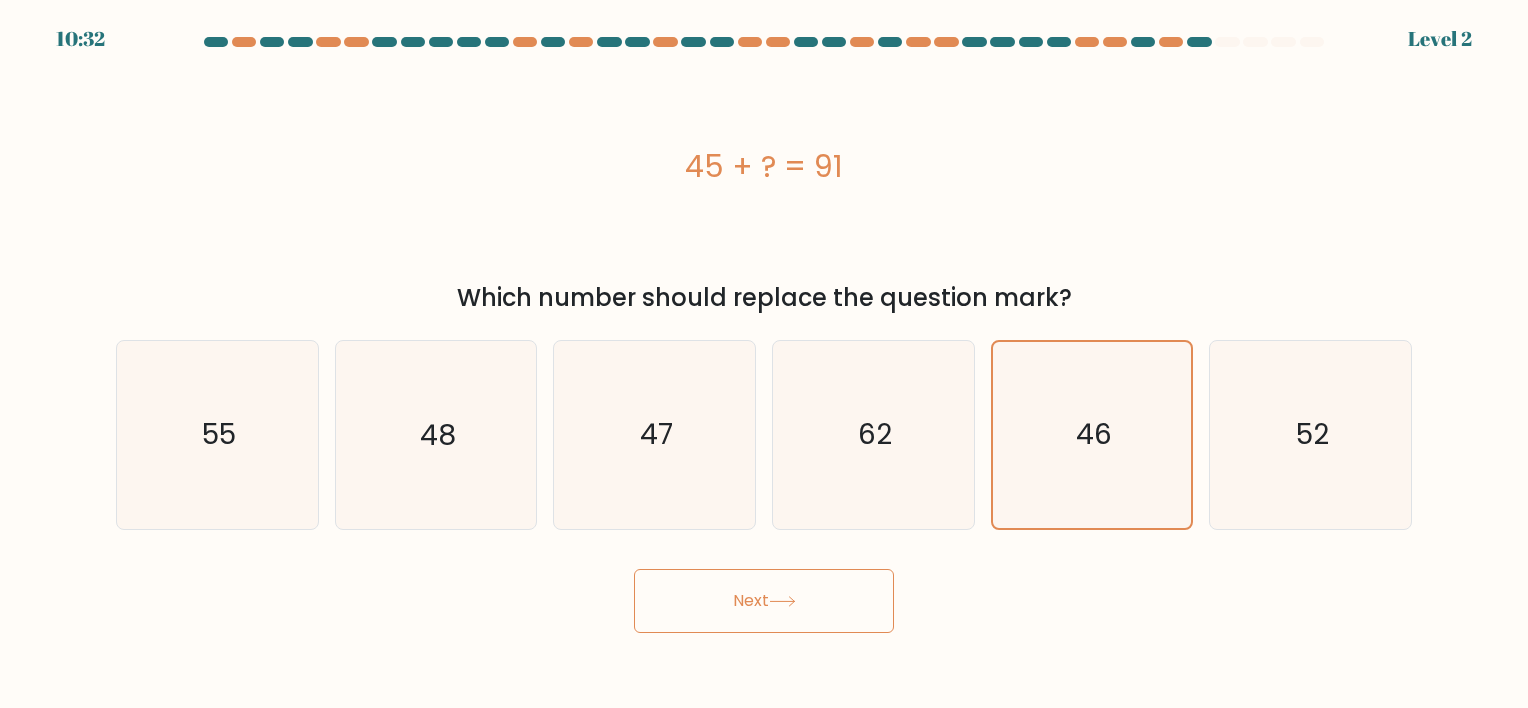 click on "Next" at bounding box center (764, 601) 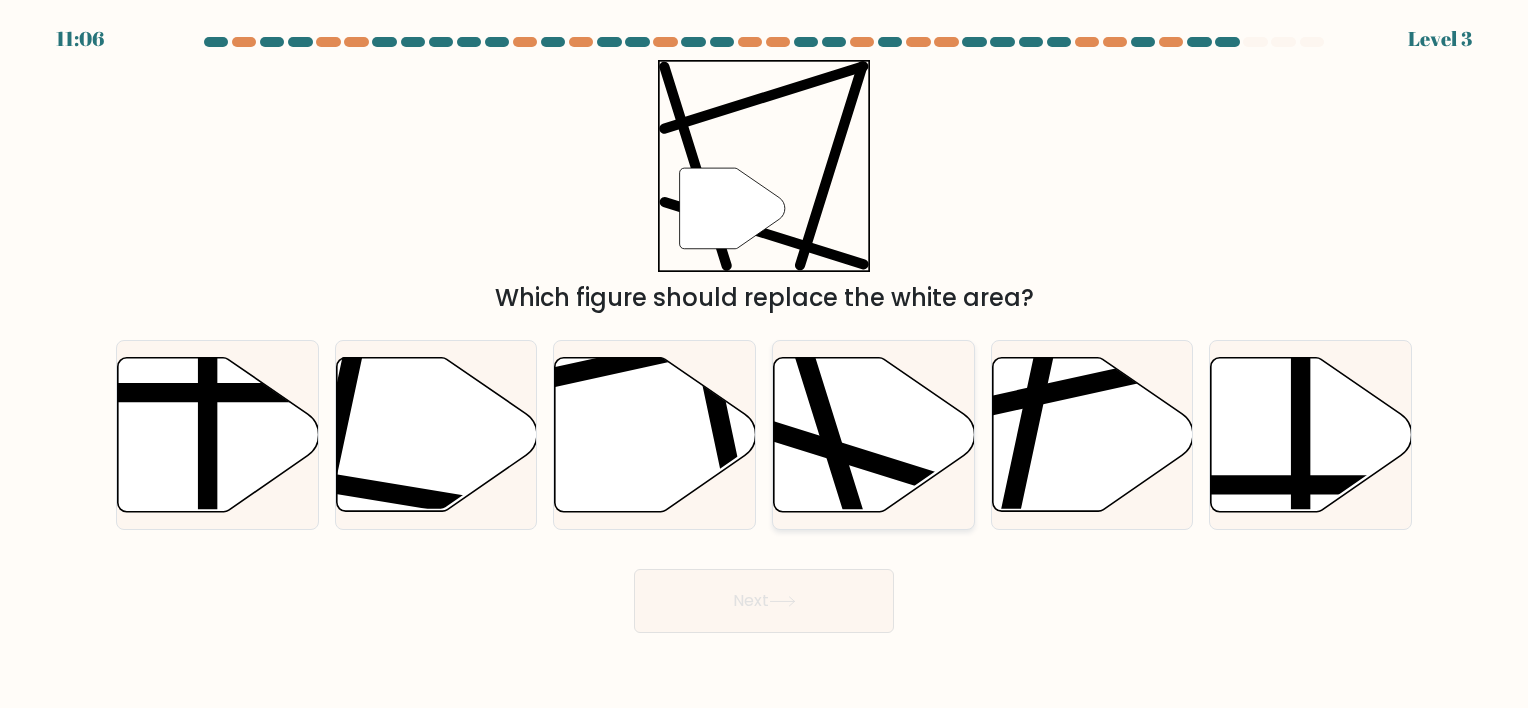 click at bounding box center [874, 434] 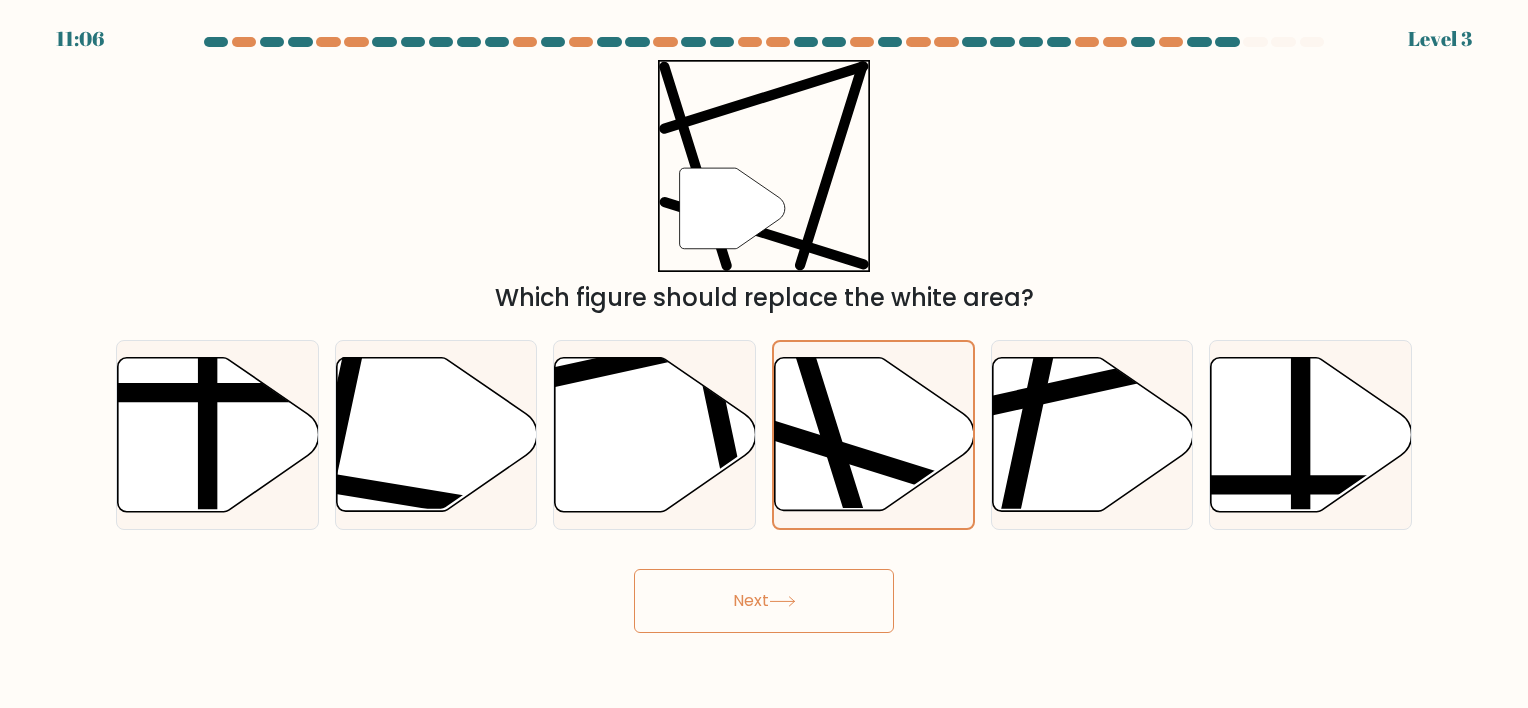 click at bounding box center (782, 601) 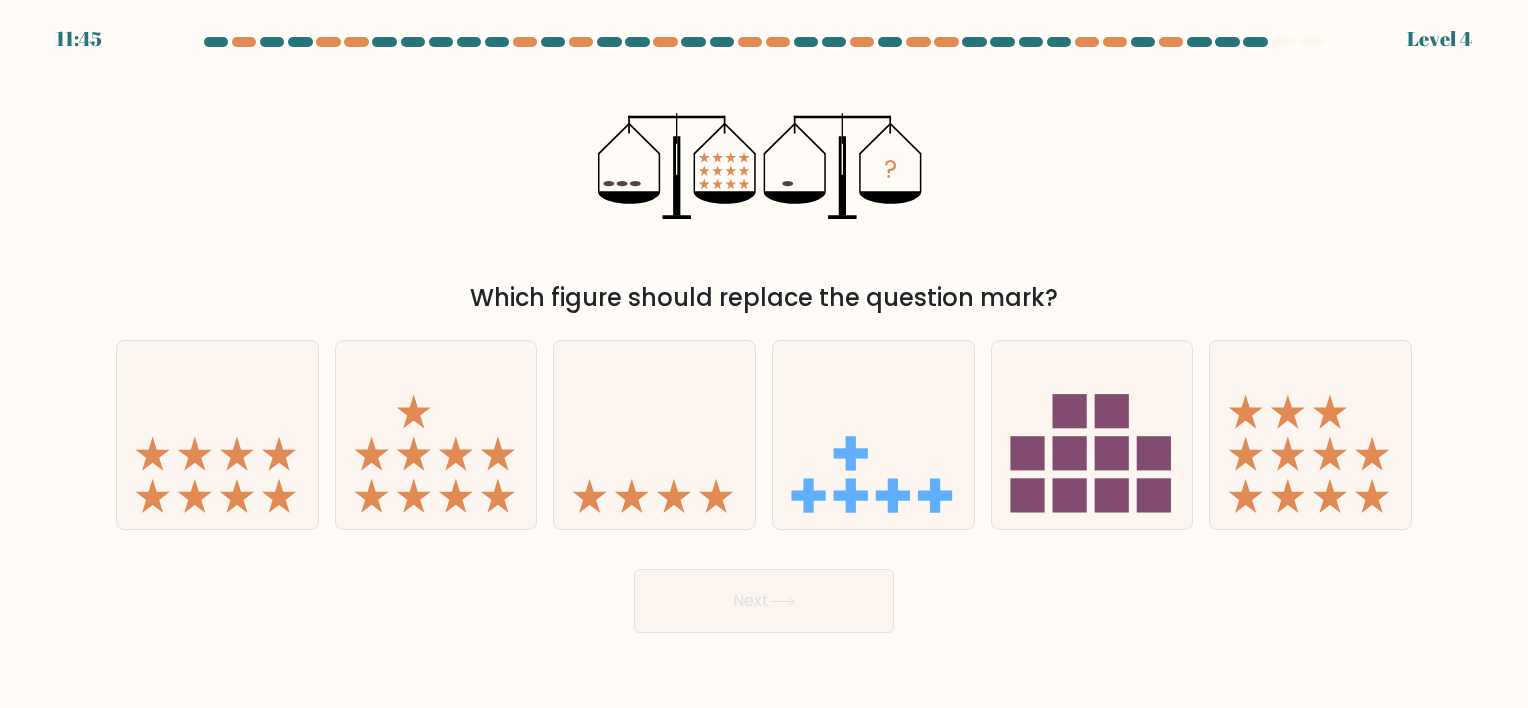 type 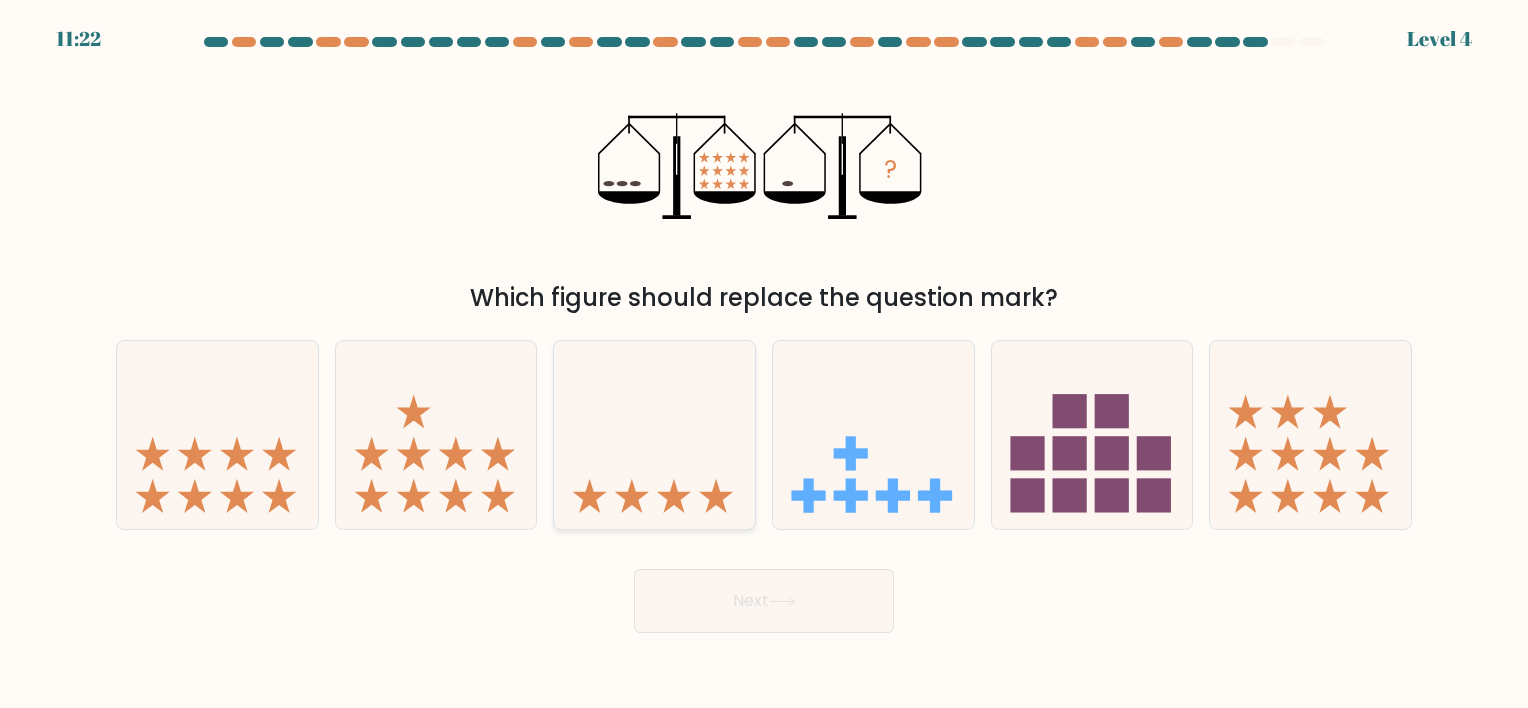 click at bounding box center [654, 435] 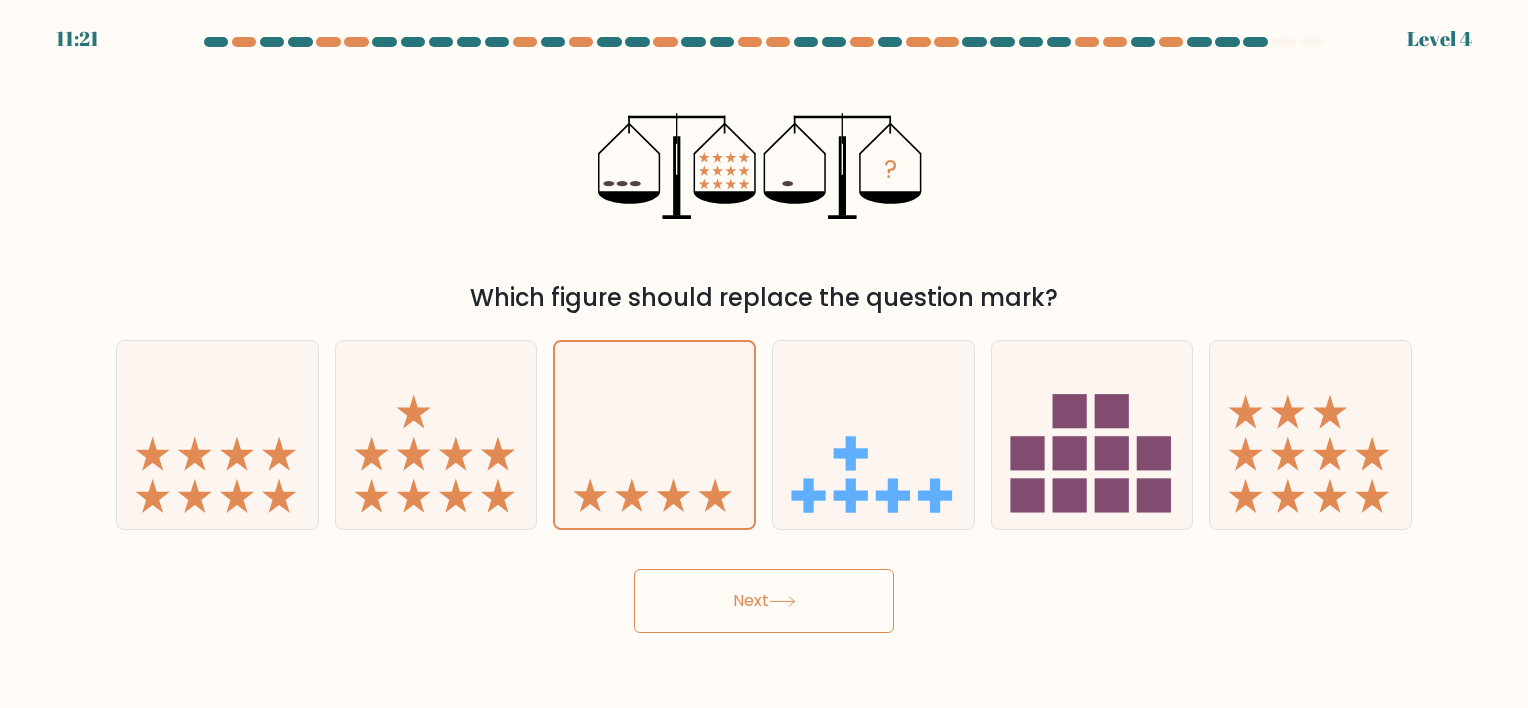 click on "Next" at bounding box center [764, 601] 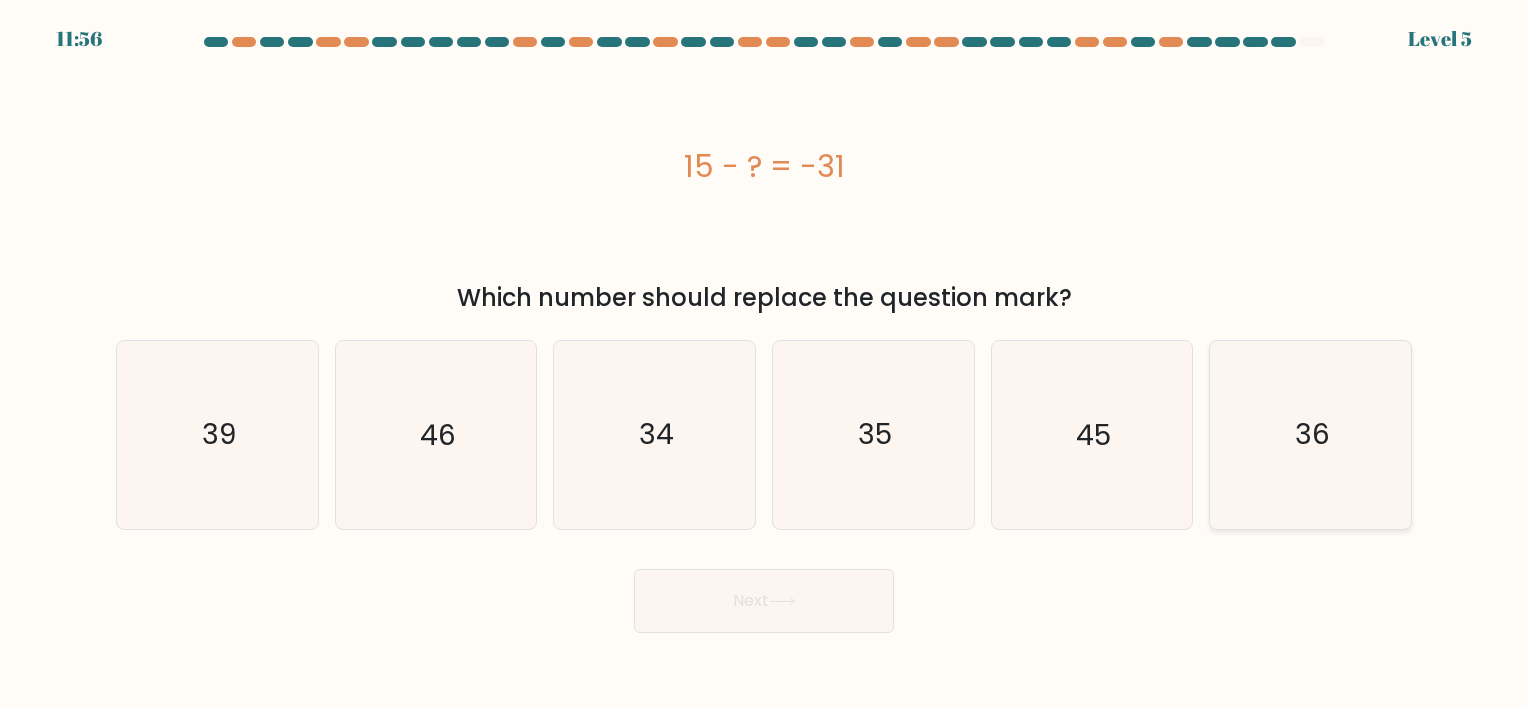click on "36" at bounding box center (1310, 434) 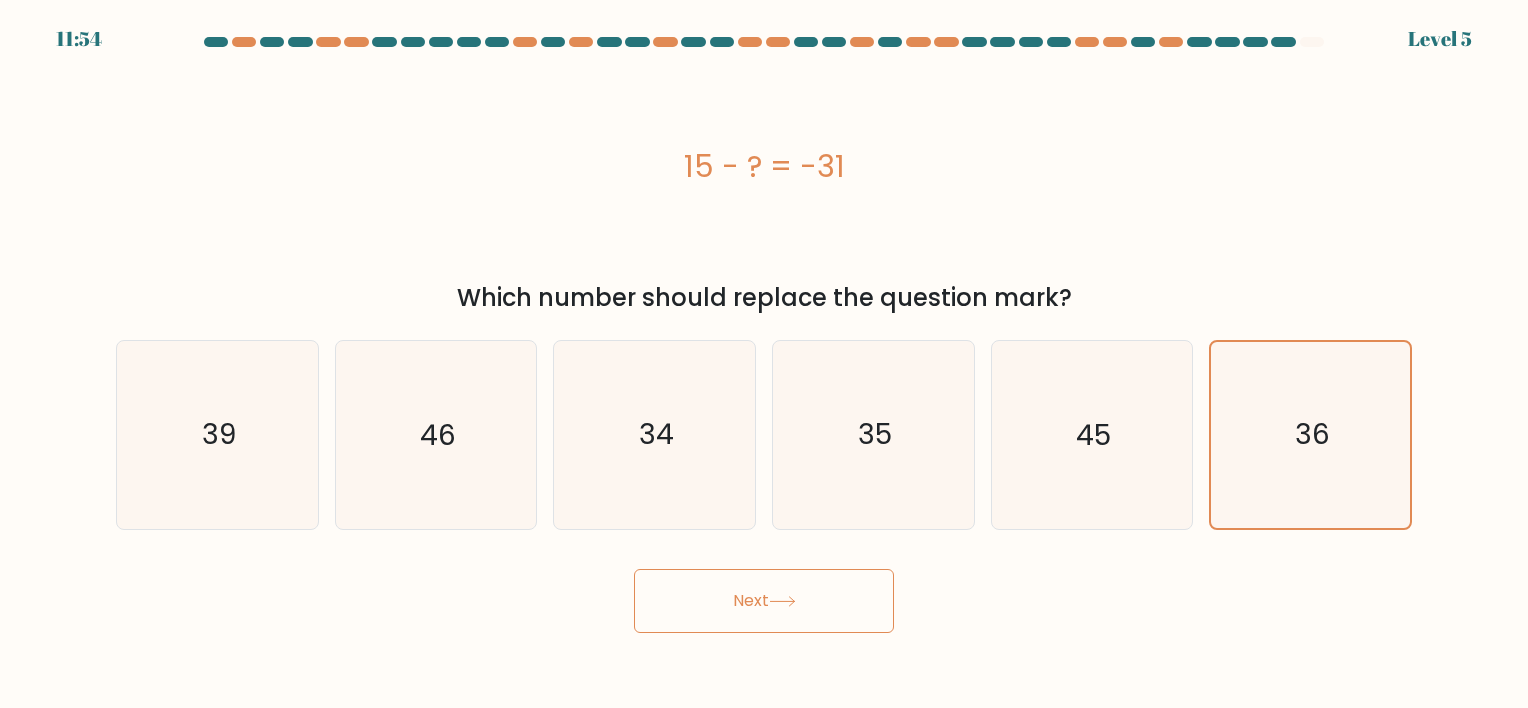 click at bounding box center [782, 601] 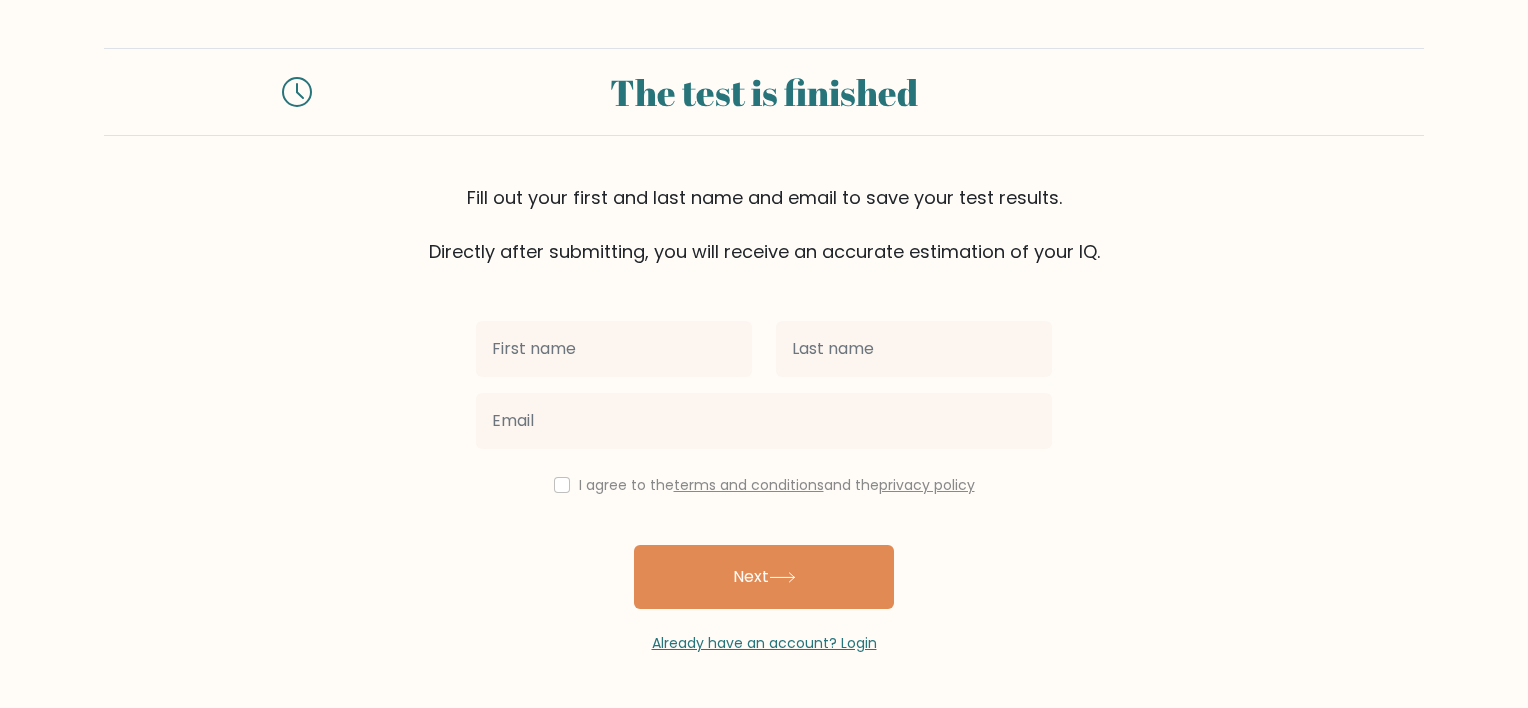 scroll, scrollTop: 0, scrollLeft: 0, axis: both 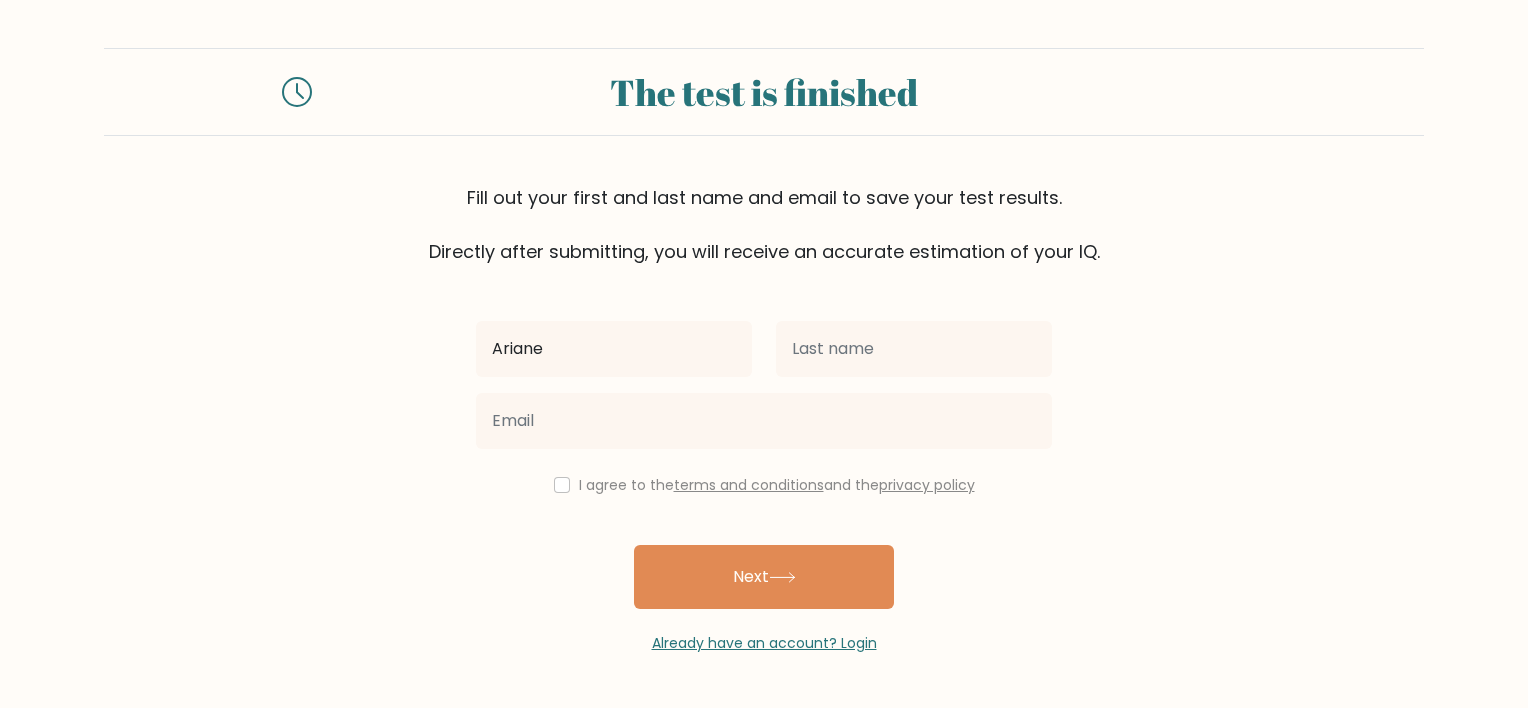 type on "Ariane" 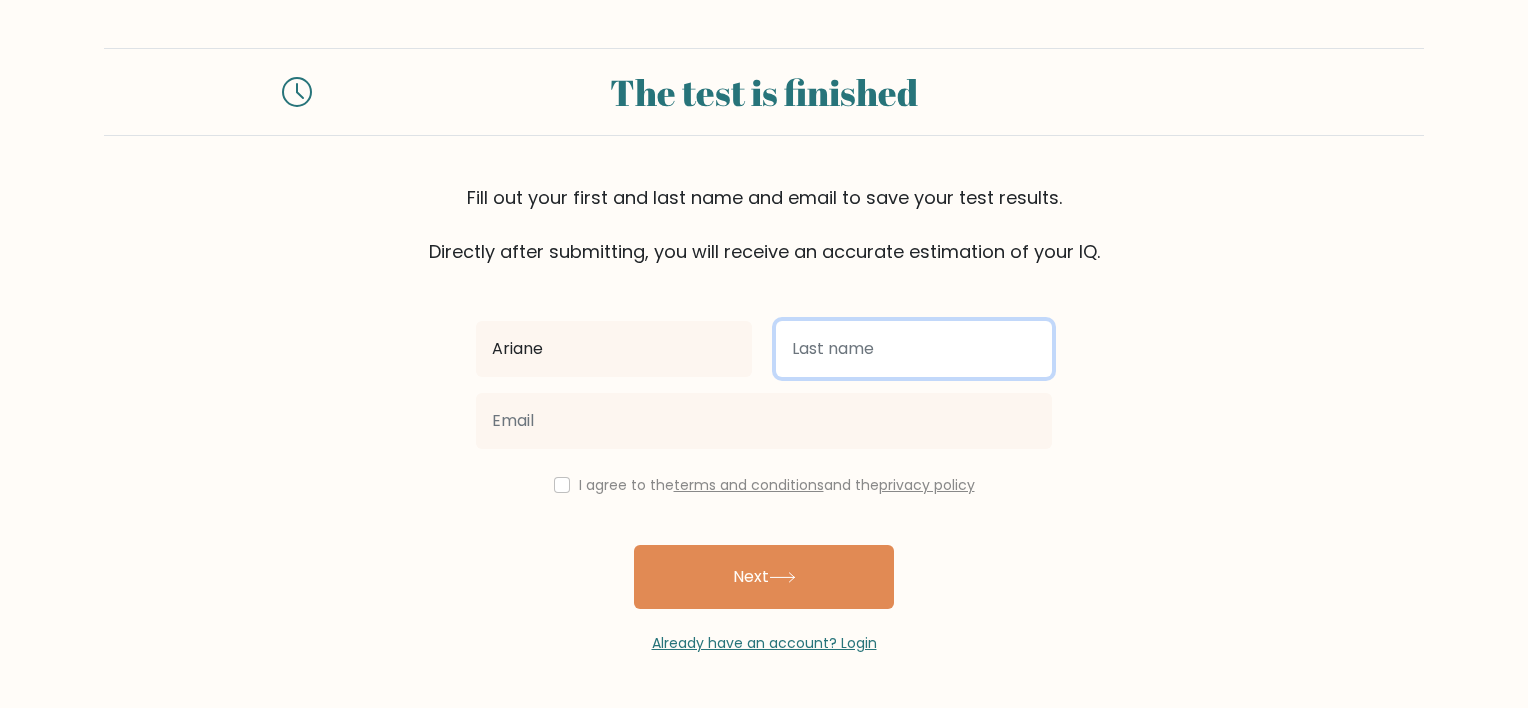 click at bounding box center (914, 349) 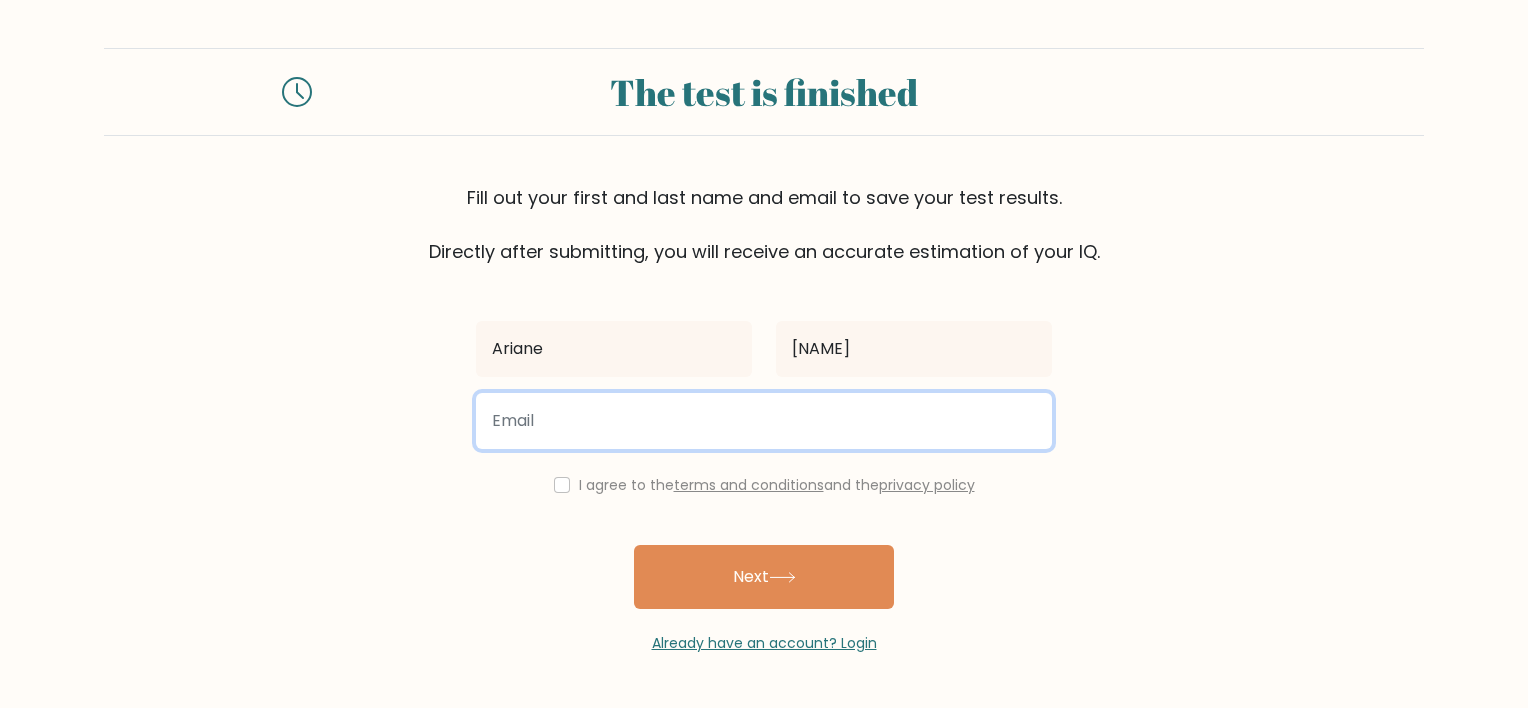 click at bounding box center (764, 421) 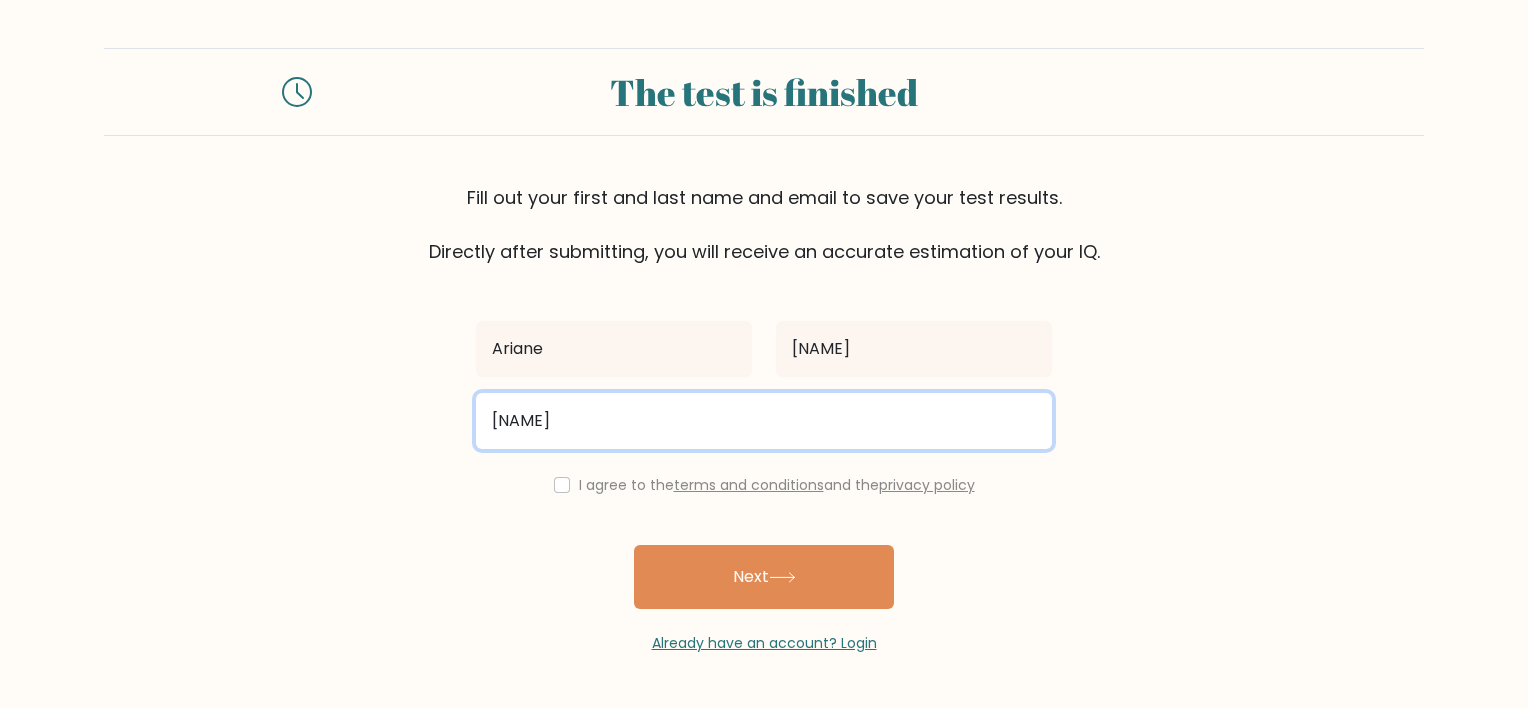 type on "arianealfaro0207@[EXAMPLE.COM]" 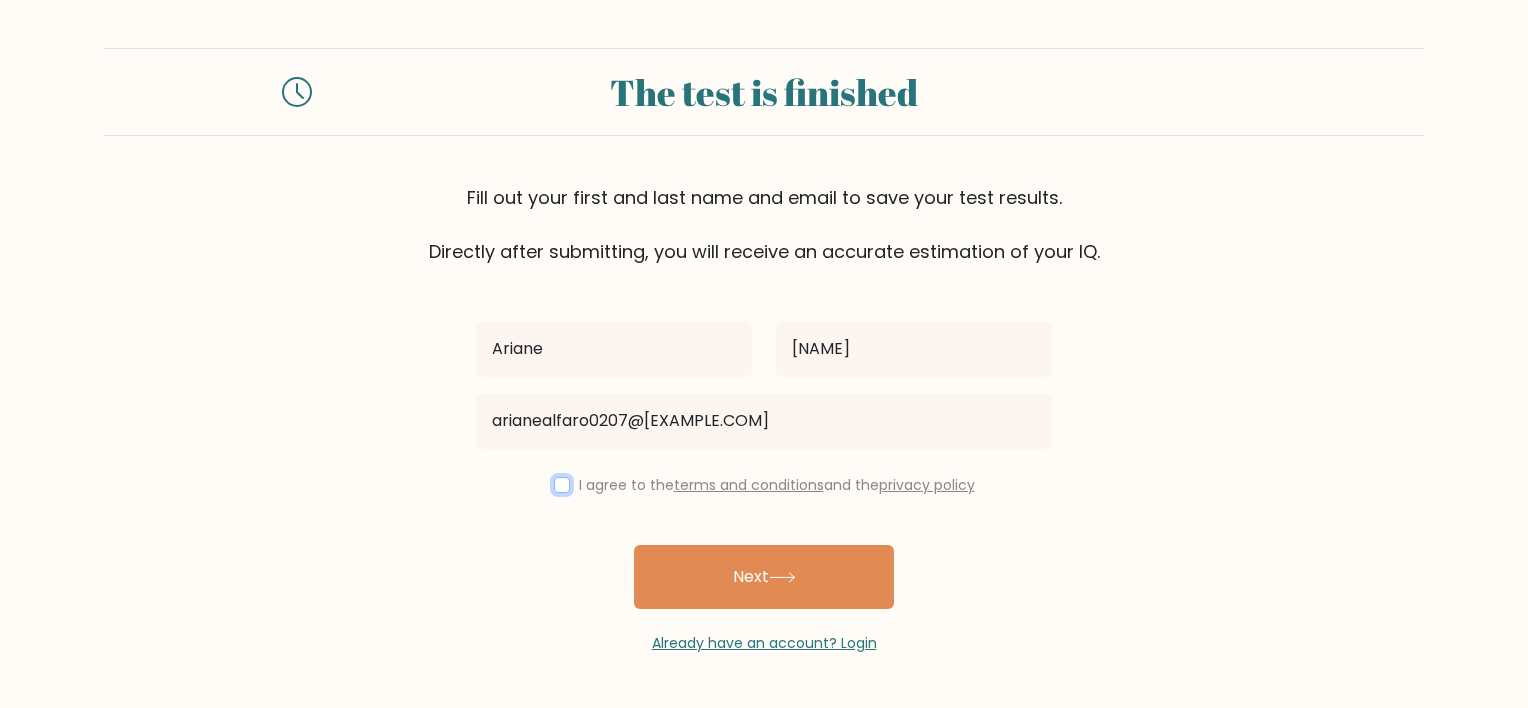 click at bounding box center (562, 485) 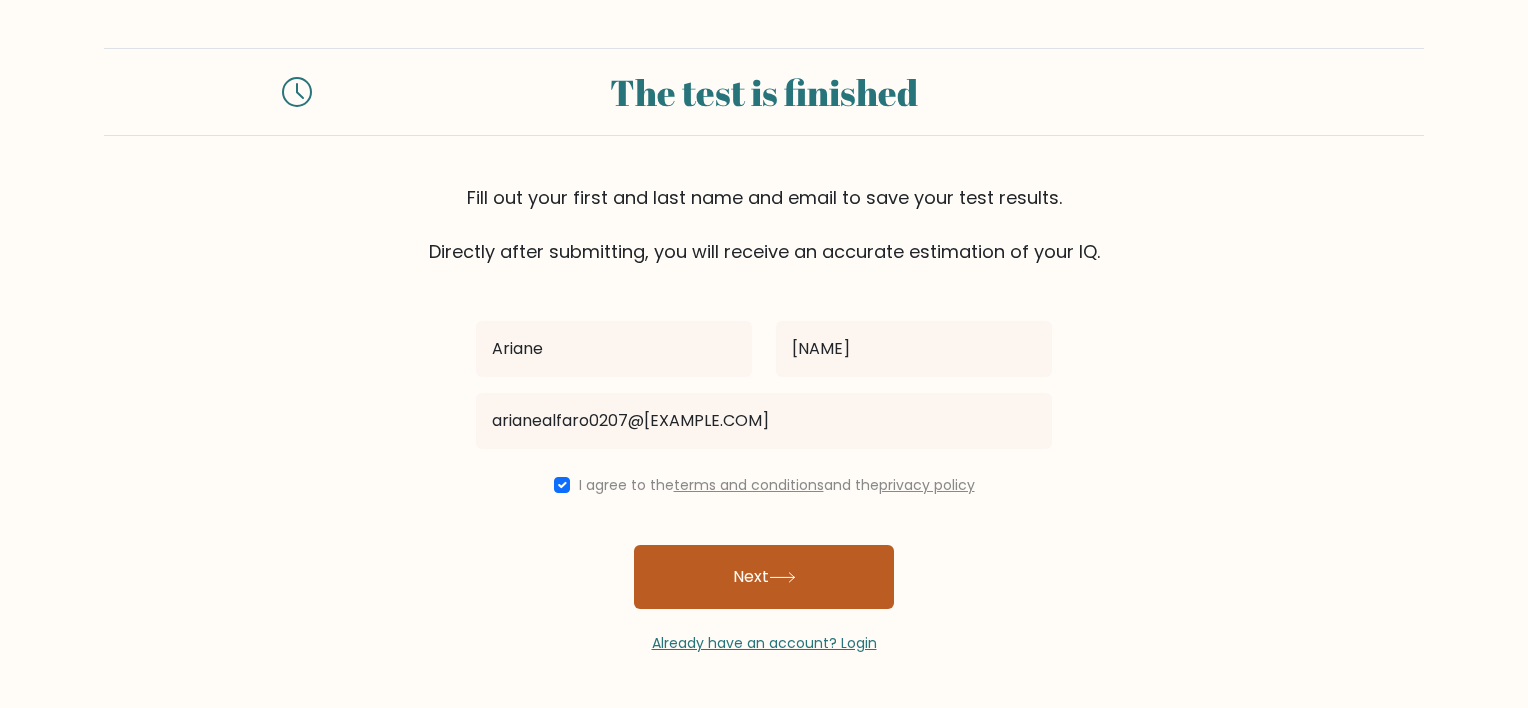 click on "Next" at bounding box center [764, 577] 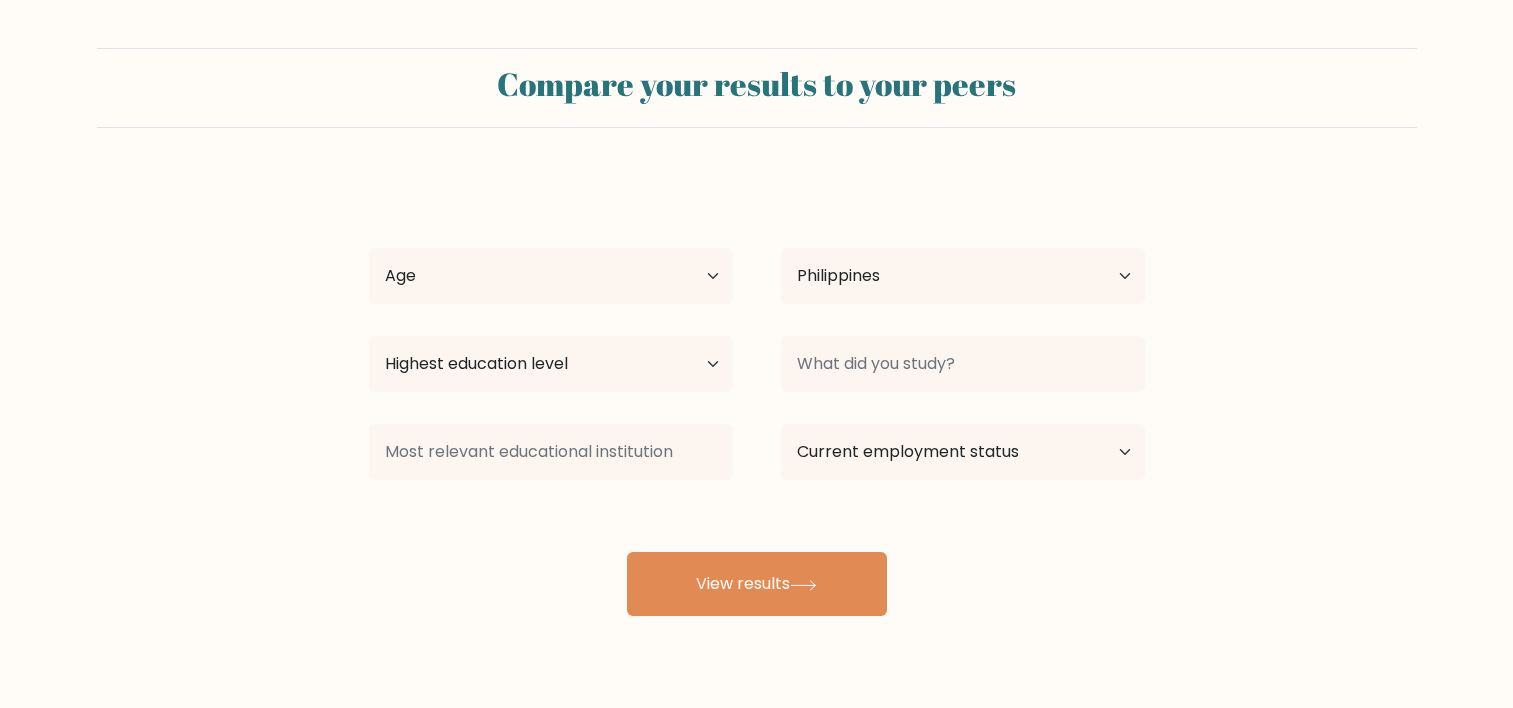 scroll, scrollTop: 0, scrollLeft: 0, axis: both 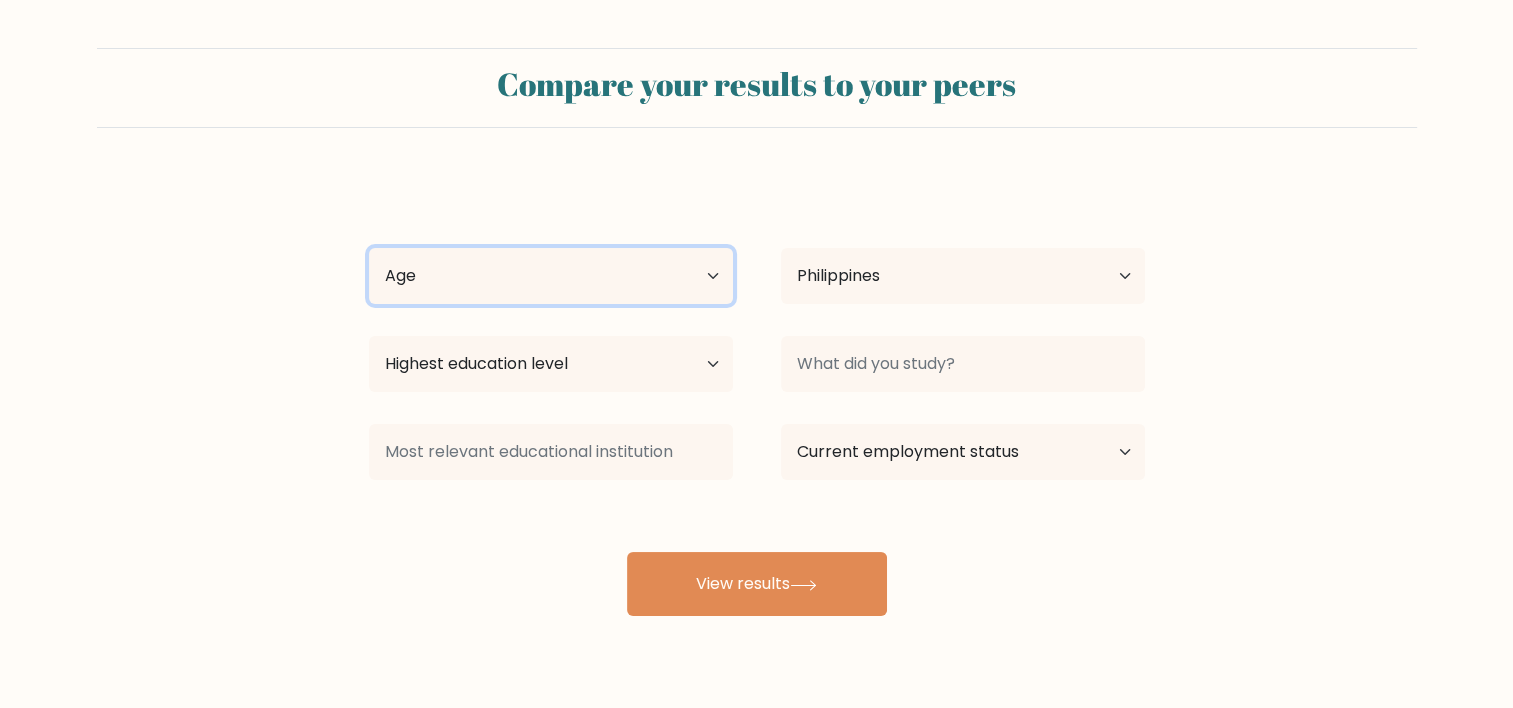 click on "Age
Under 18 years old
18-24 years old
25-34 years old
35-44 years old
45-54 years old
55-64 years old
65 years old and above" at bounding box center [551, 276] 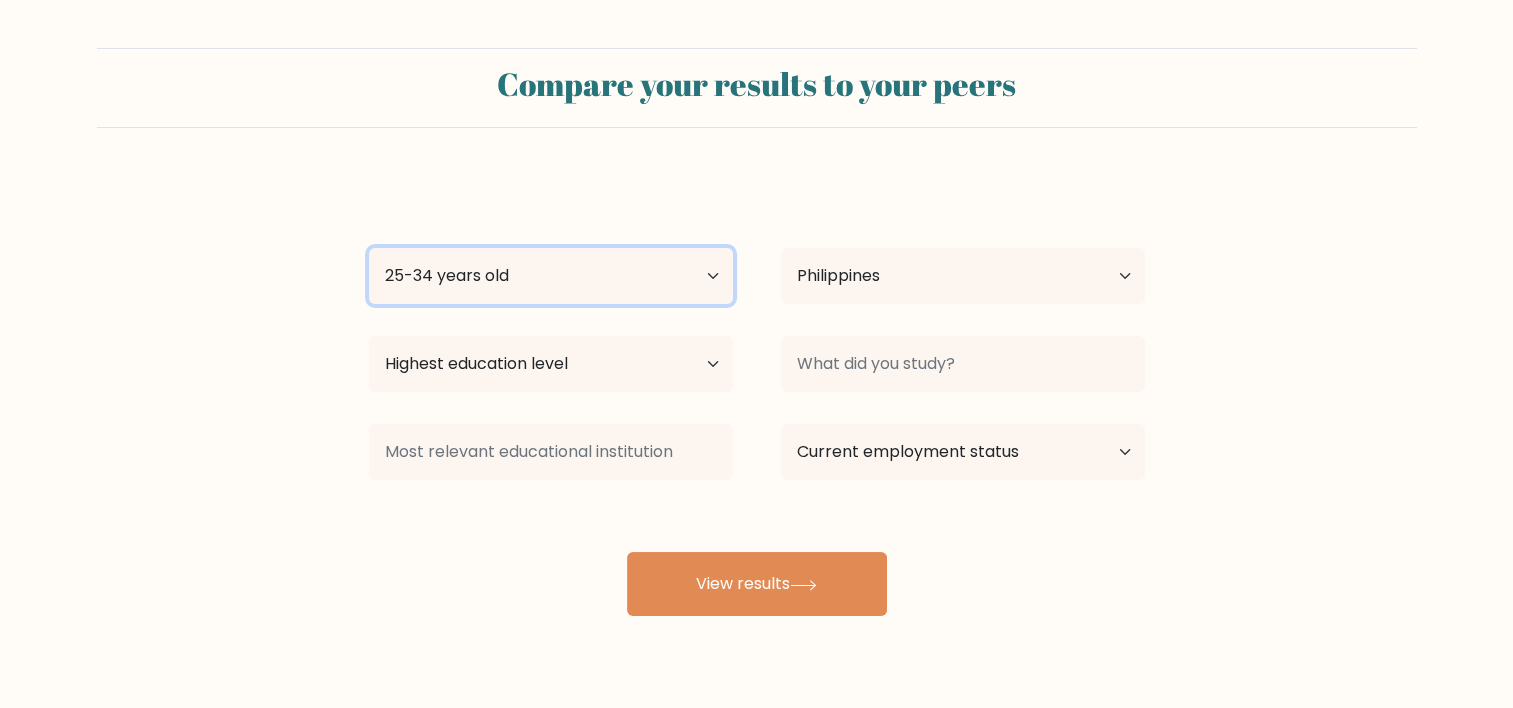 click on "Age
Under 18 years old
18-24 years old
25-34 years old
35-44 years old
45-54 years old
55-64 years old
65 years old and above" at bounding box center [551, 276] 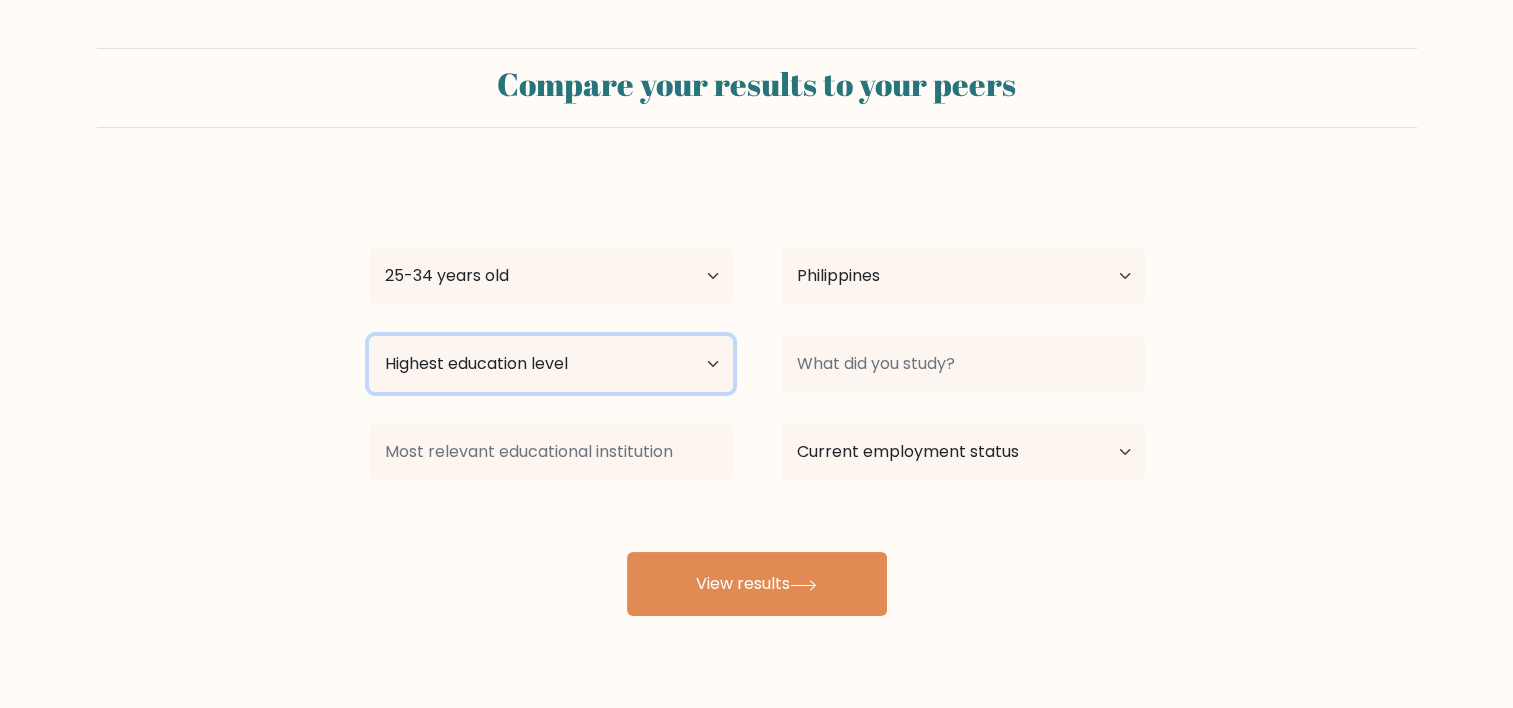 click on "Highest education level
No schooling
Primary
Lower Secondary
Upper Secondary
Occupation Specific
Bachelor's degree
Master's degree
Doctoral degree" at bounding box center [551, 364] 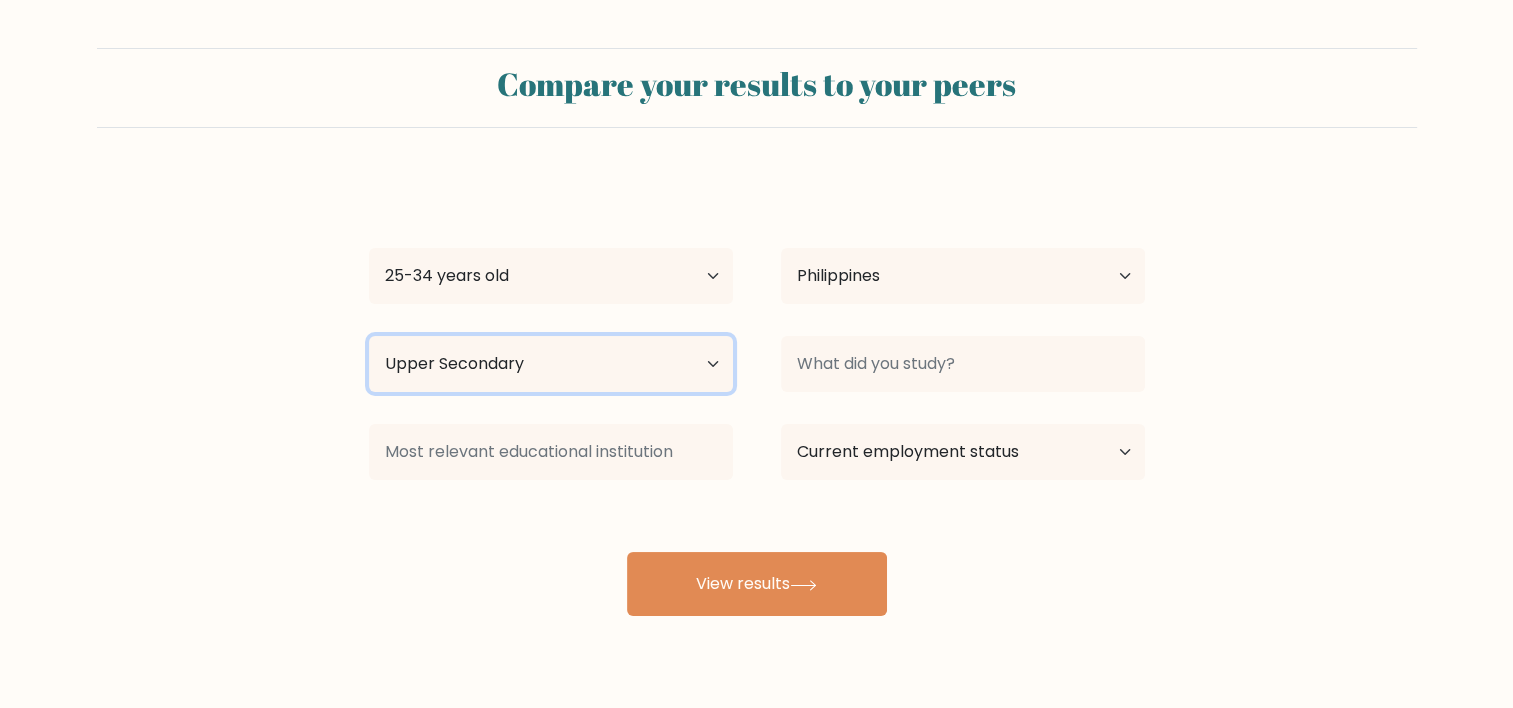 click on "Highest education level
No schooling
Primary
Lower Secondary
Upper Secondary
Occupation Specific
Bachelor's degree
Master's degree
Doctoral degree" at bounding box center [551, 364] 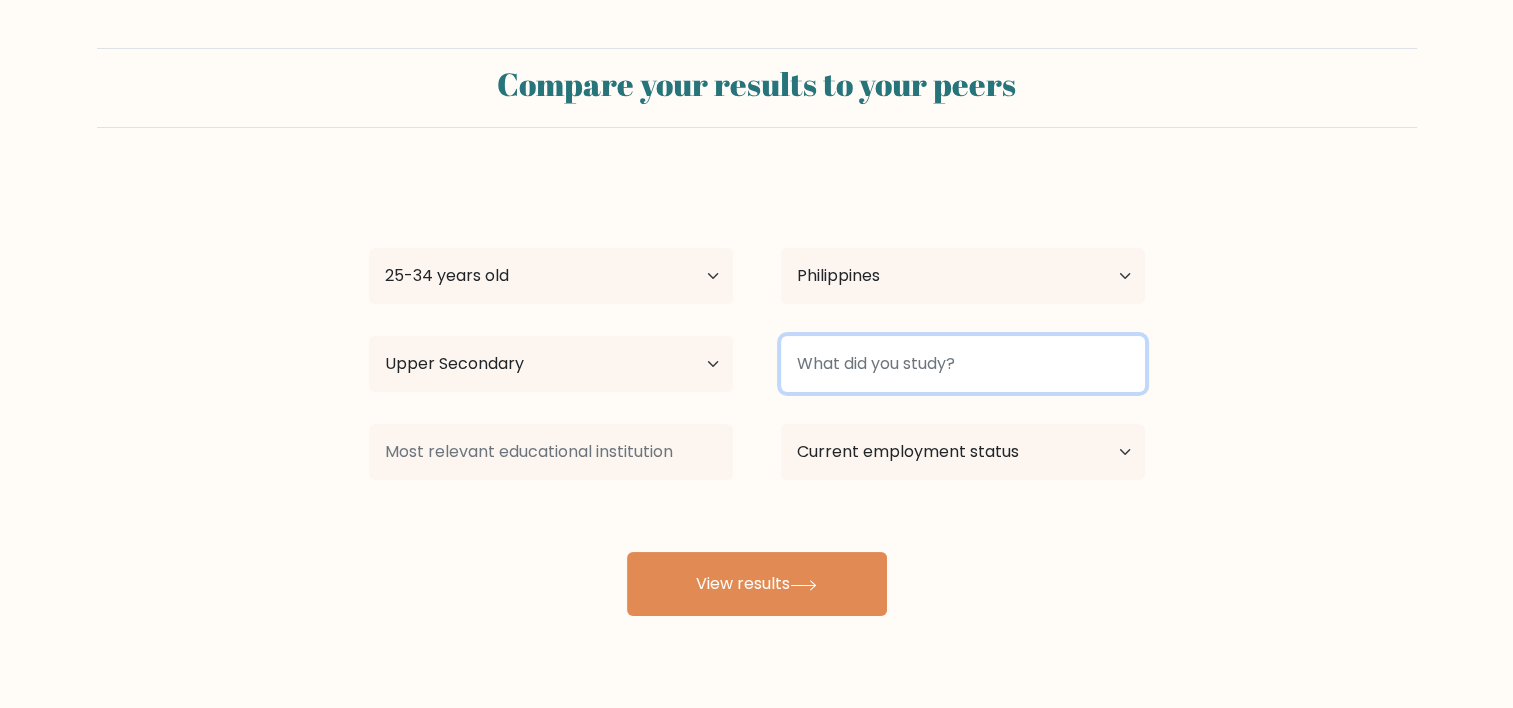 click at bounding box center [963, 364] 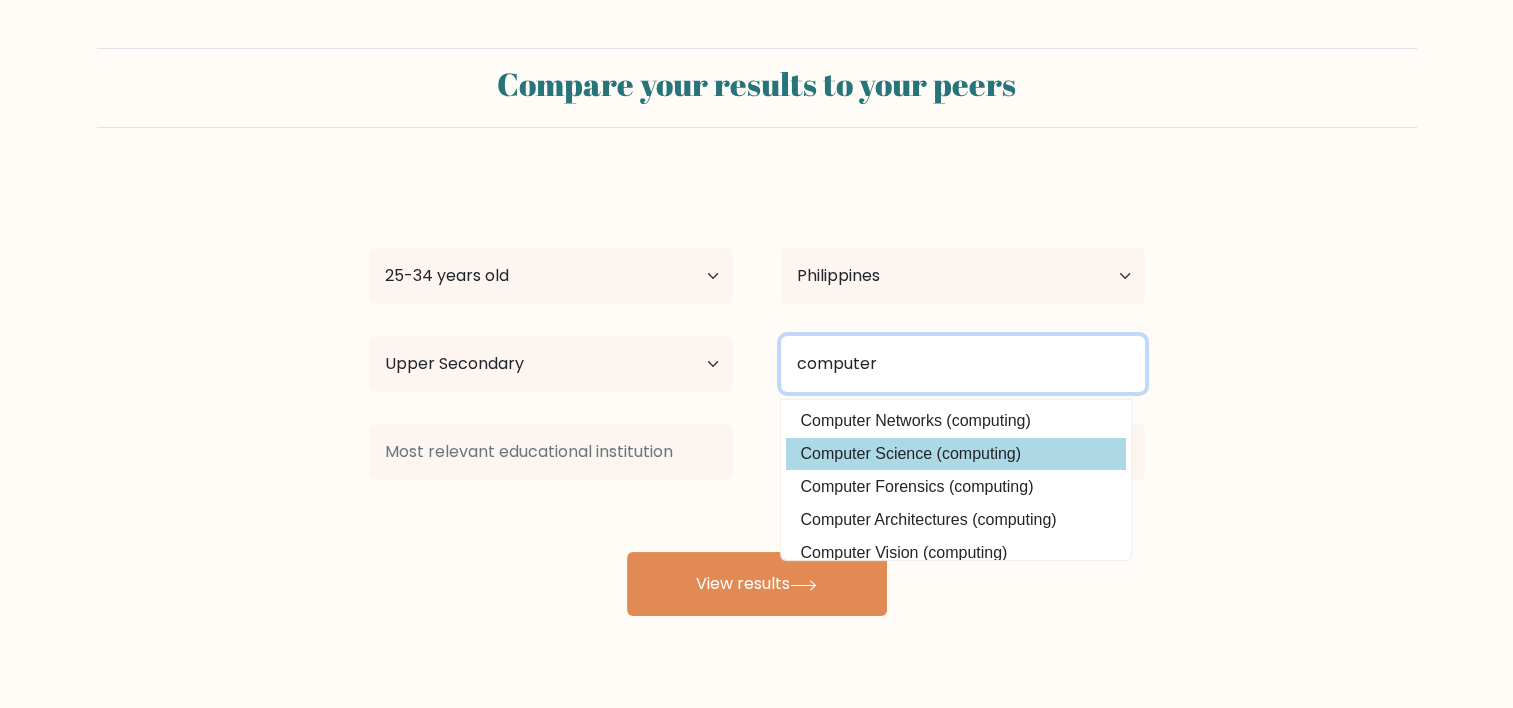 type on "computer" 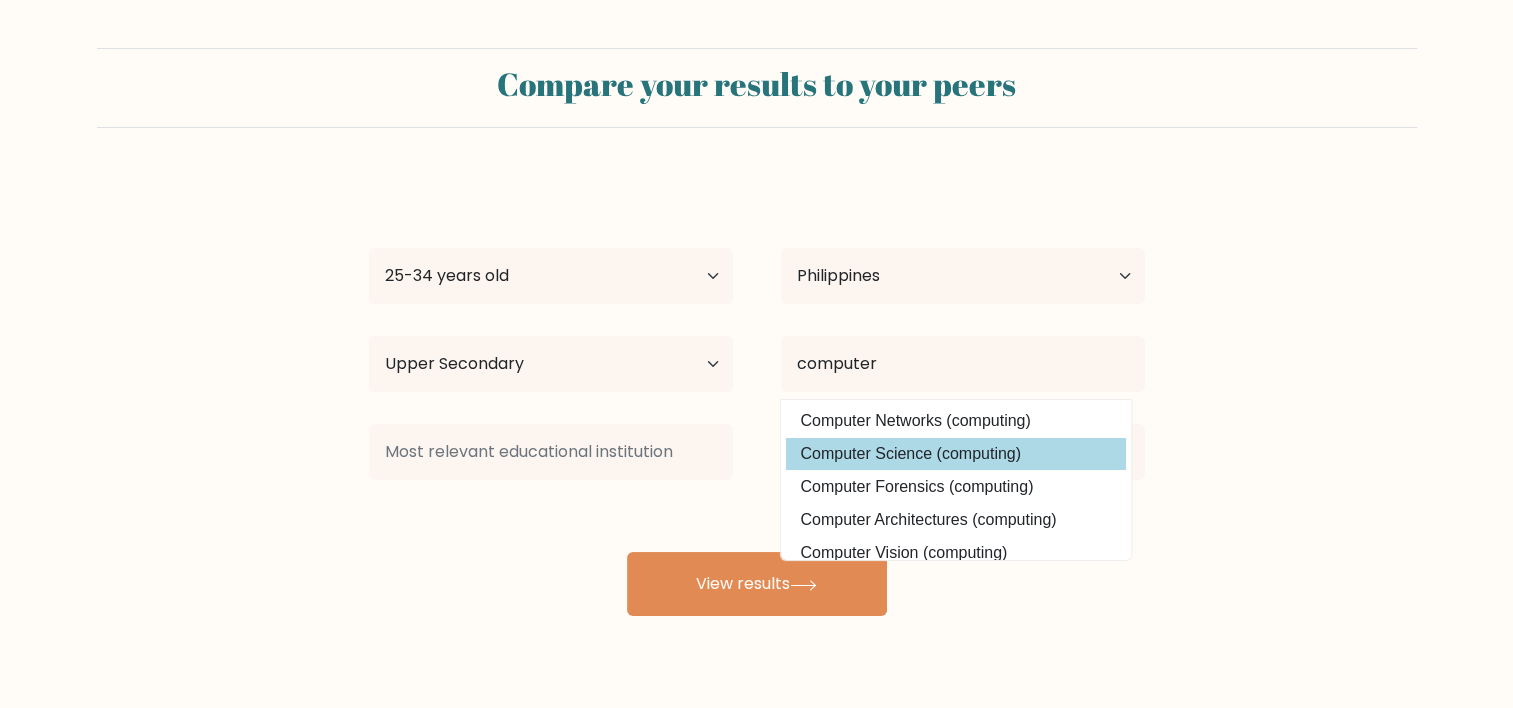 click on "Computer Science (computing)" at bounding box center (956, 454) 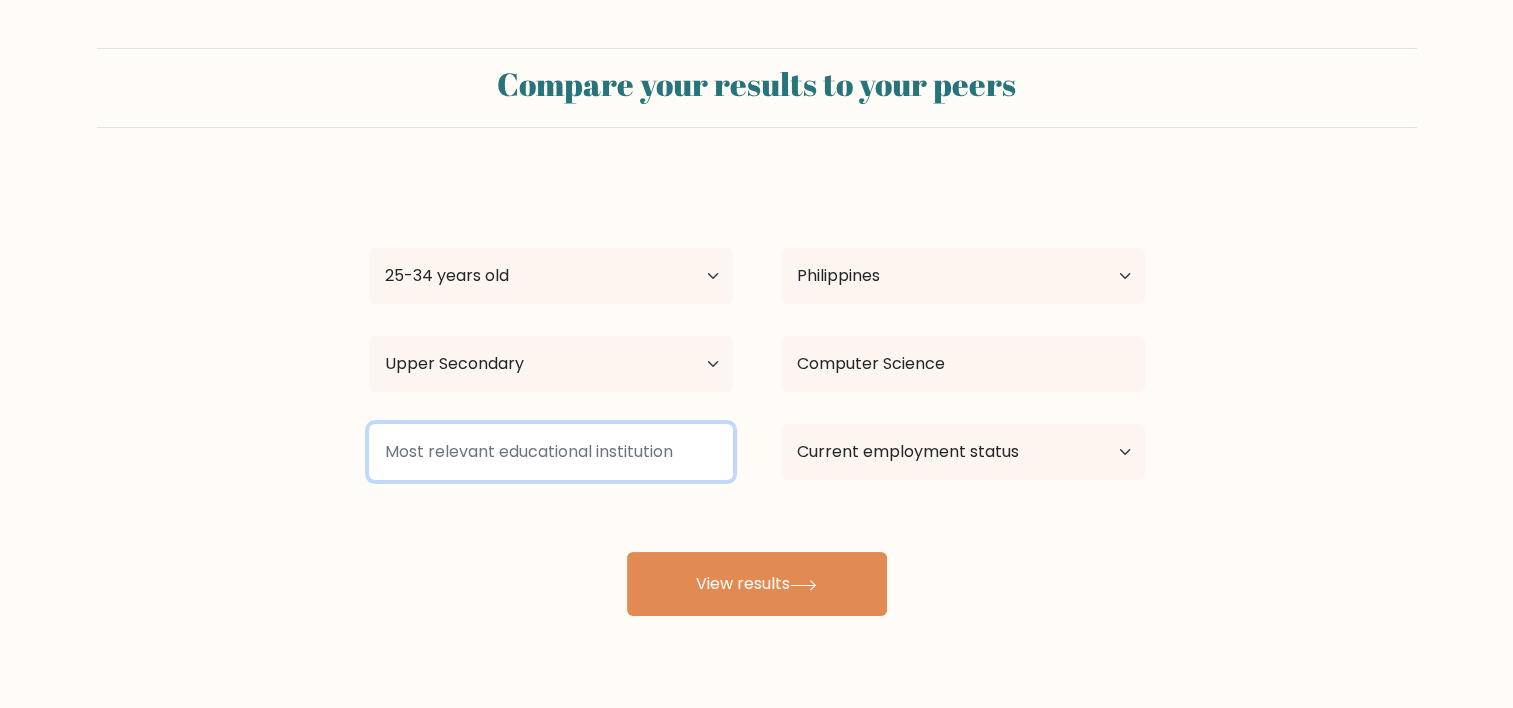 click at bounding box center [551, 452] 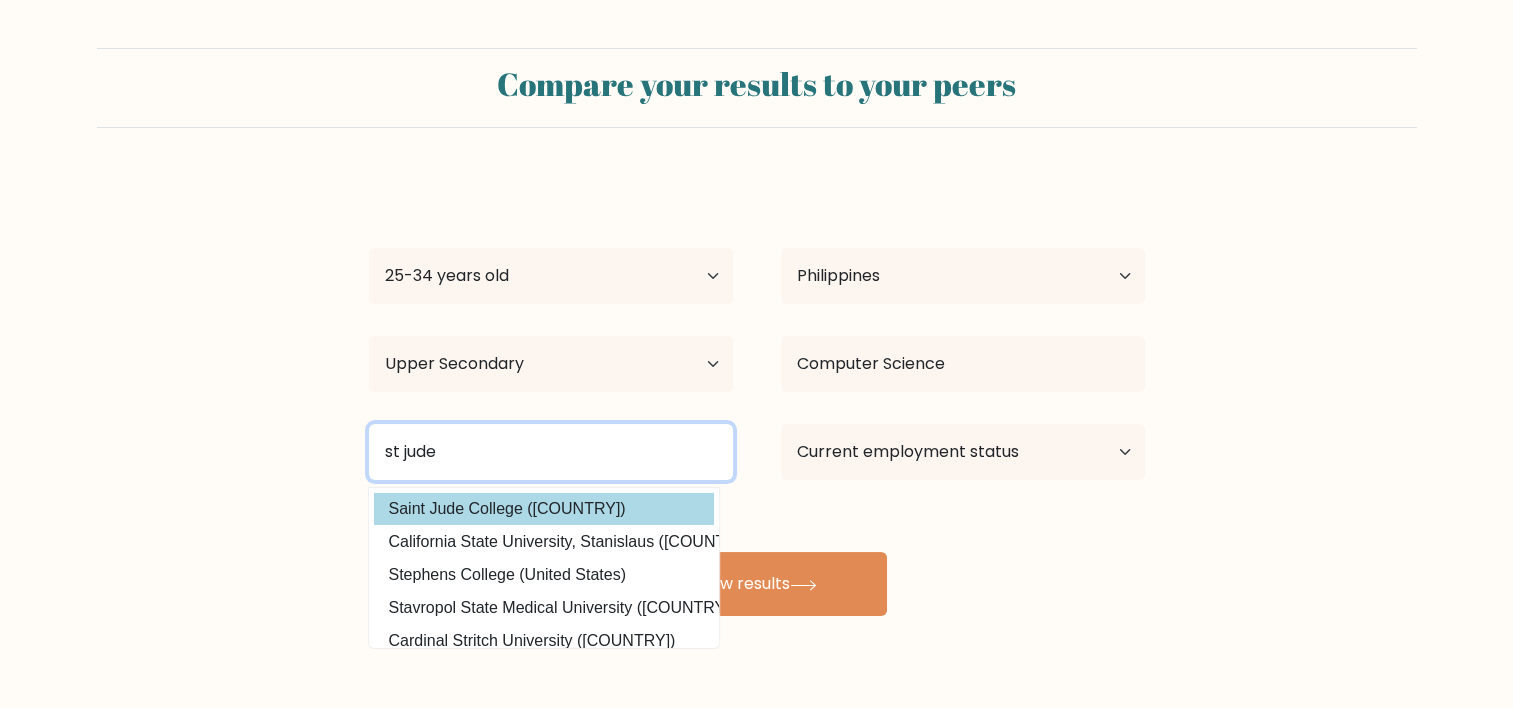 type on "st jude" 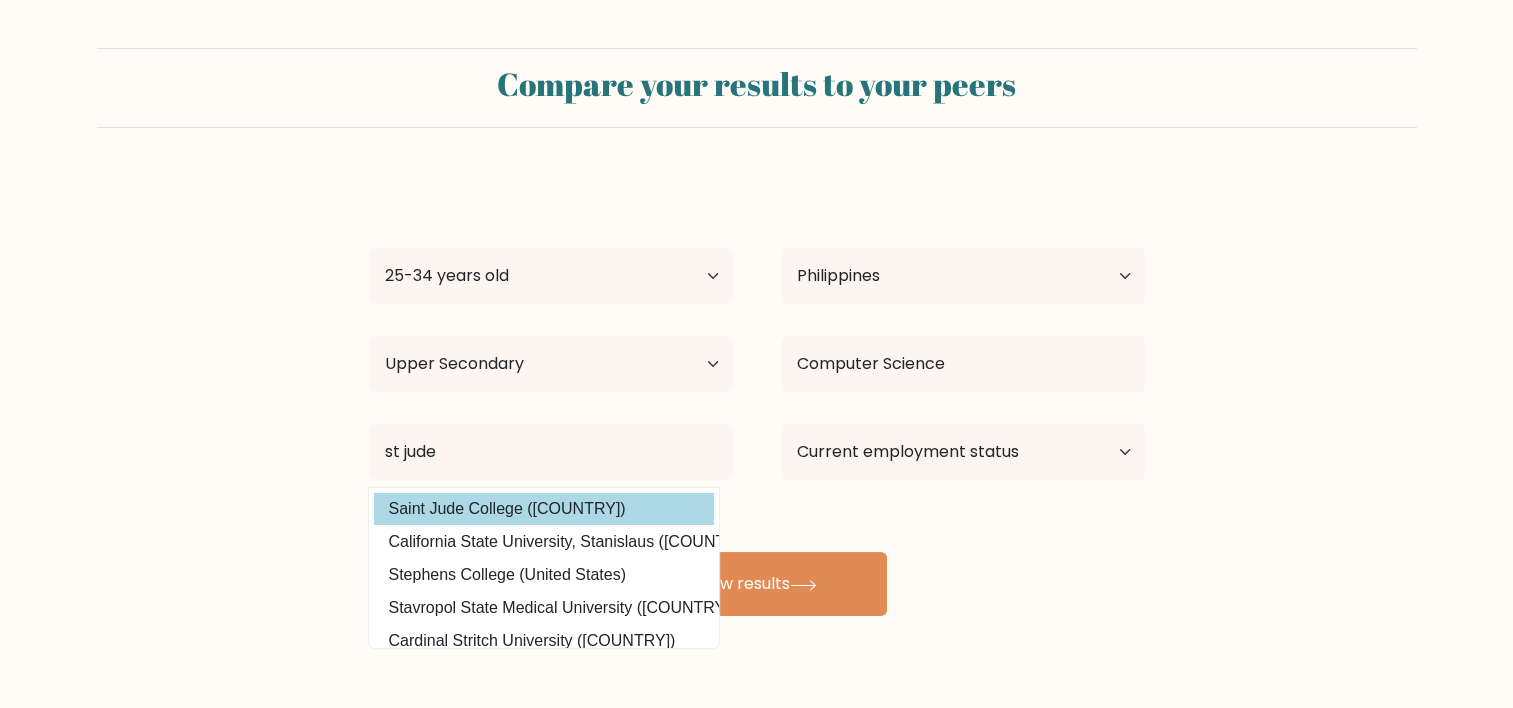 click on "Saint Jude College ([COUNTRY])" at bounding box center (544, 509) 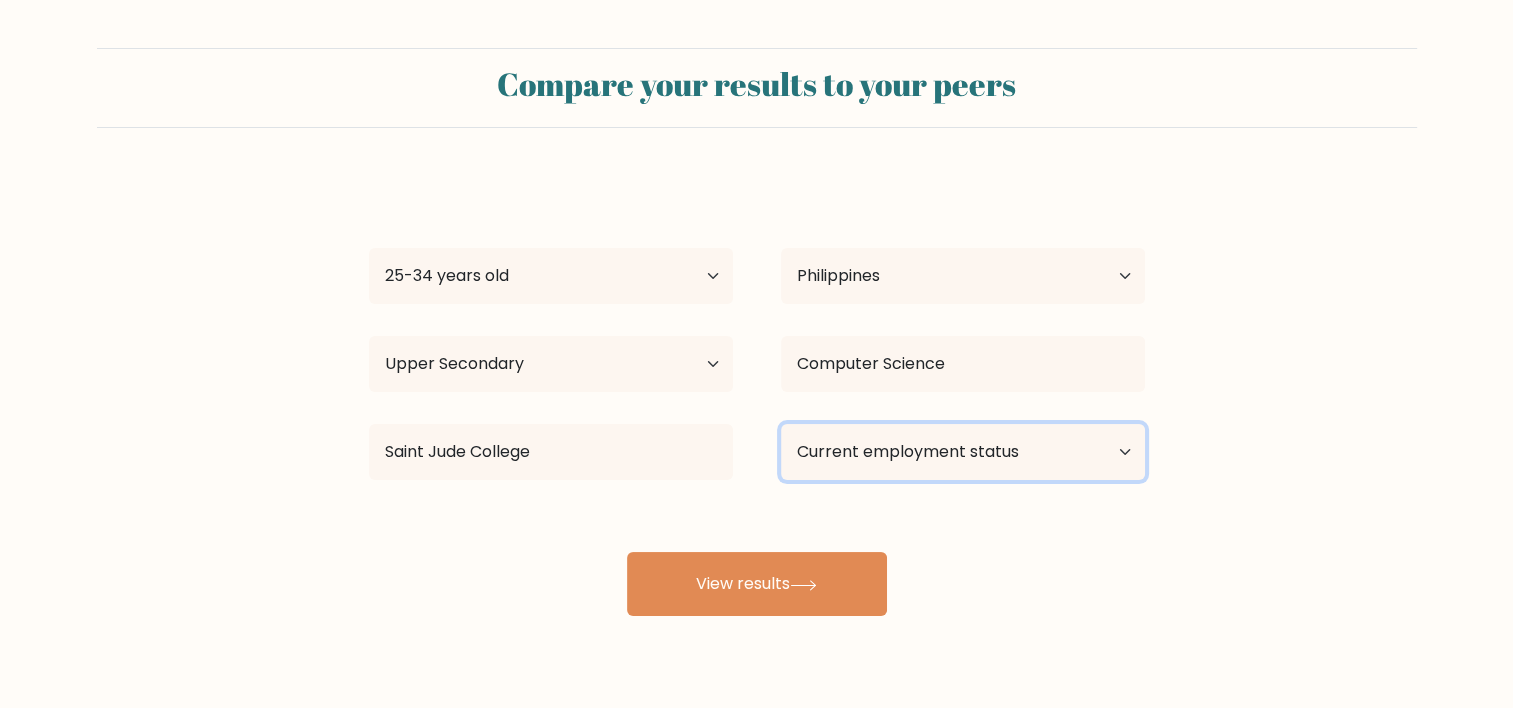 click on "Current employment status
Employed
Student
Retired
Other / prefer not to answer" at bounding box center (963, 452) 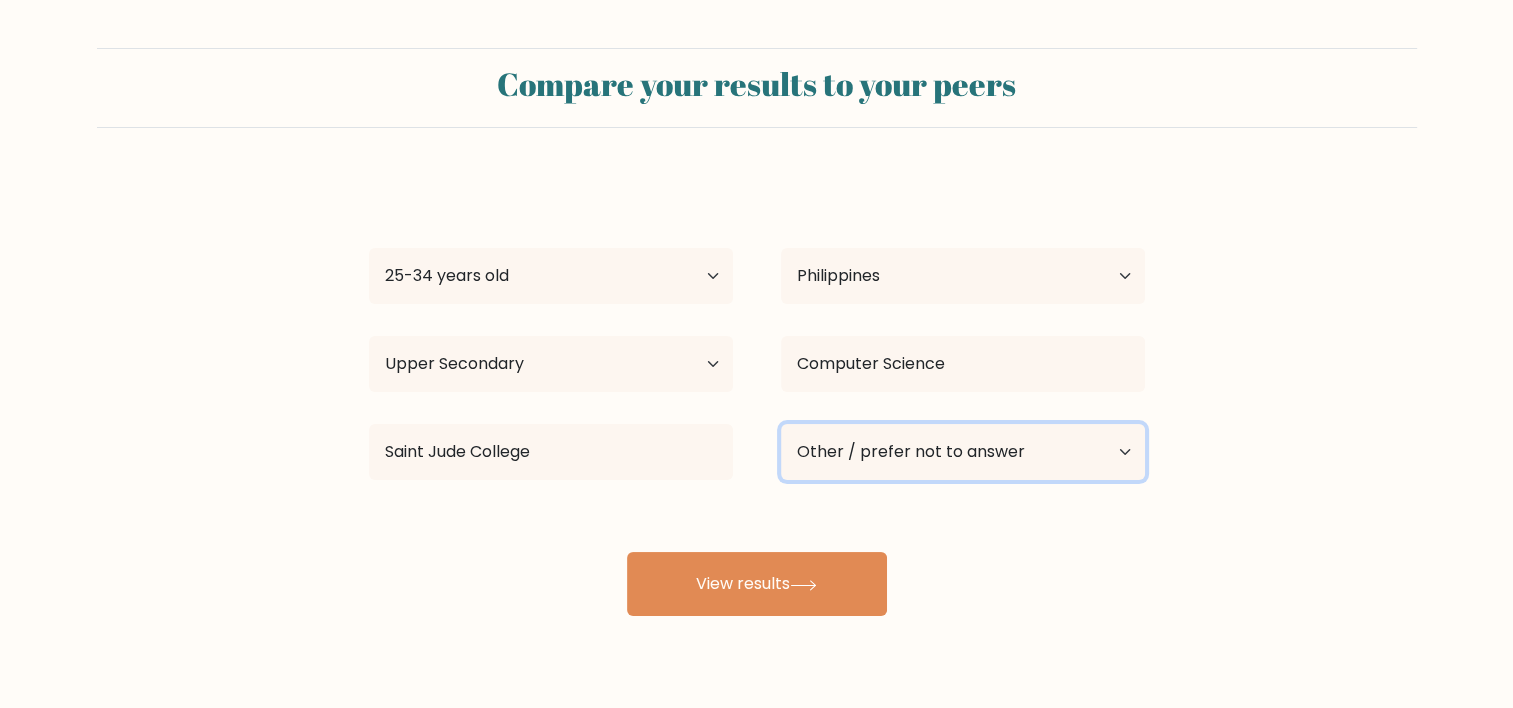 click on "Current employment status
Employed
Student
Retired
Other / prefer not to answer" at bounding box center (963, 452) 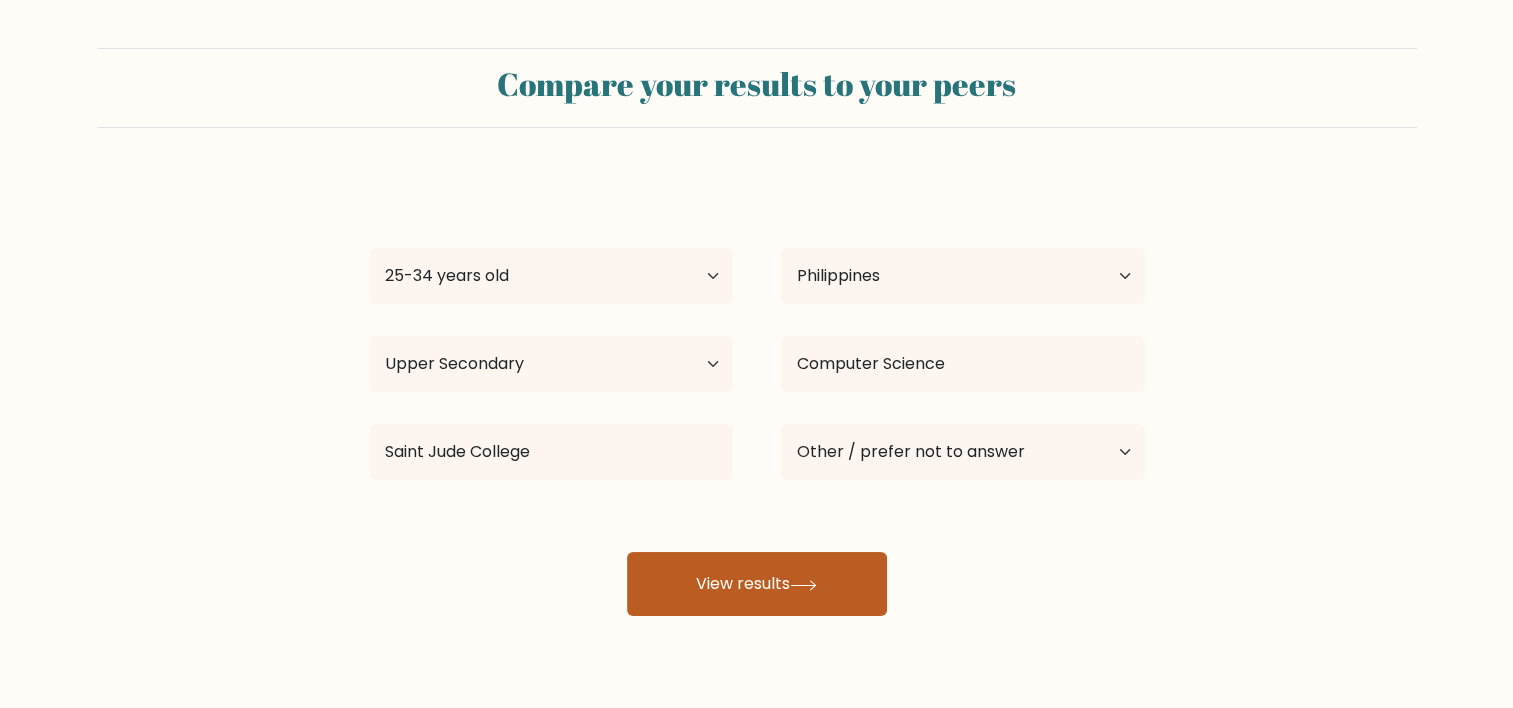 click at bounding box center (803, 585) 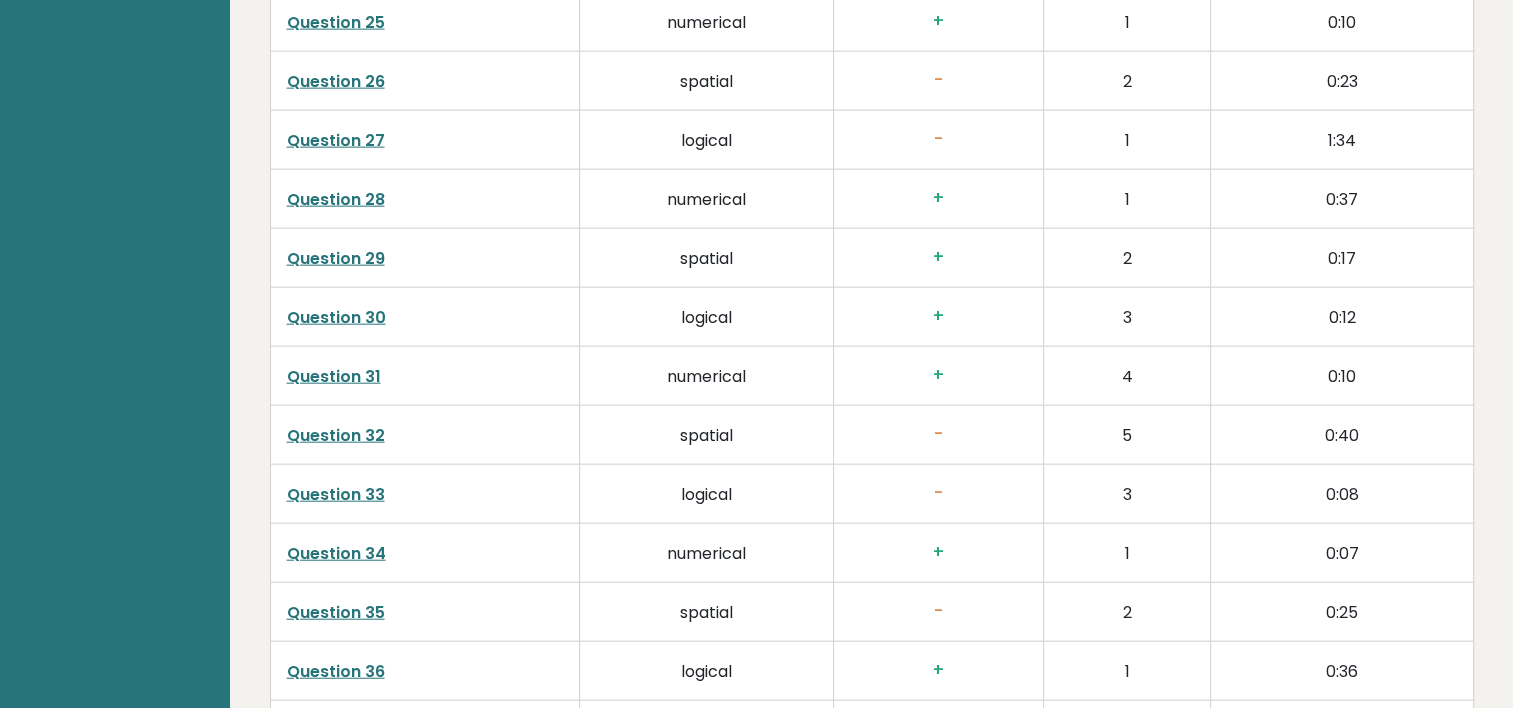 scroll, scrollTop: 4316, scrollLeft: 0, axis: vertical 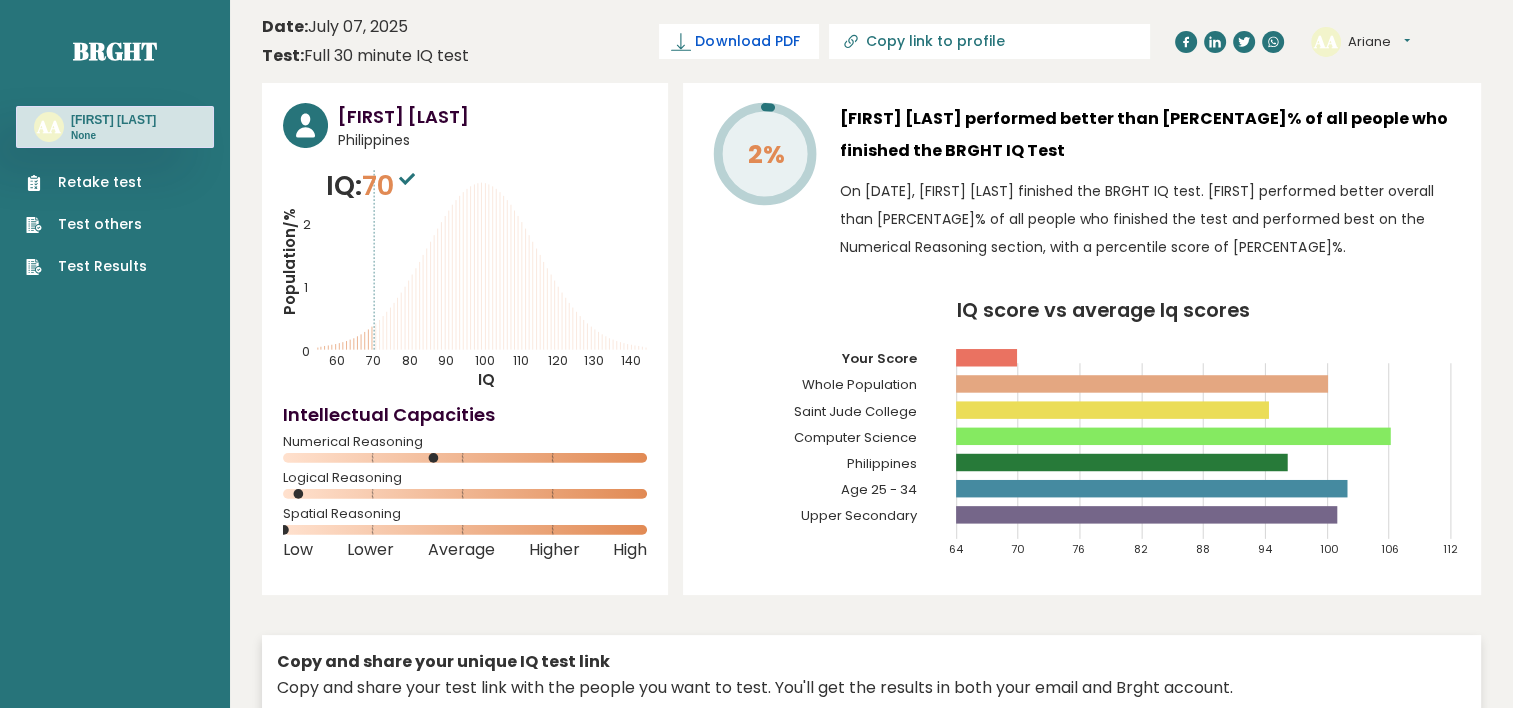 click on "Download PDF" at bounding box center (747, 41) 